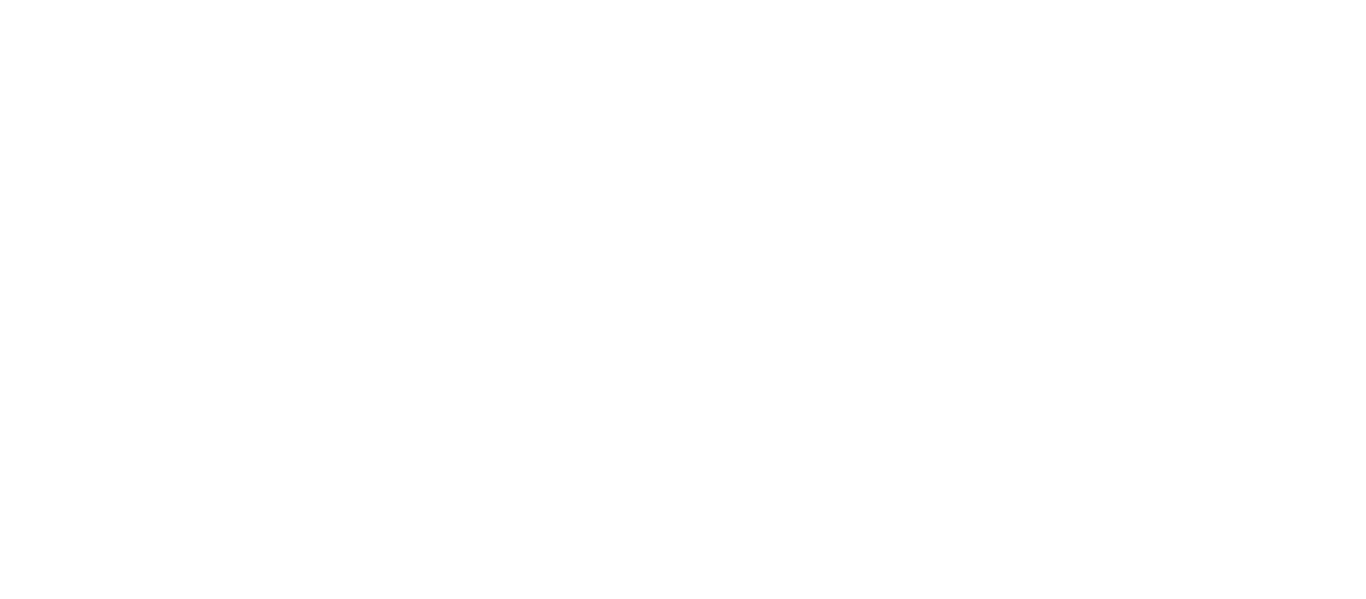 scroll, scrollTop: 0, scrollLeft: 0, axis: both 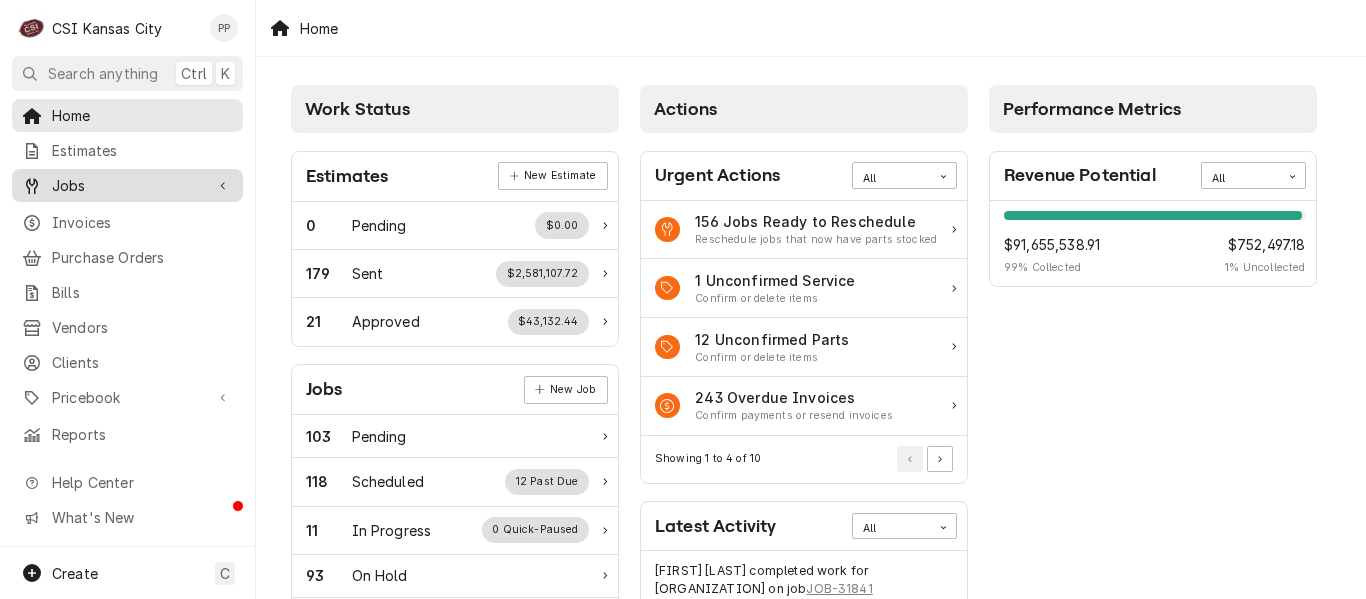 click on "Jobs" at bounding box center [127, 185] 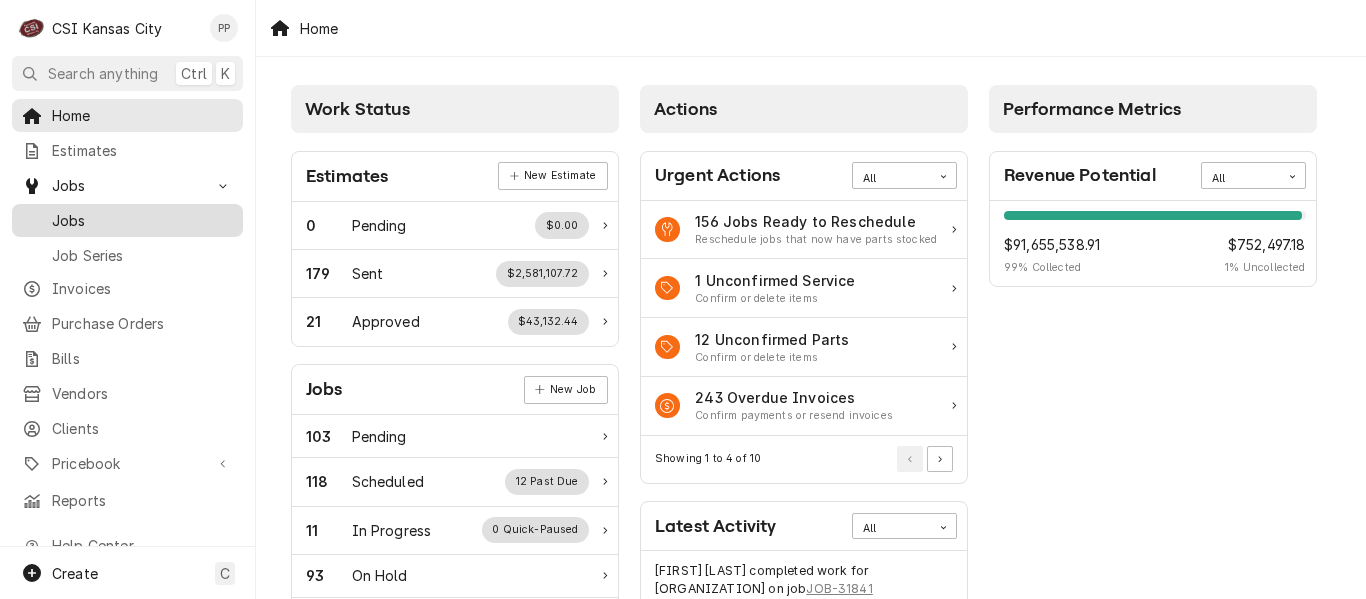 click on "Jobs" at bounding box center (127, 220) 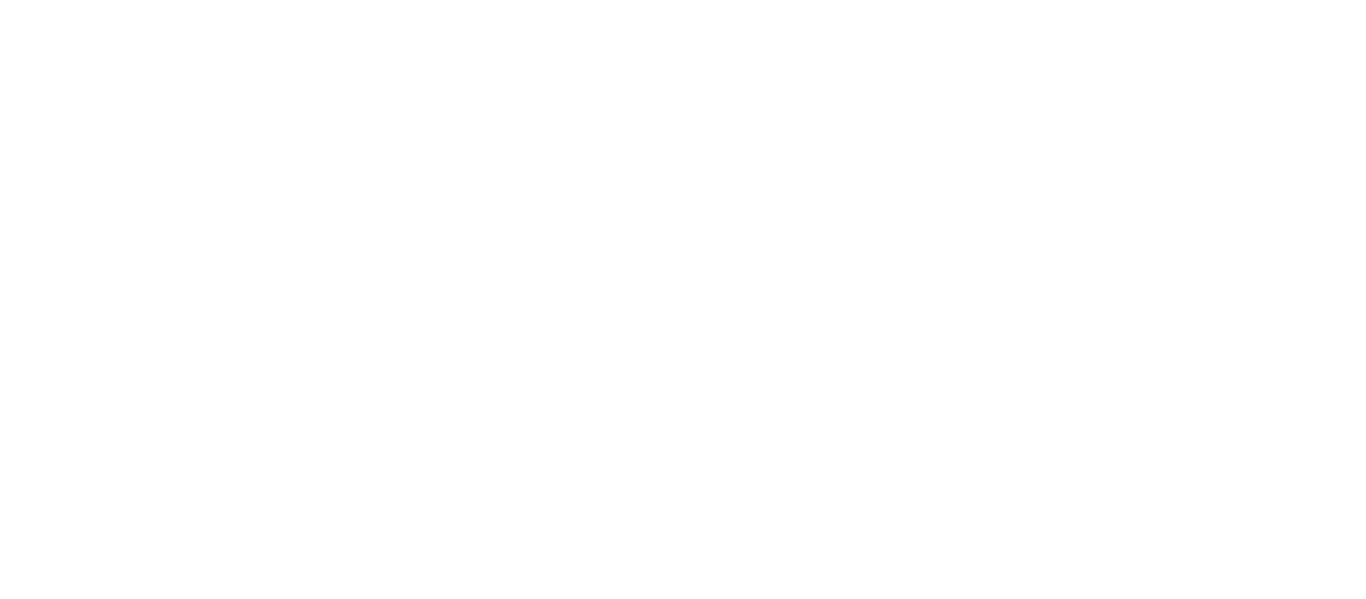 scroll, scrollTop: 0, scrollLeft: 0, axis: both 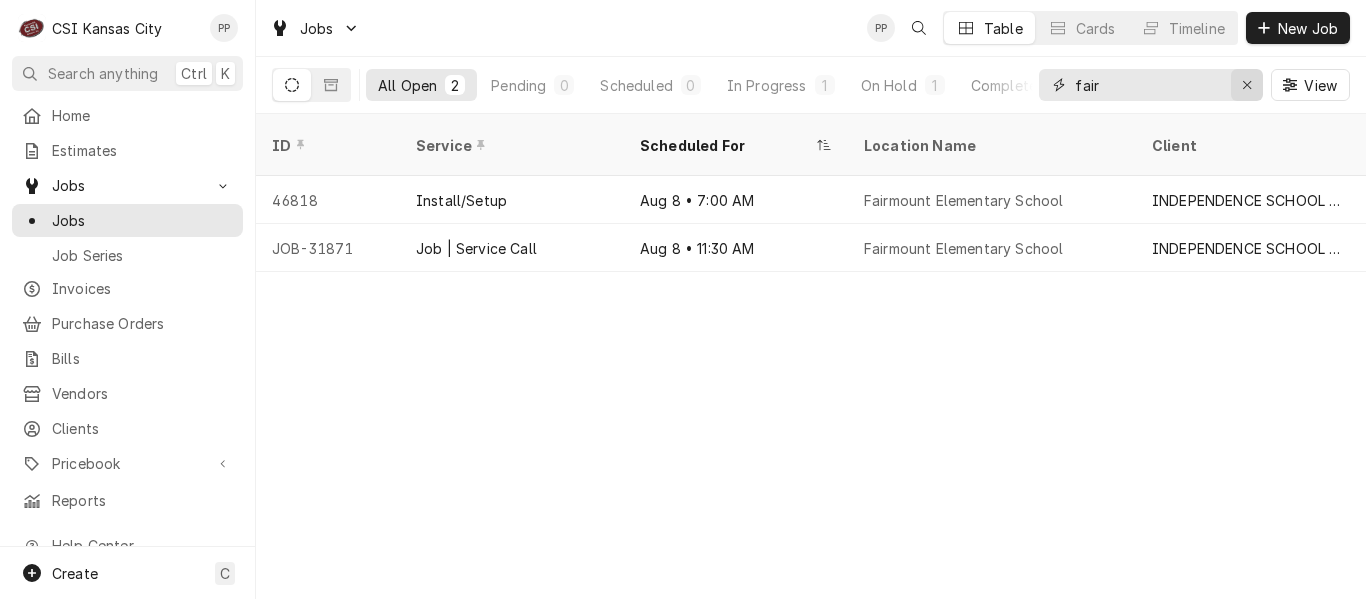 click at bounding box center (1247, 85) 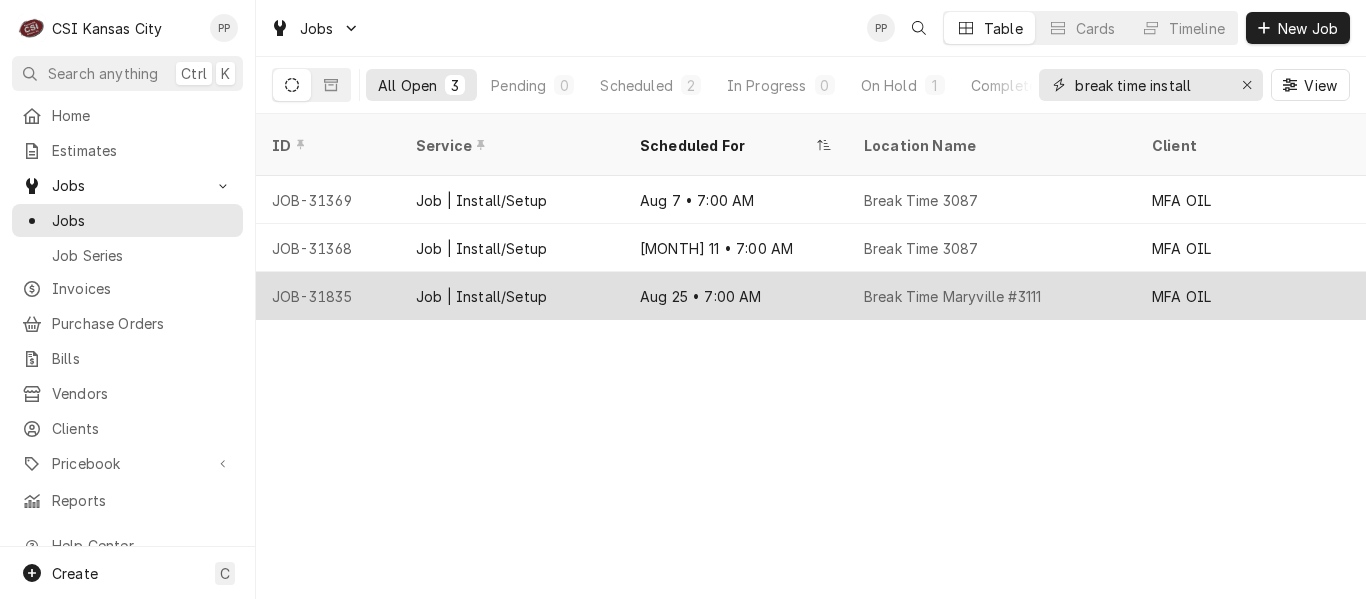 type on "break time install" 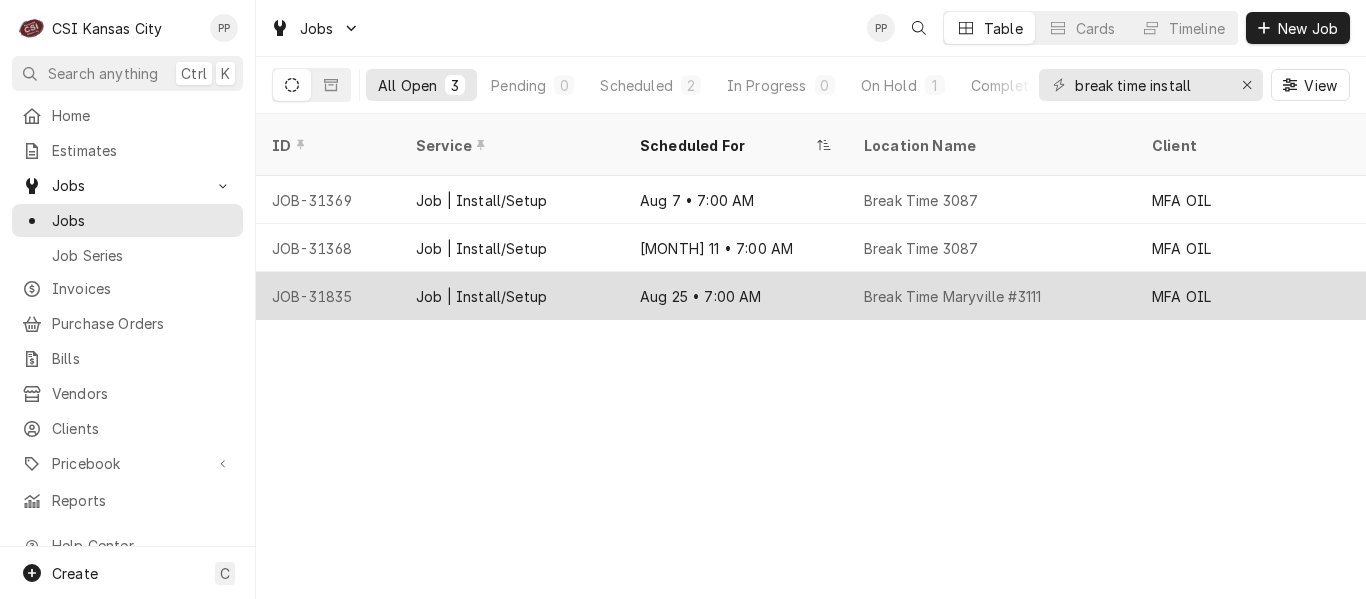 click on "Aug 25   • 7:00 AM" at bounding box center [736, 296] 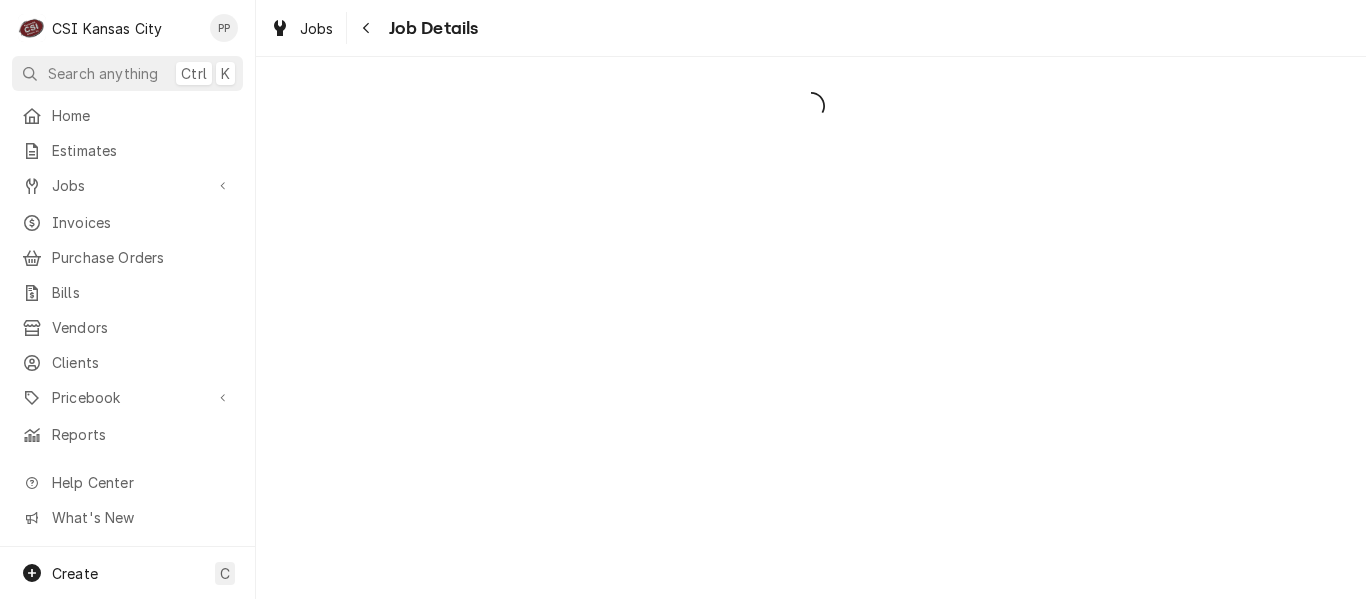 scroll, scrollTop: 0, scrollLeft: 0, axis: both 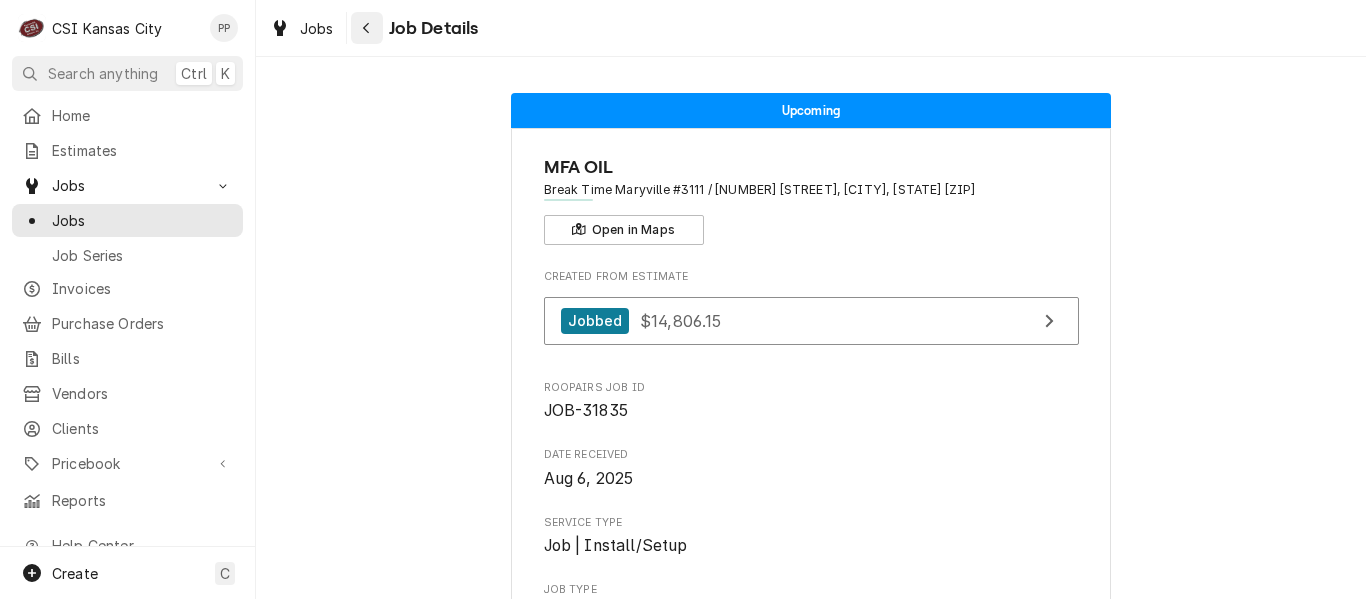 click 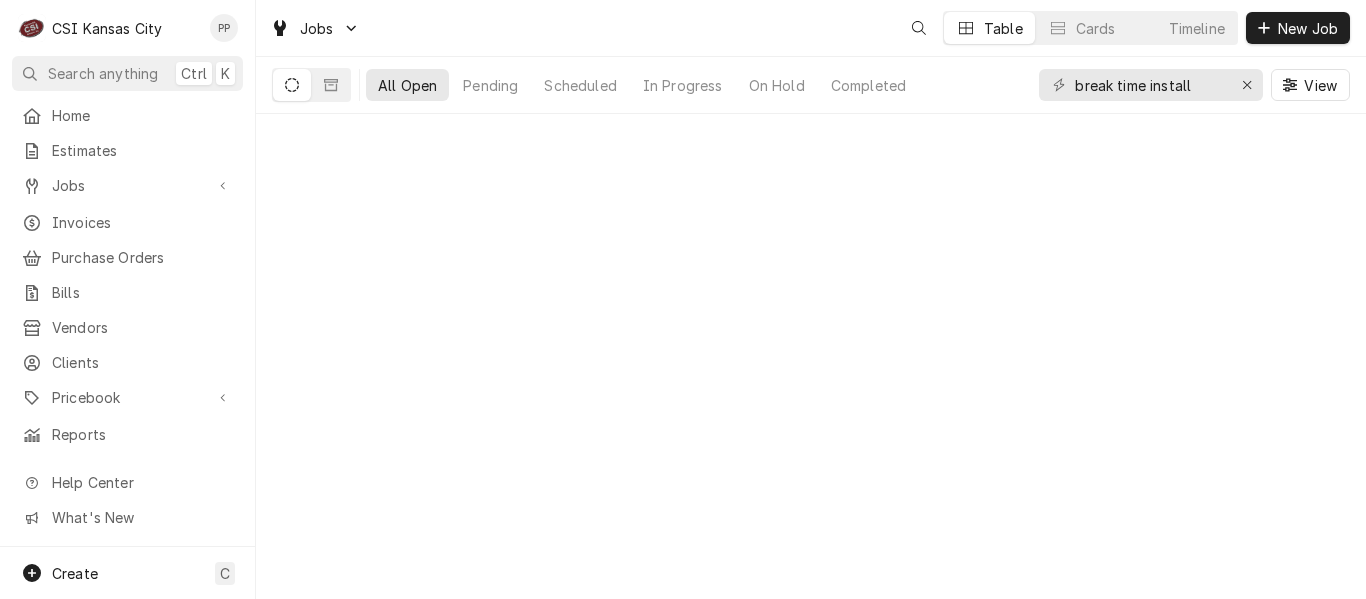 scroll, scrollTop: 0, scrollLeft: 0, axis: both 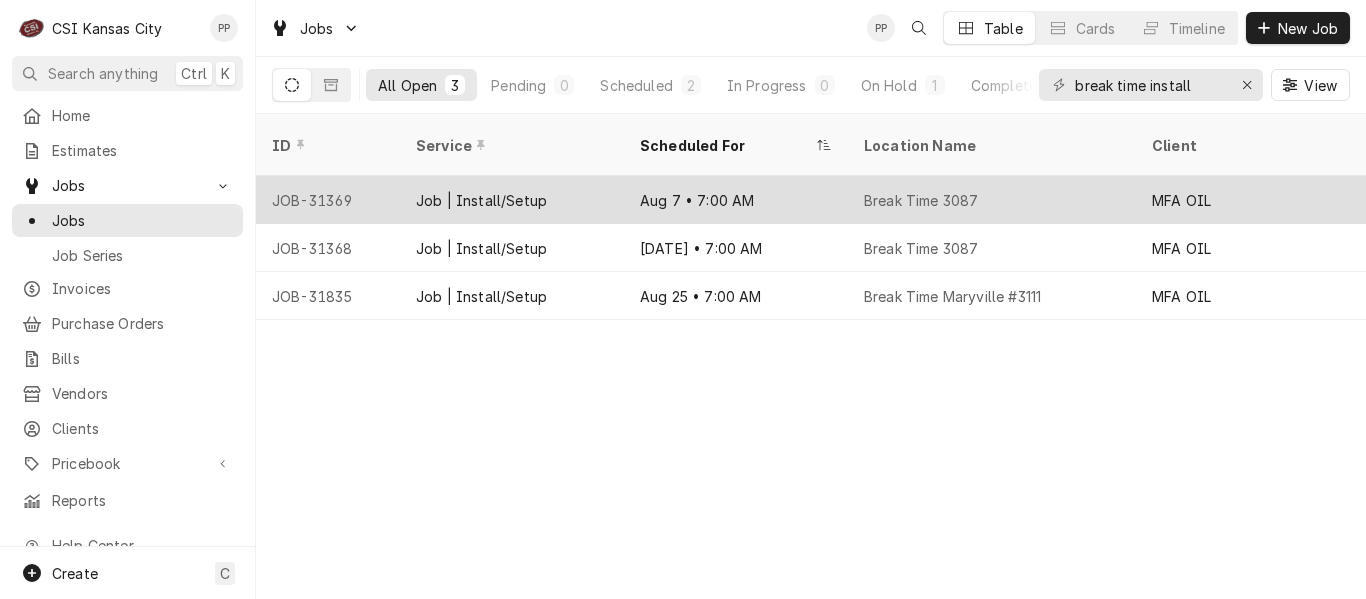 click on "Aug 7   • 7:00 AM" at bounding box center (736, 200) 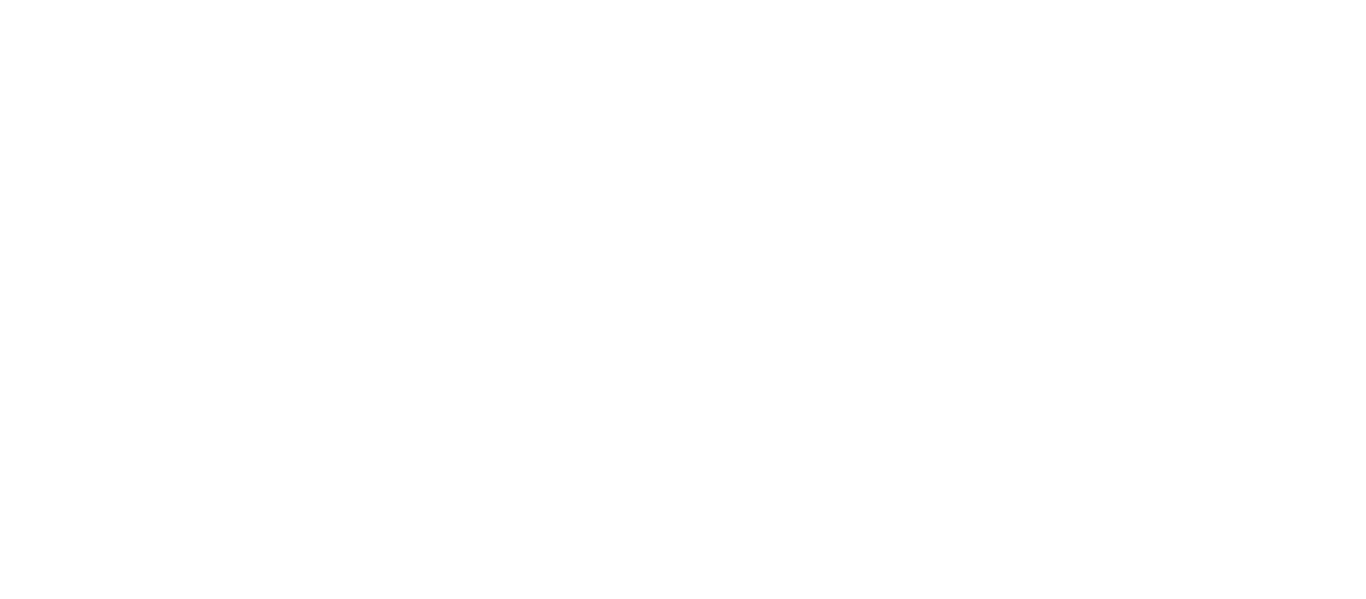 scroll, scrollTop: 0, scrollLeft: 0, axis: both 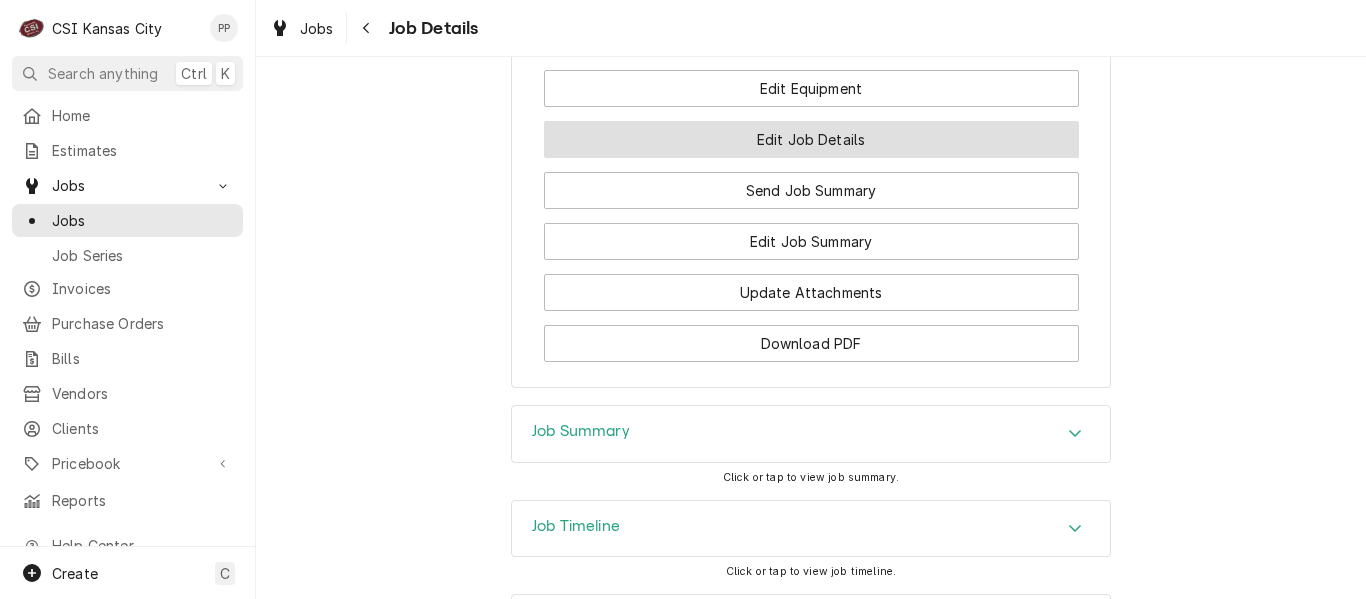click on "Edit Job Details" at bounding box center (811, 139) 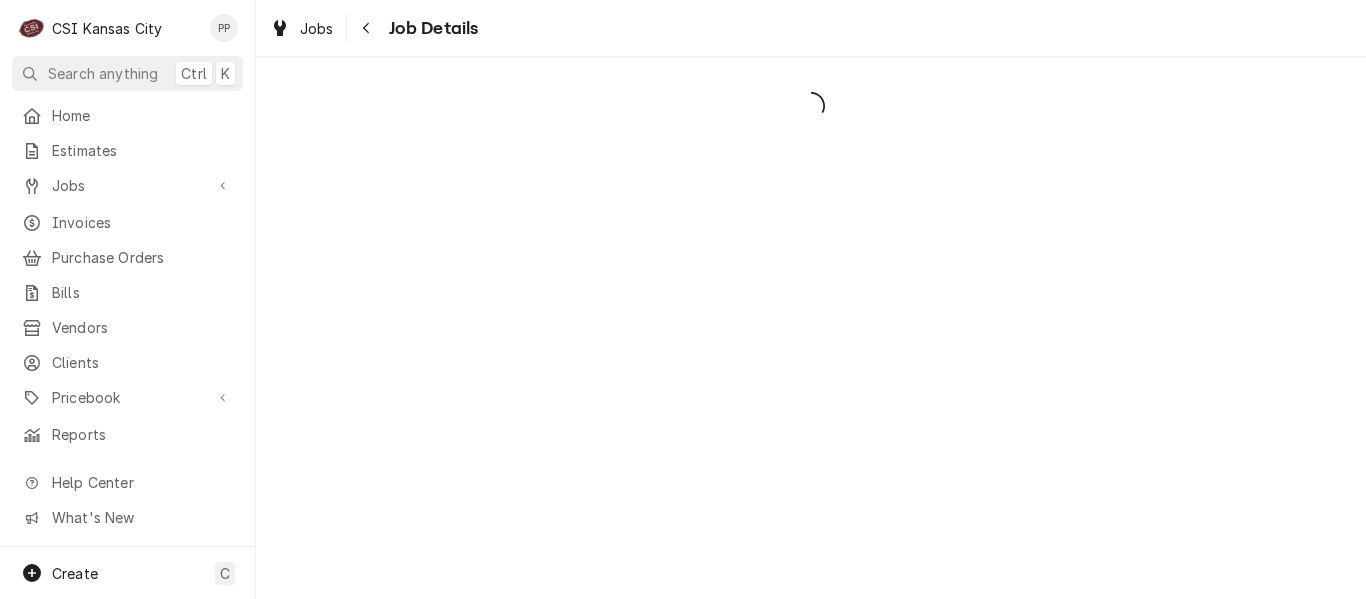 scroll, scrollTop: 0, scrollLeft: 0, axis: both 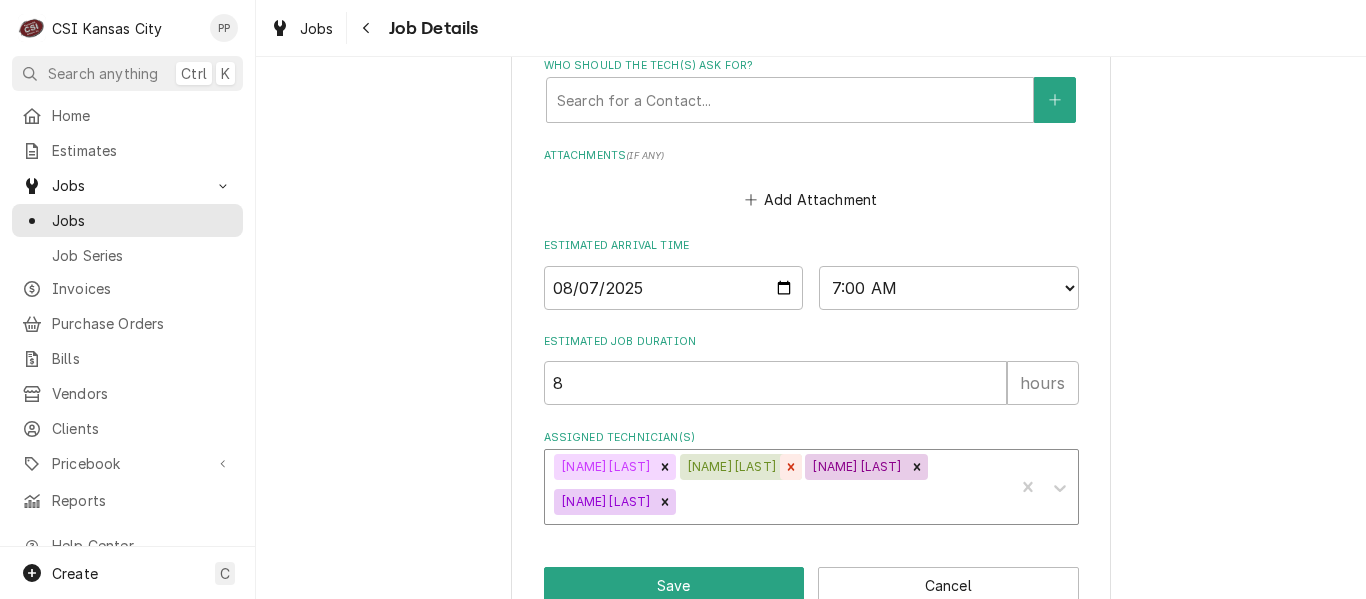 click 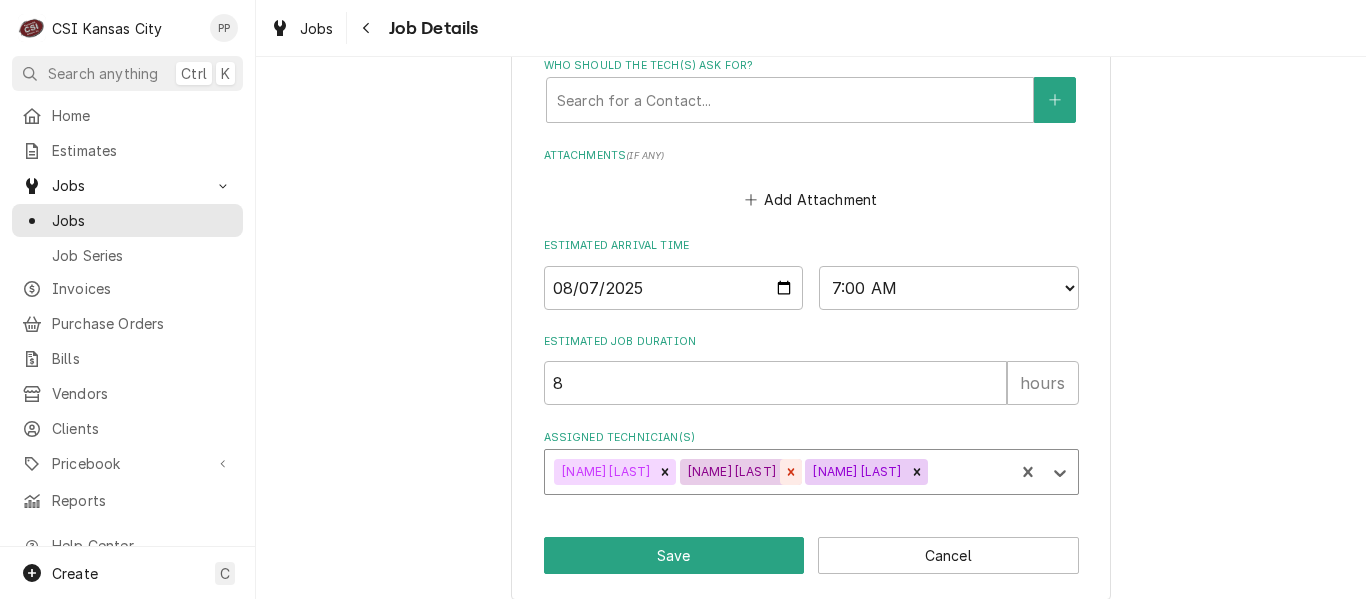click 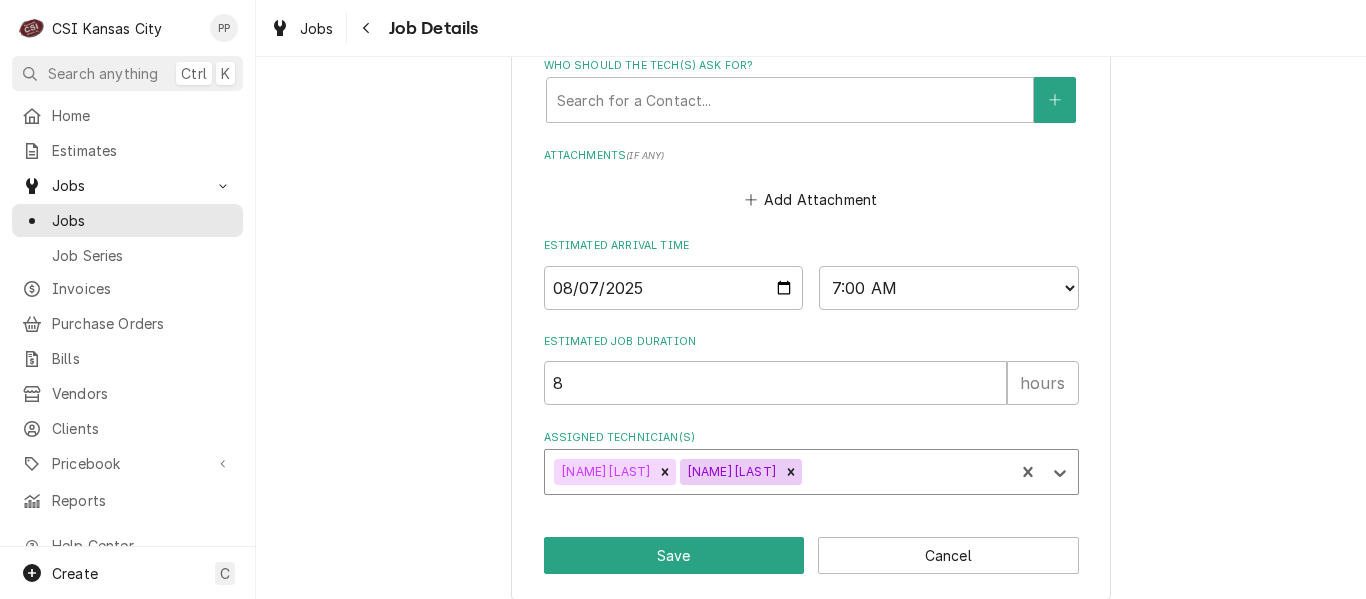 type on "x" 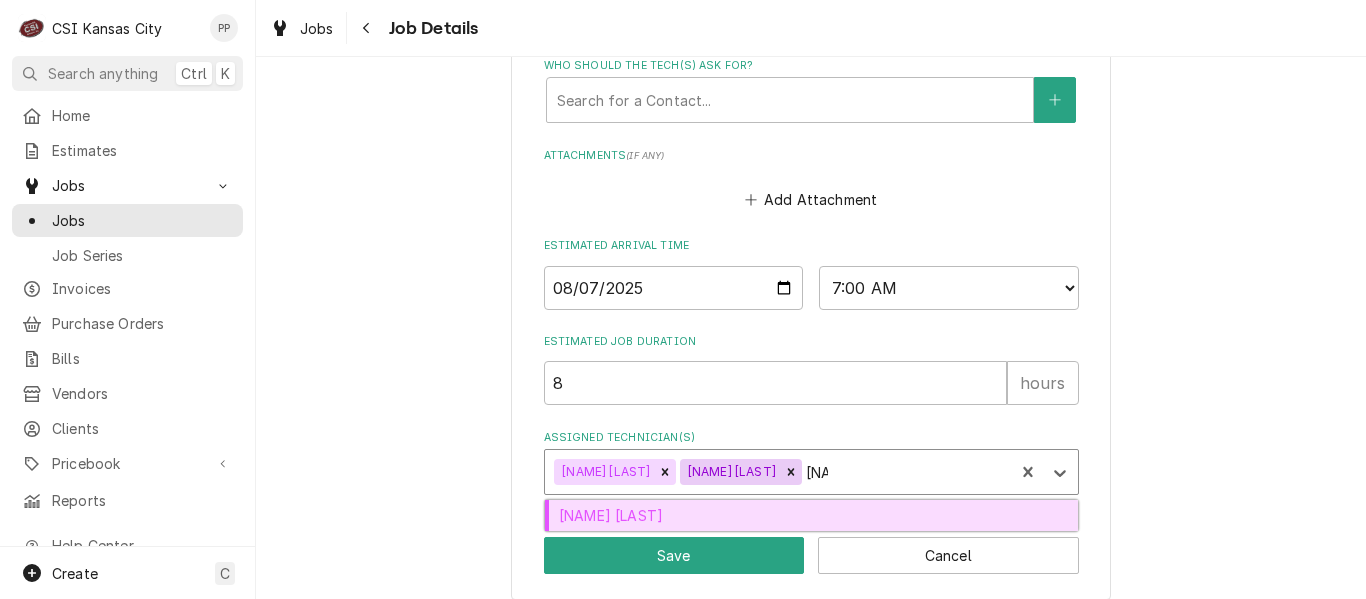 type on "jesse" 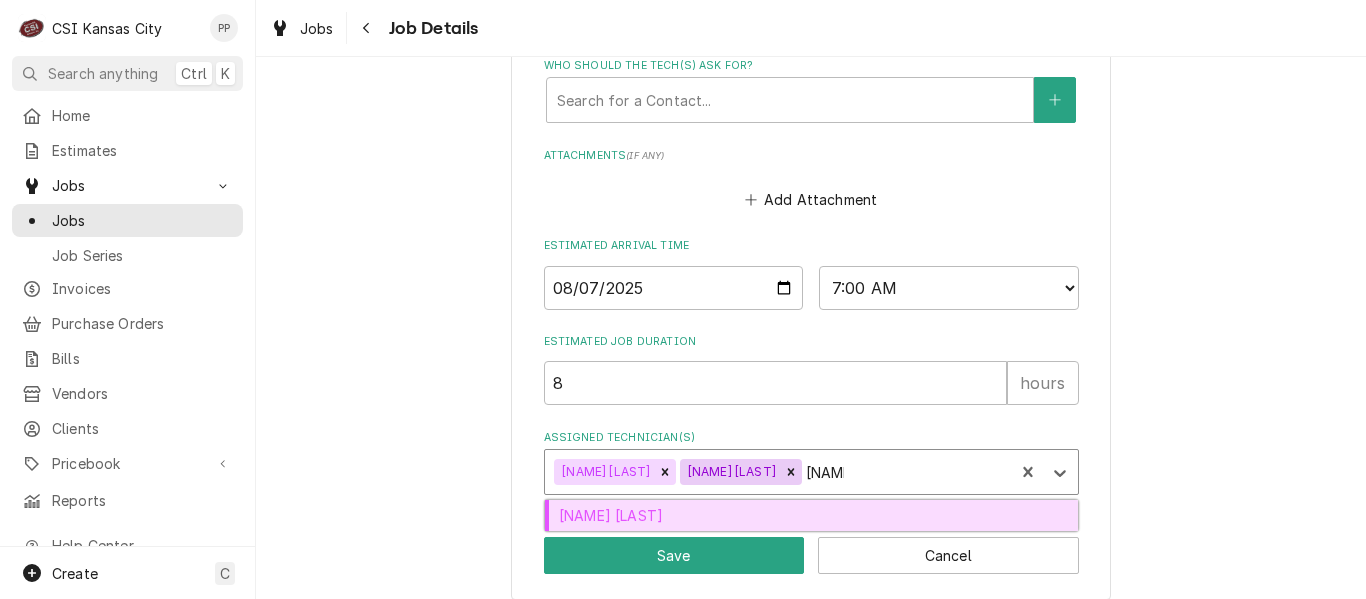 click on "Jesse Hughes" at bounding box center [811, 515] 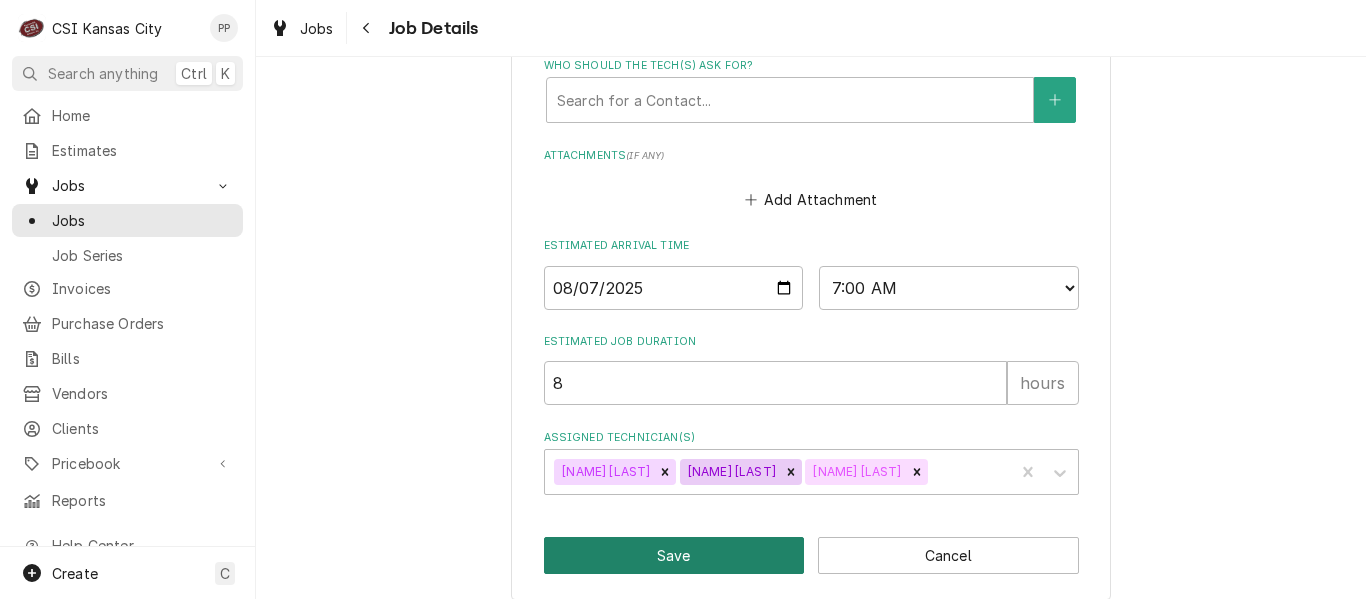click on "Save" at bounding box center (674, 555) 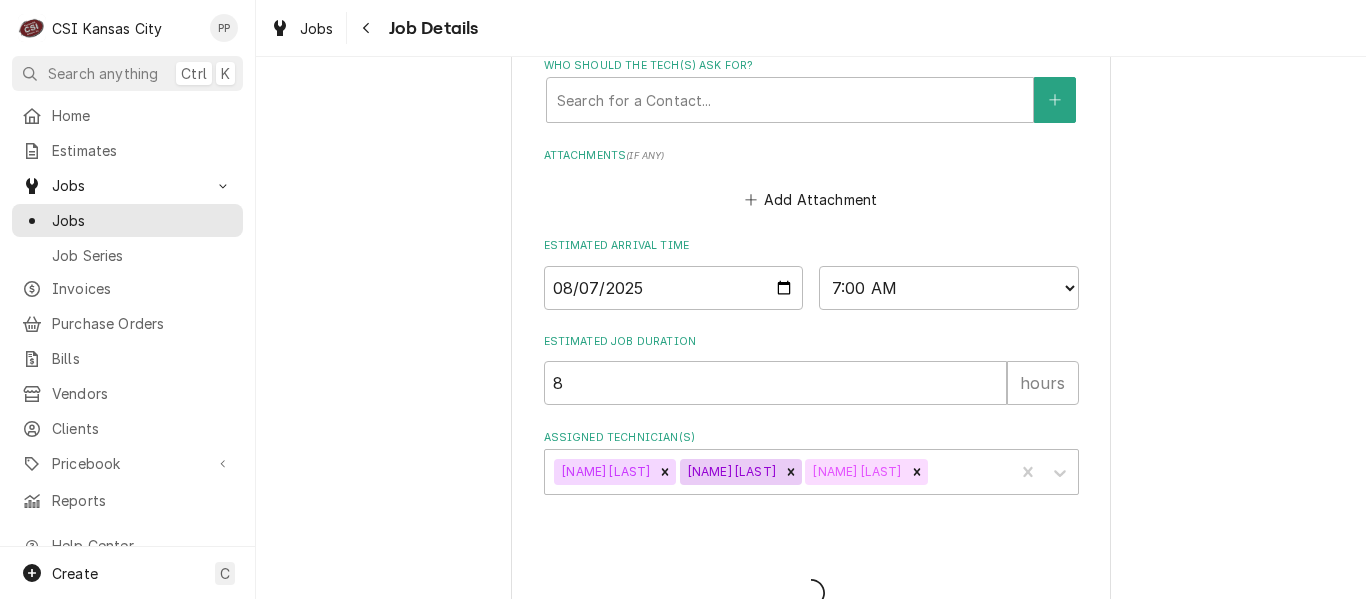 type on "x" 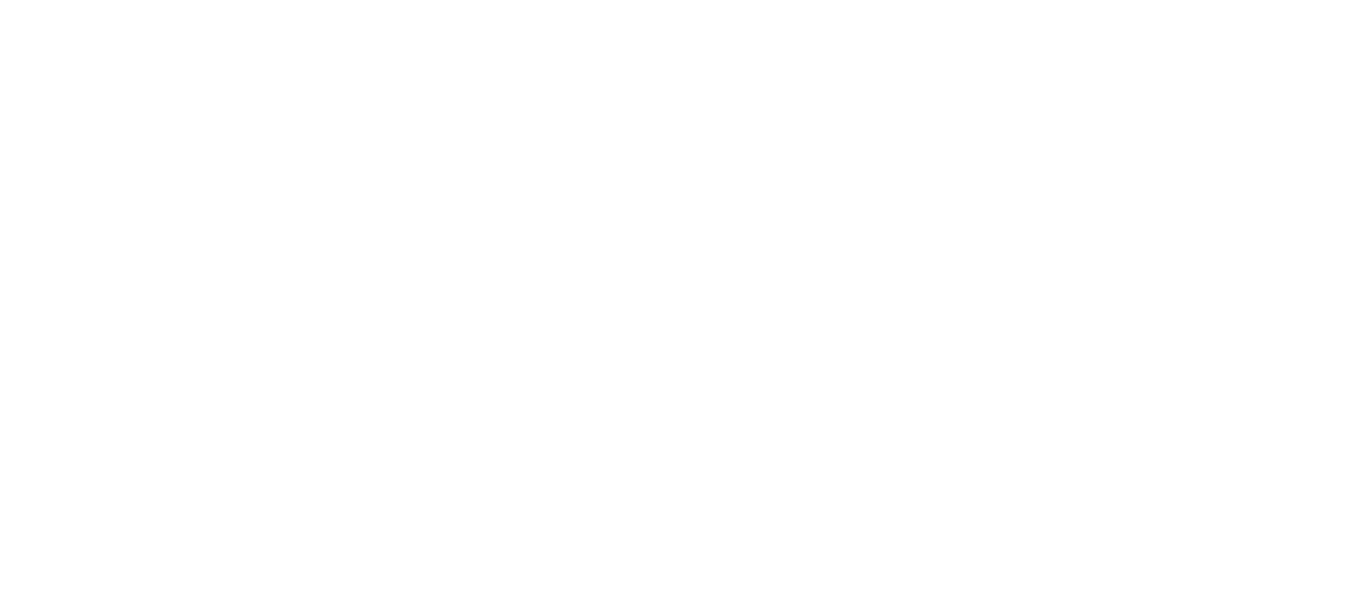 scroll, scrollTop: 0, scrollLeft: 0, axis: both 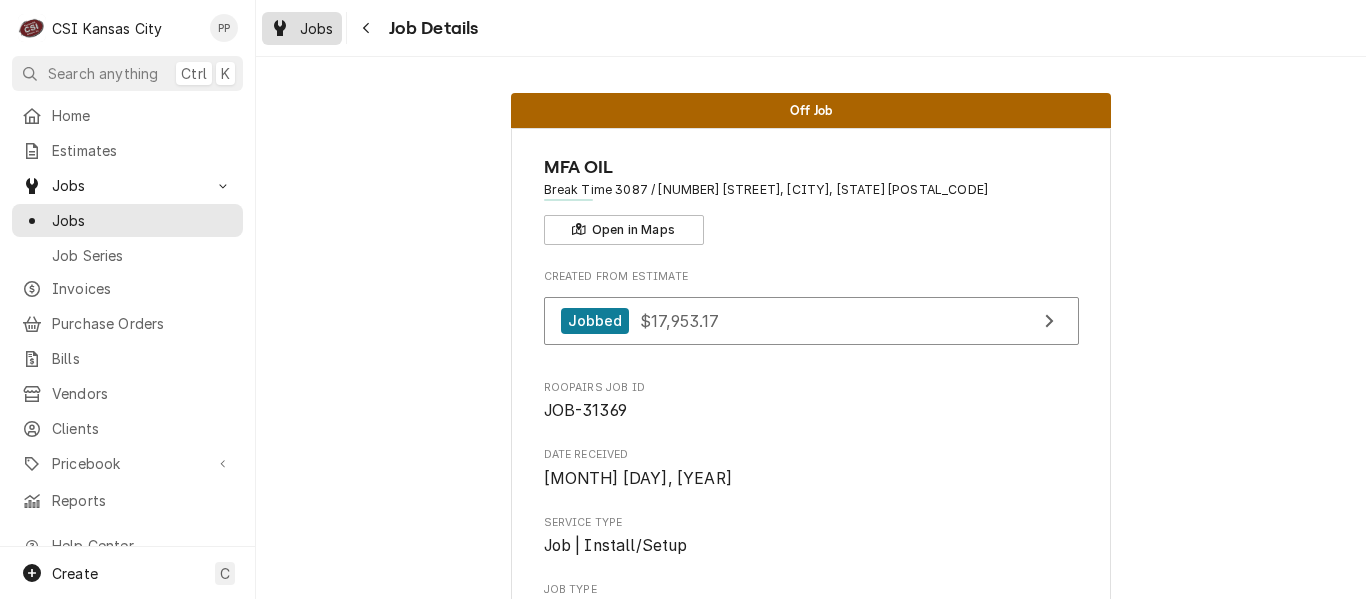 click on "Jobs" at bounding box center [317, 28] 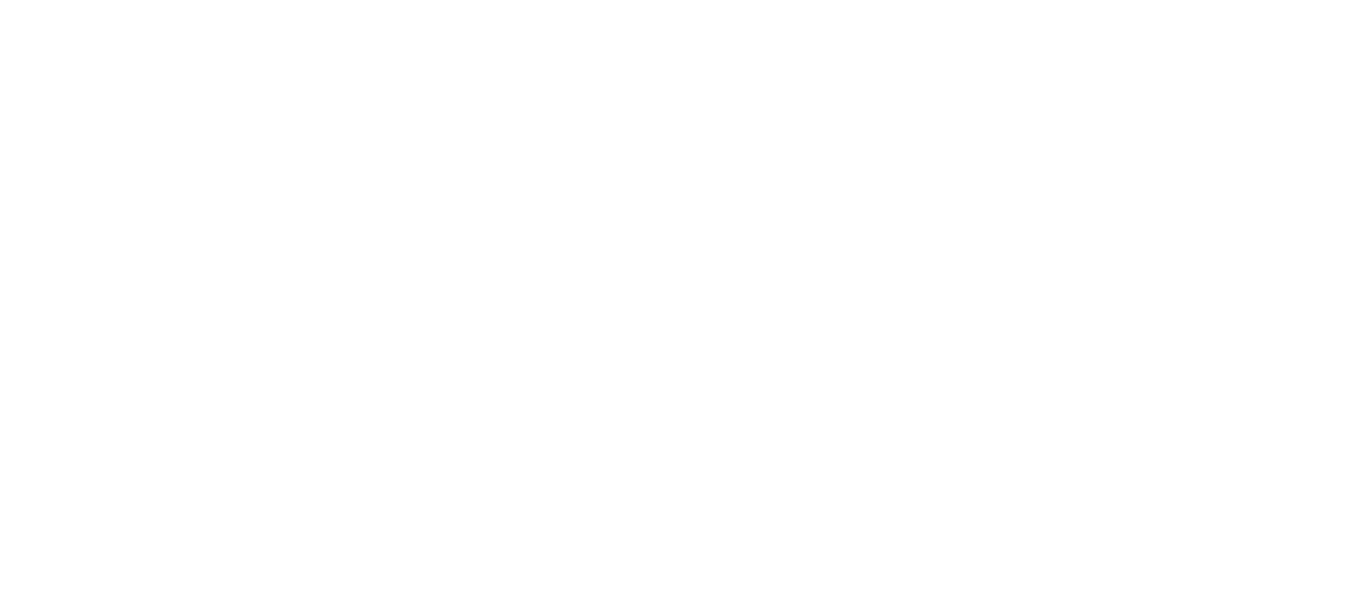 scroll, scrollTop: 0, scrollLeft: 0, axis: both 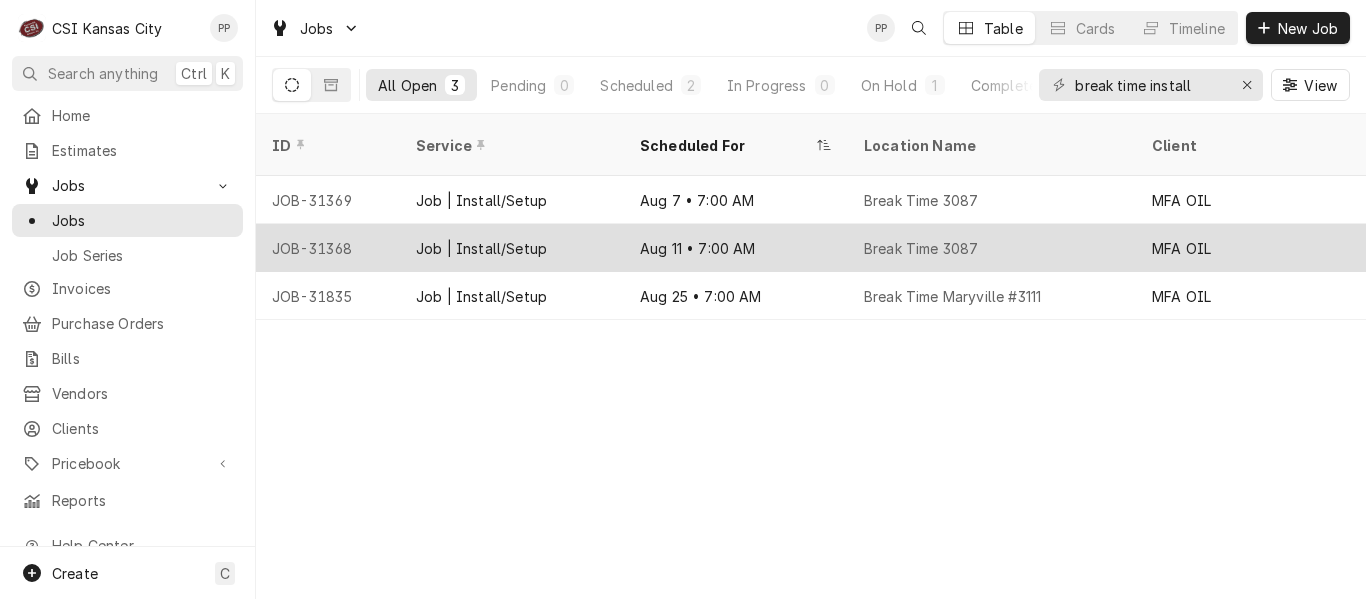 click on "Break Time 3087" at bounding box center (992, 248) 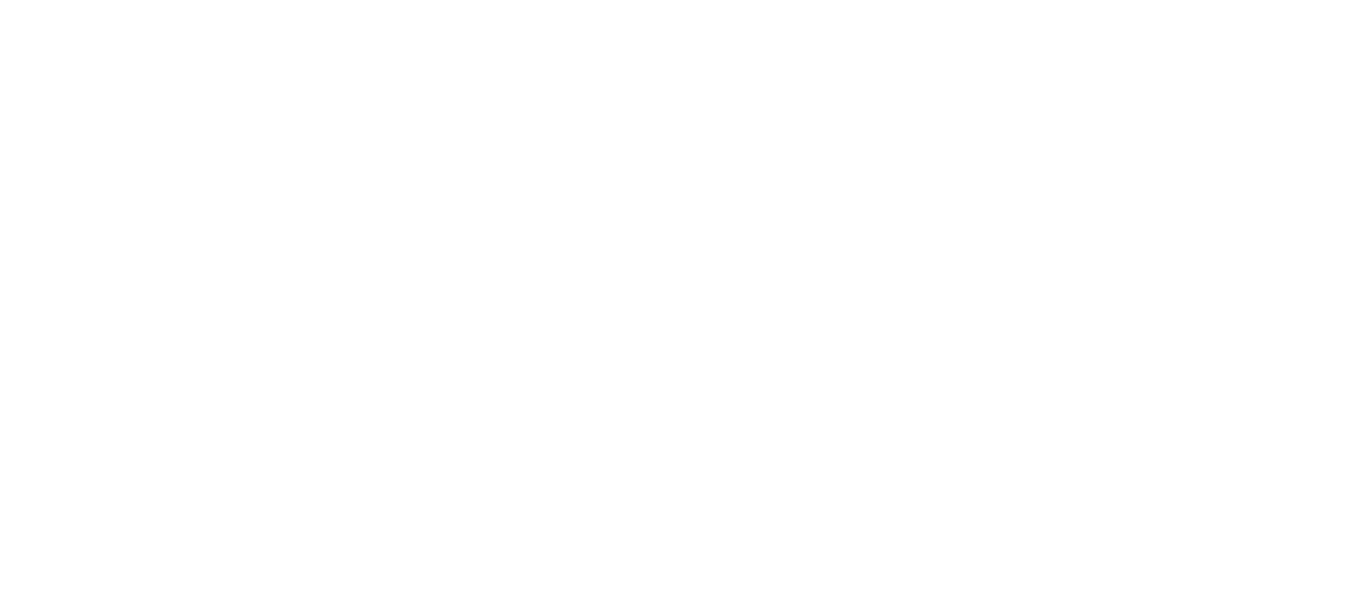 scroll, scrollTop: 0, scrollLeft: 0, axis: both 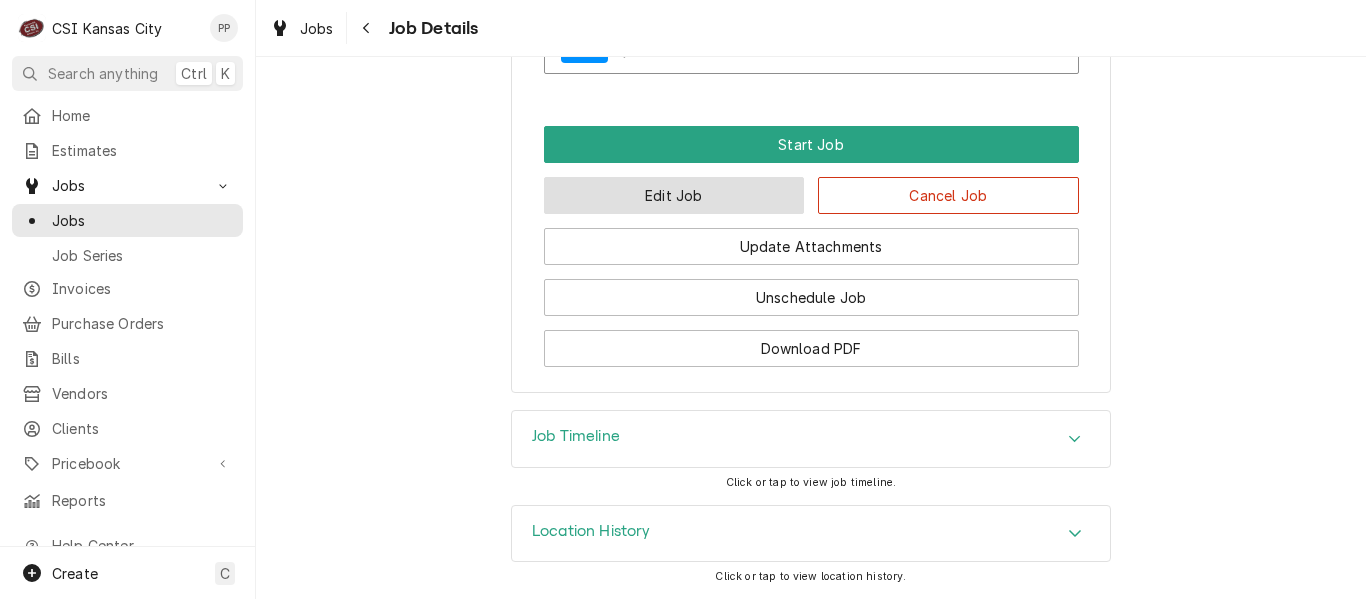 click on "Edit Job" at bounding box center (674, 195) 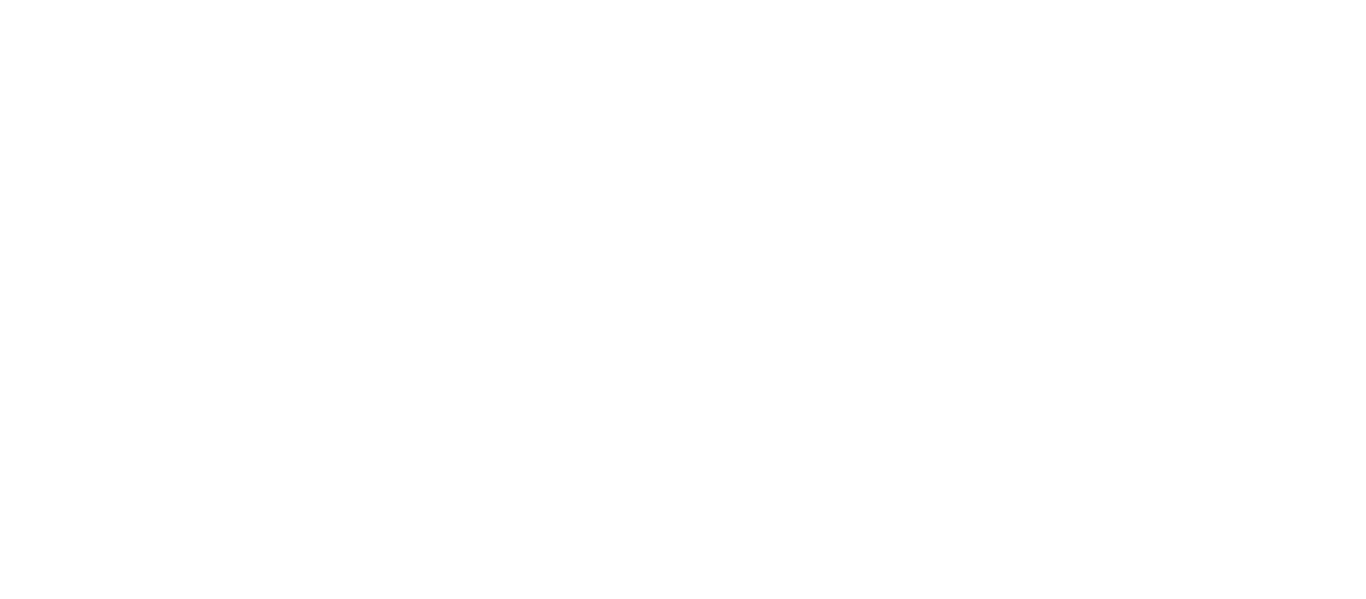 scroll, scrollTop: 0, scrollLeft: 0, axis: both 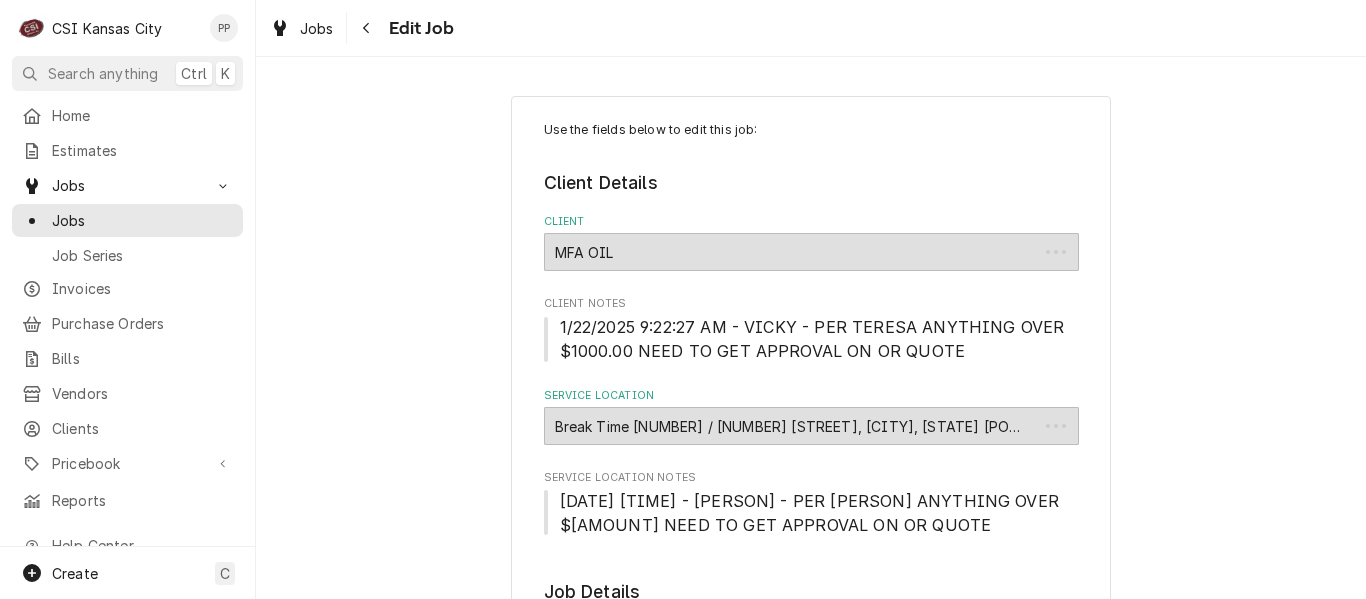 click on "Client Details Client MFA OIL Client Notes [DATE] [TIME] - [PERSON] - PER [PERSON] ANYTHING OVER $[AMOUNT] NEED TO GET APPROVAL ON OR QUOTE Service Location Break Time [NUMBER] / [NUMBER] [STREET], [CITY], [STATE] [POSTAL_CODE] Service Location Notes NEED EXTENDED TRAVEL APPROVED
[DATE] [TIME] - [PERSON] - PER [PERSON] ANYTHING OVER $[AMOUNT] NEED TO GET APPROVAL ON OR QUOTE" at bounding box center [811, 353] 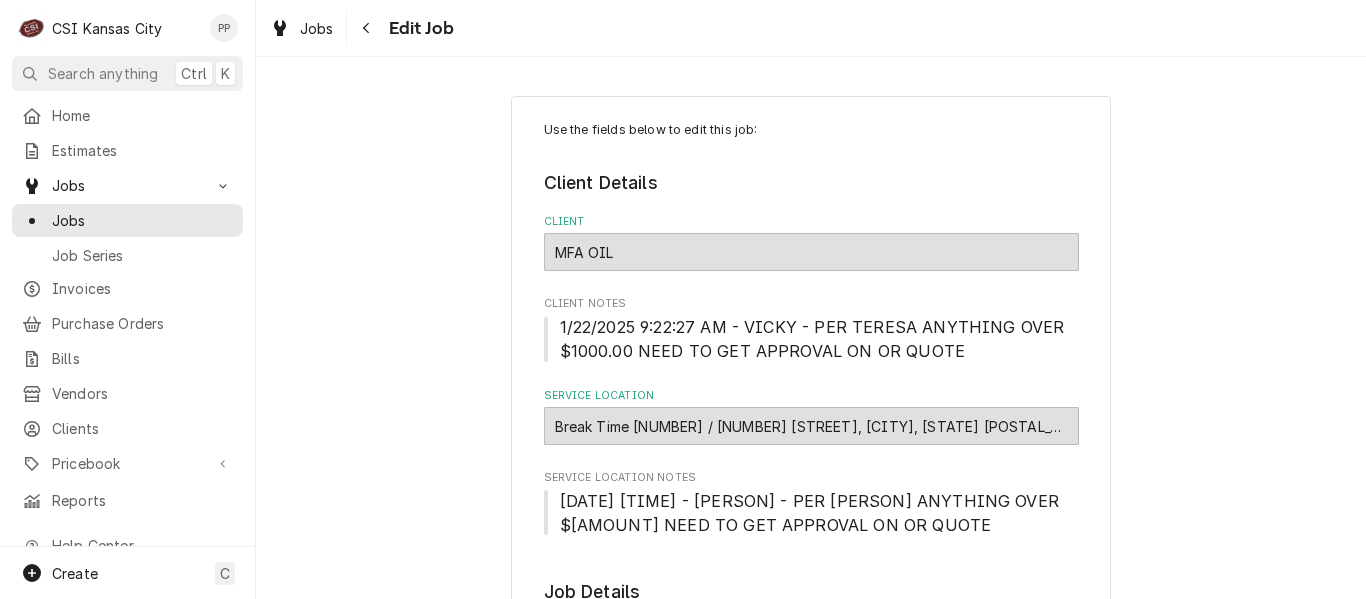 type on "x" 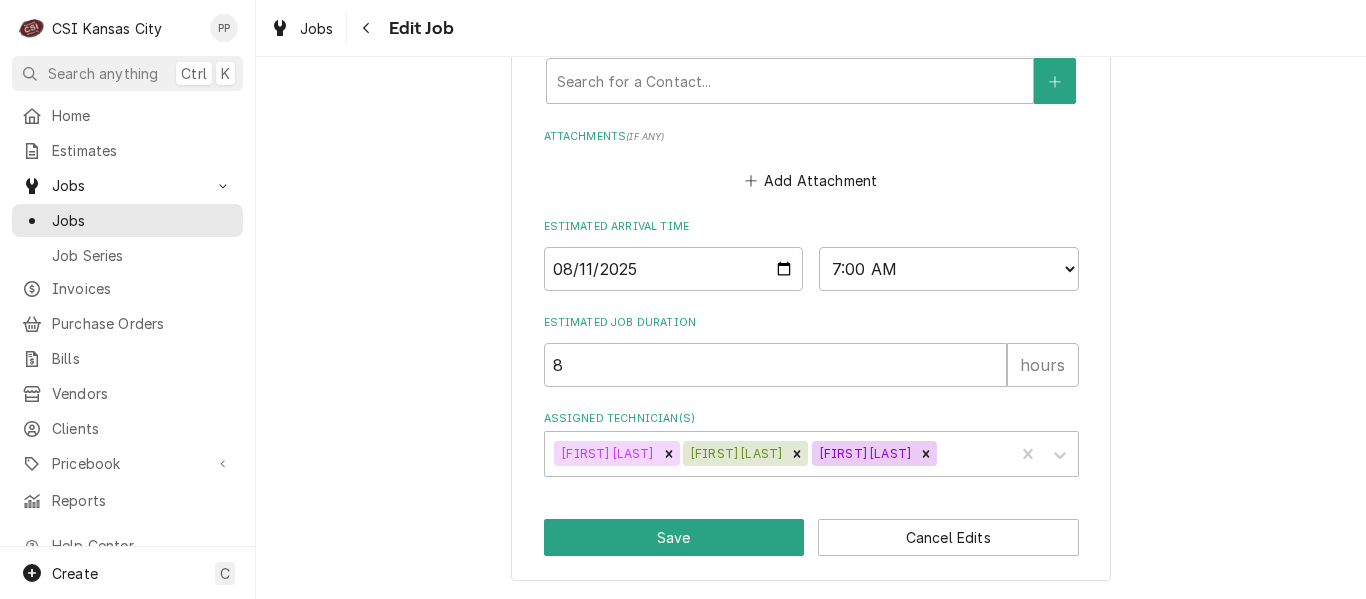scroll, scrollTop: 2277, scrollLeft: 0, axis: vertical 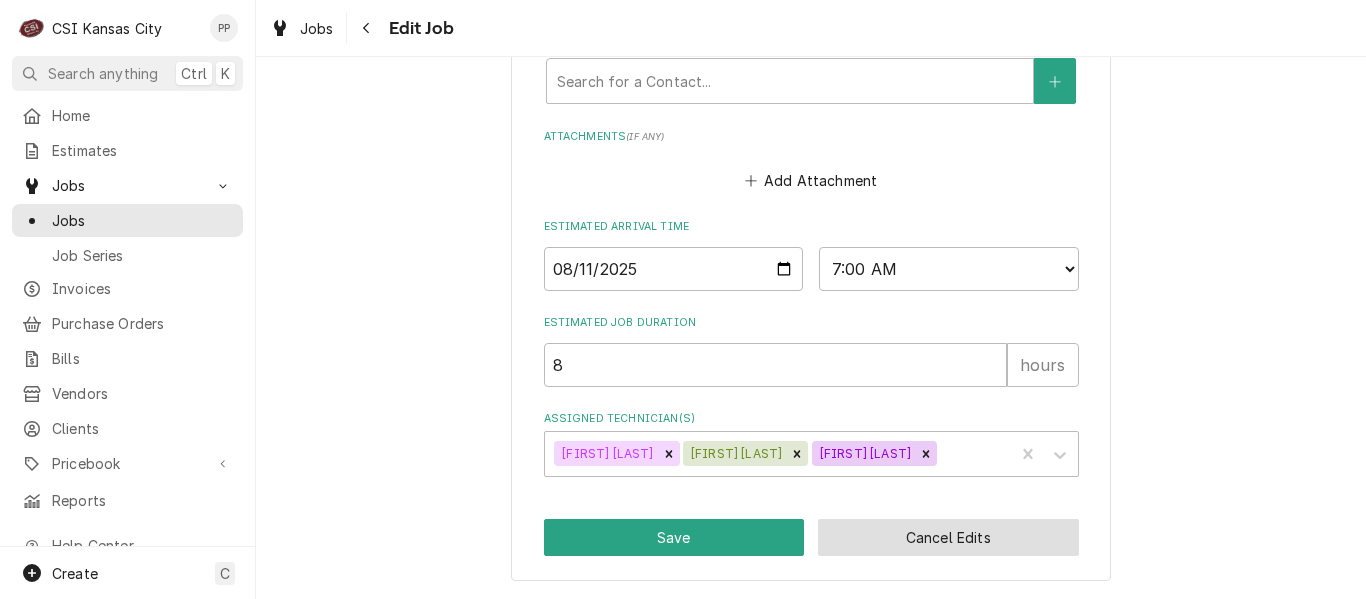 click on "Cancel Edits" at bounding box center (948, 537) 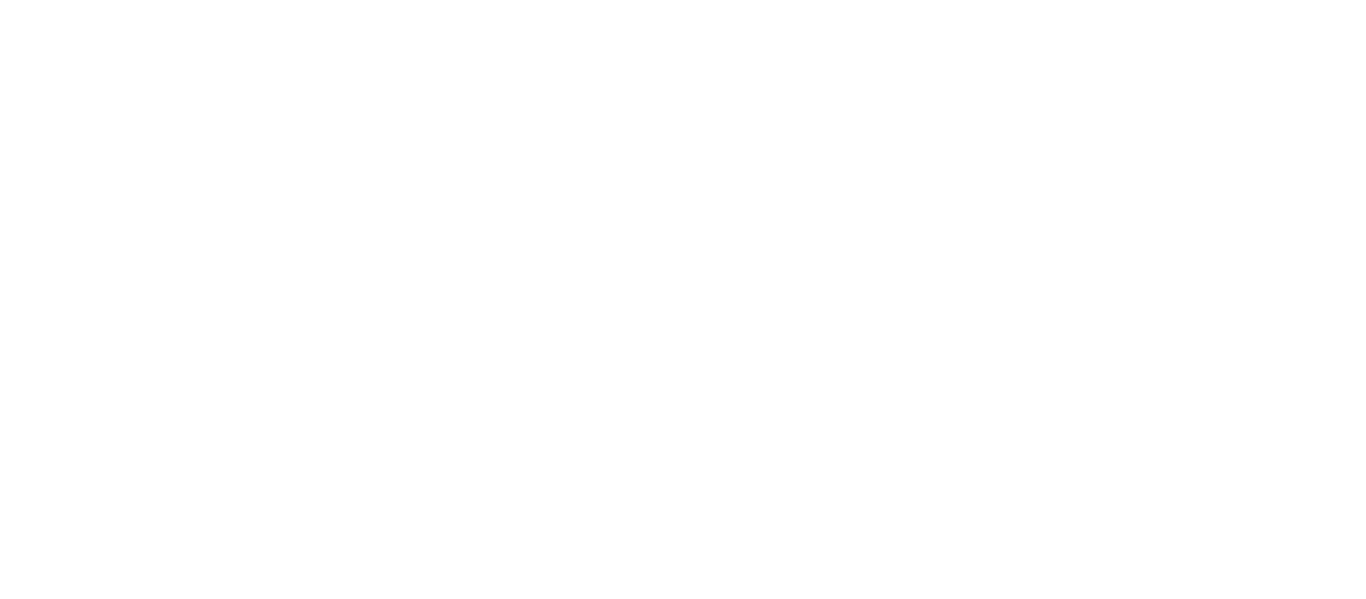 scroll, scrollTop: 0, scrollLeft: 0, axis: both 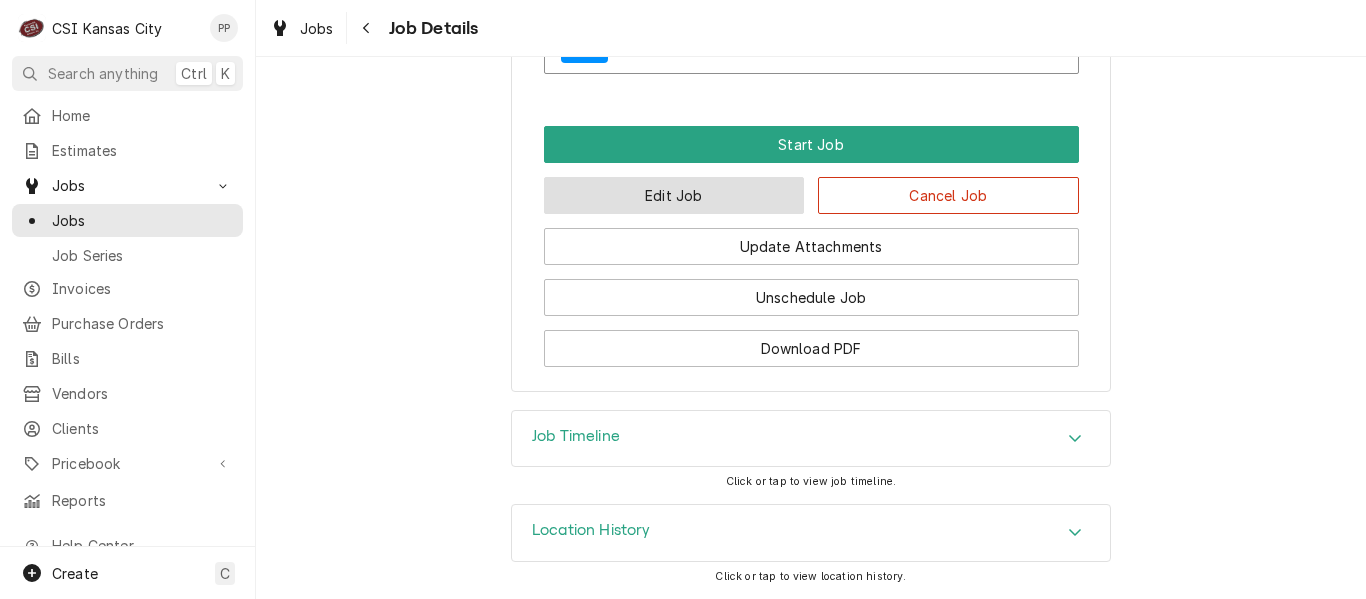 click on "Edit Job" at bounding box center [674, 195] 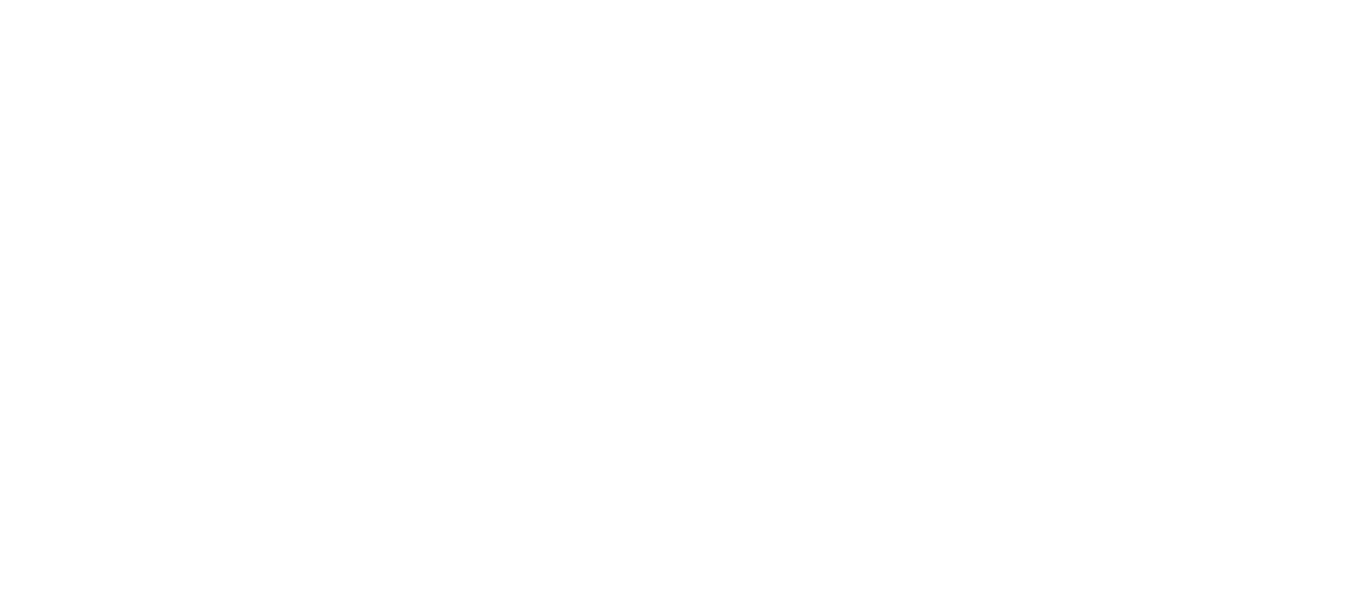 scroll, scrollTop: 0, scrollLeft: 0, axis: both 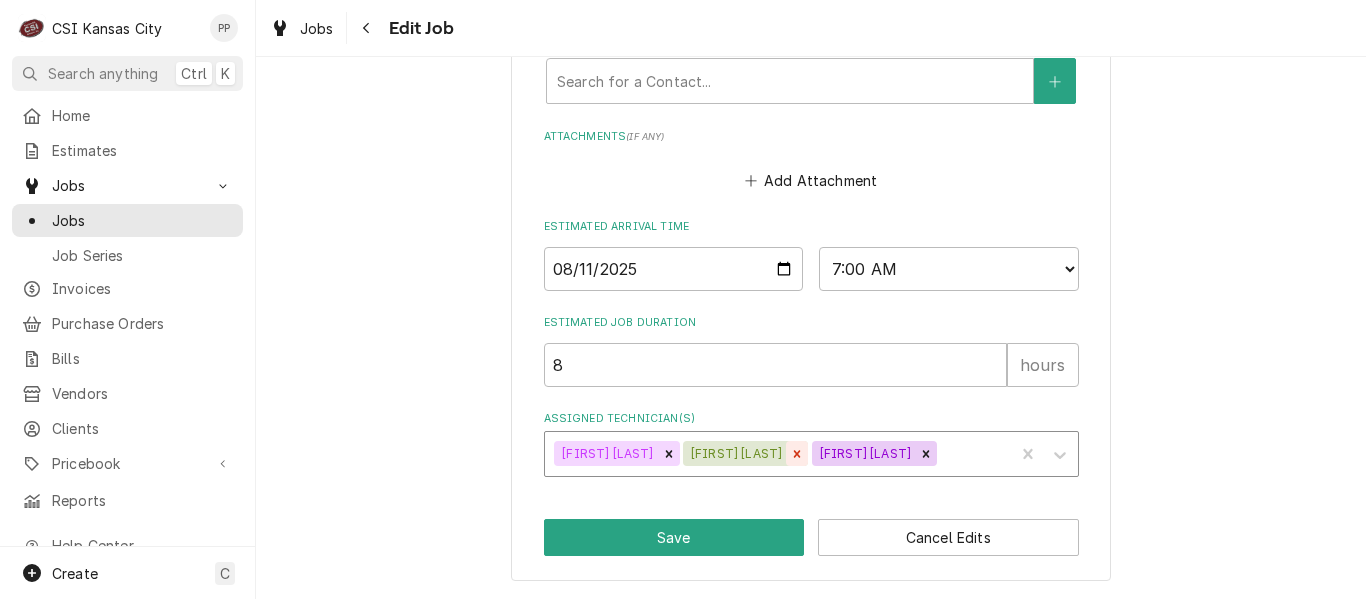 click at bounding box center [797, 454] 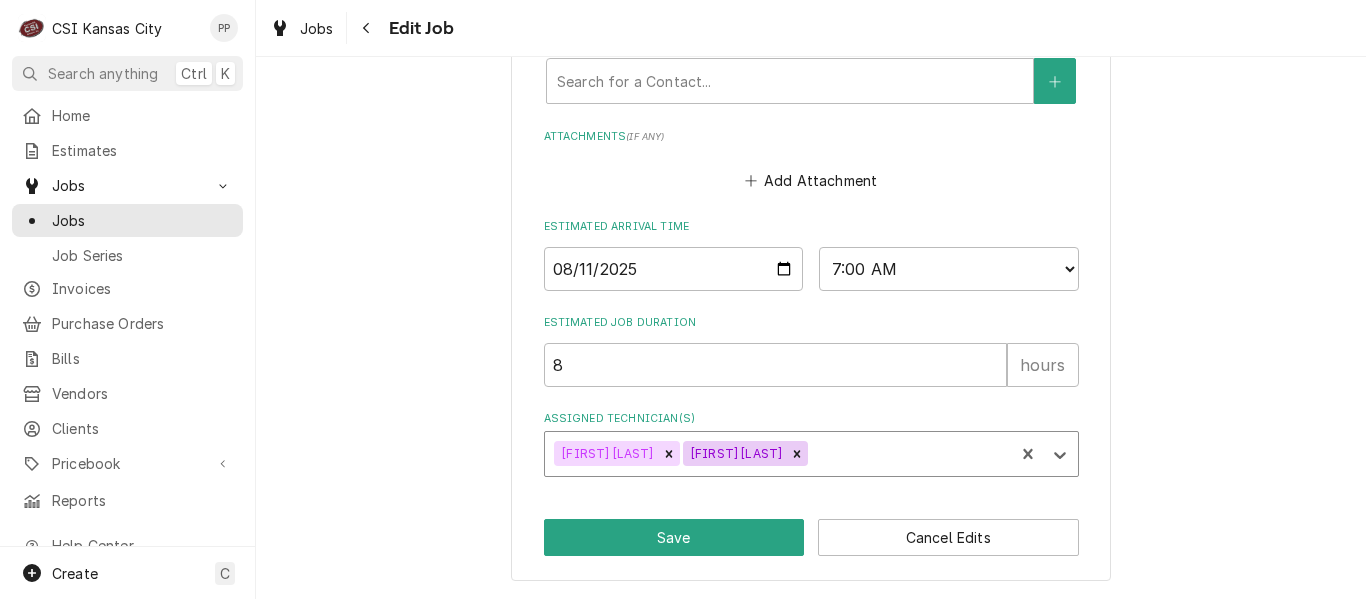 type on "x" 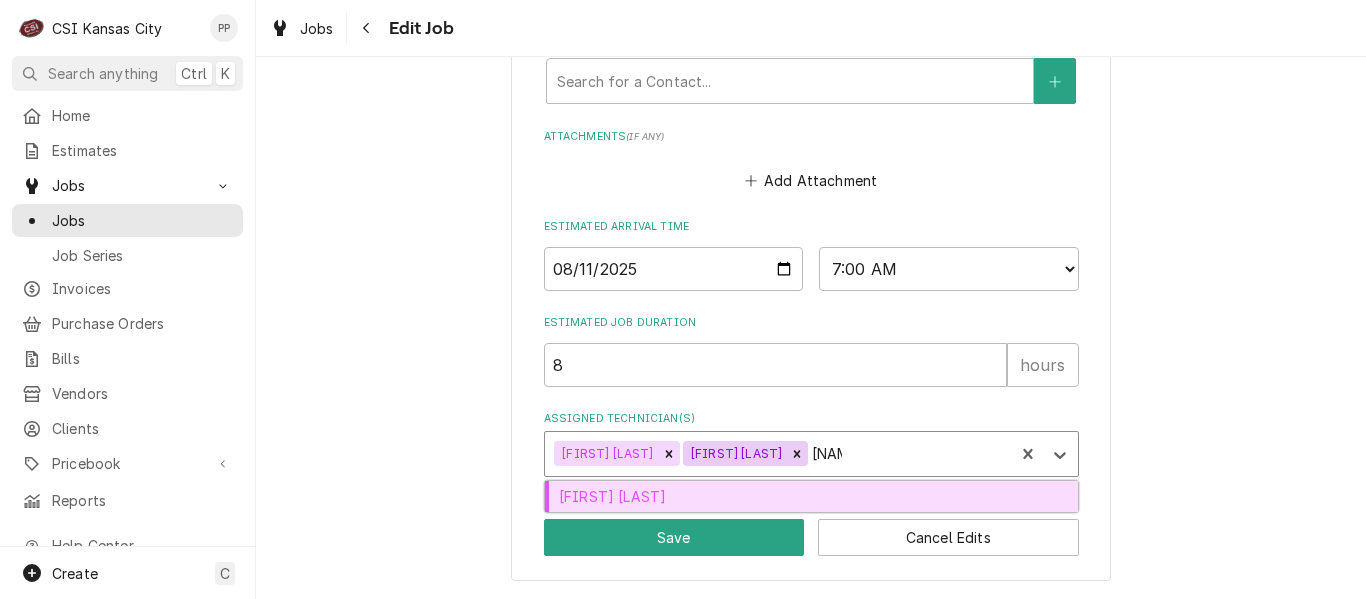 type on "jesse" 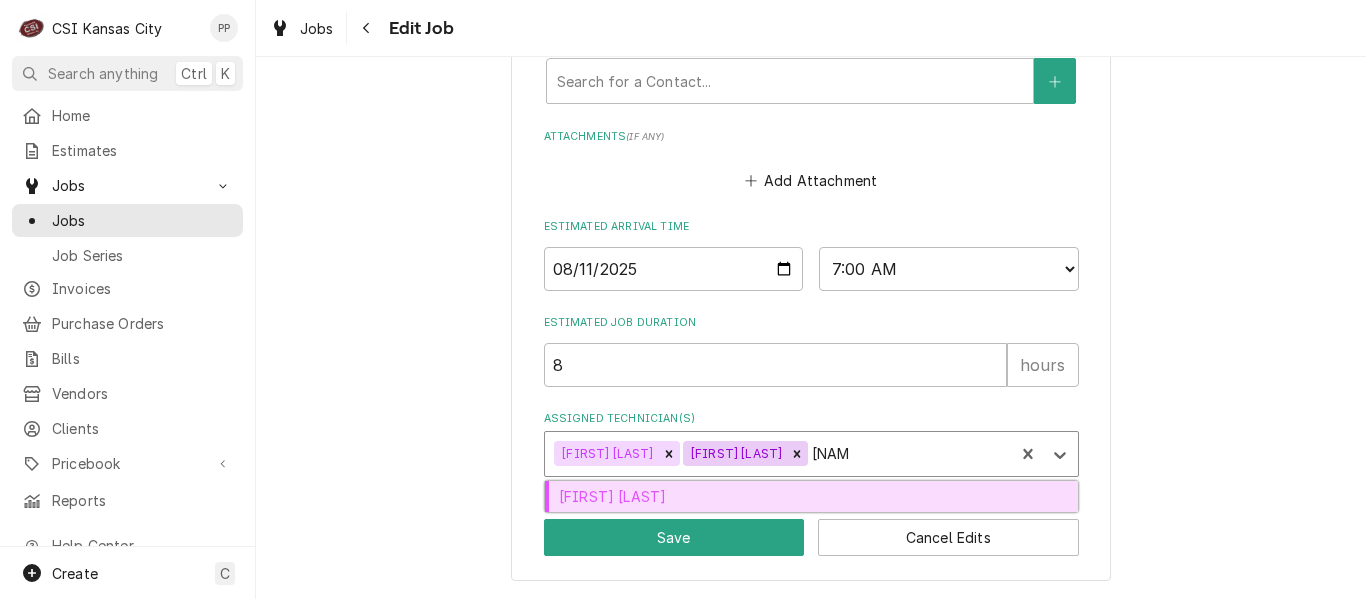 click on "Jesse Hughes" at bounding box center (811, 496) 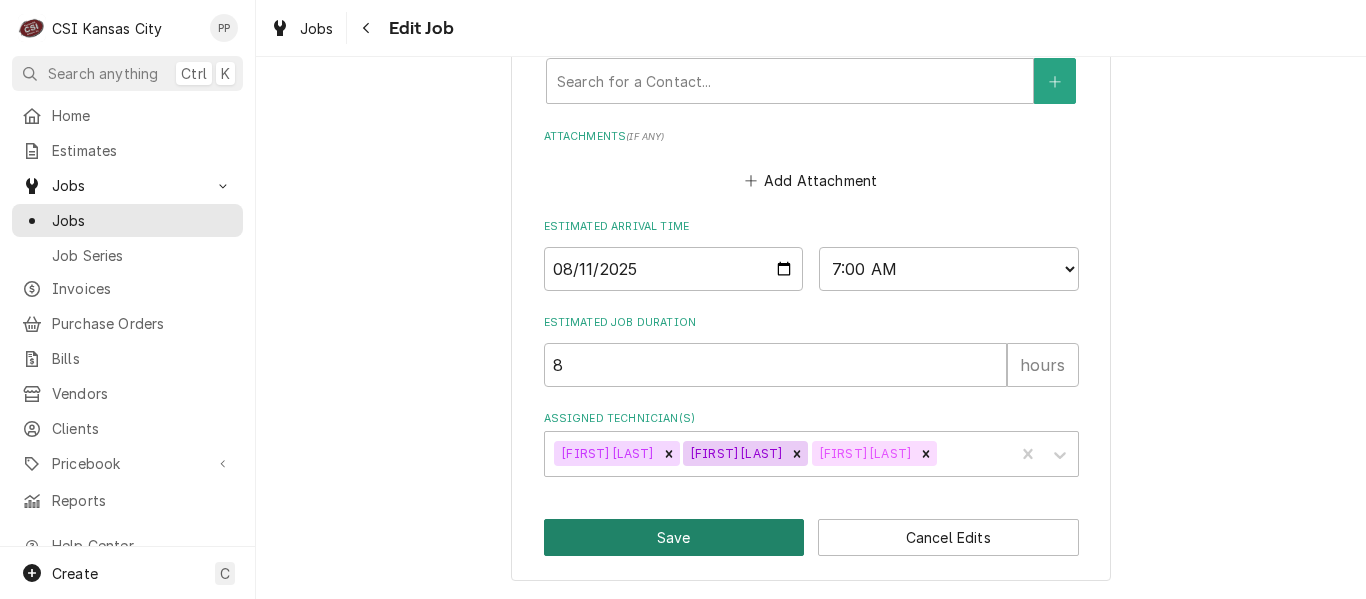 click on "Save" at bounding box center [674, 537] 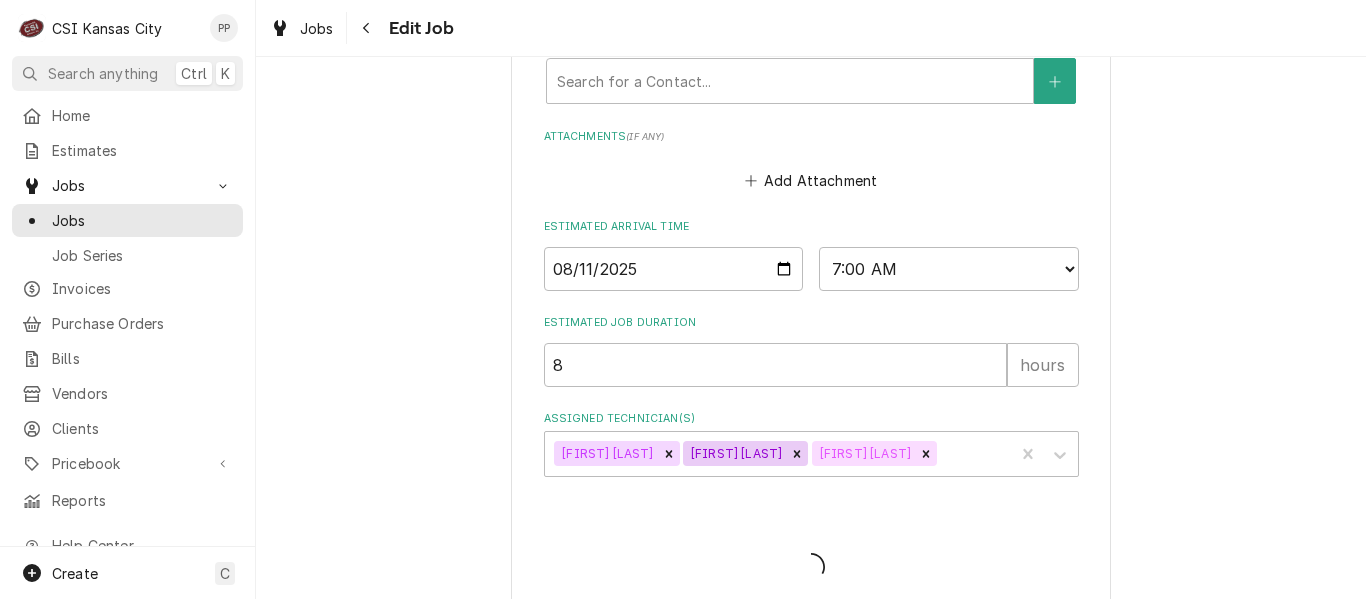 type on "x" 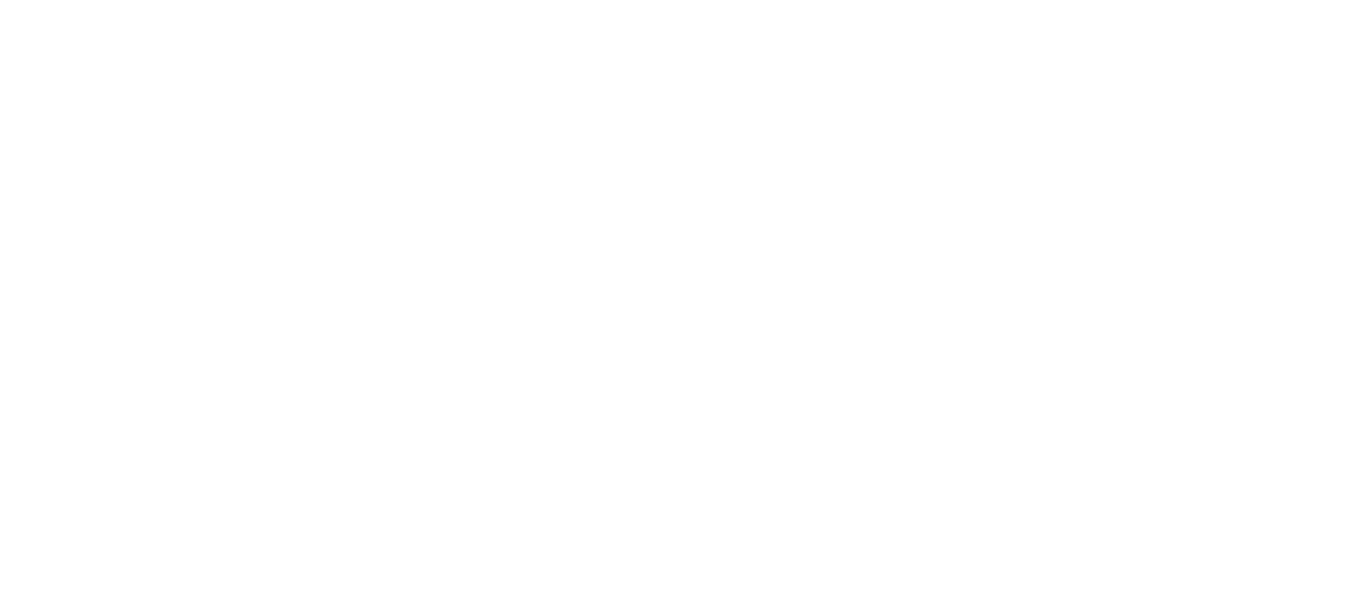 scroll, scrollTop: 0, scrollLeft: 0, axis: both 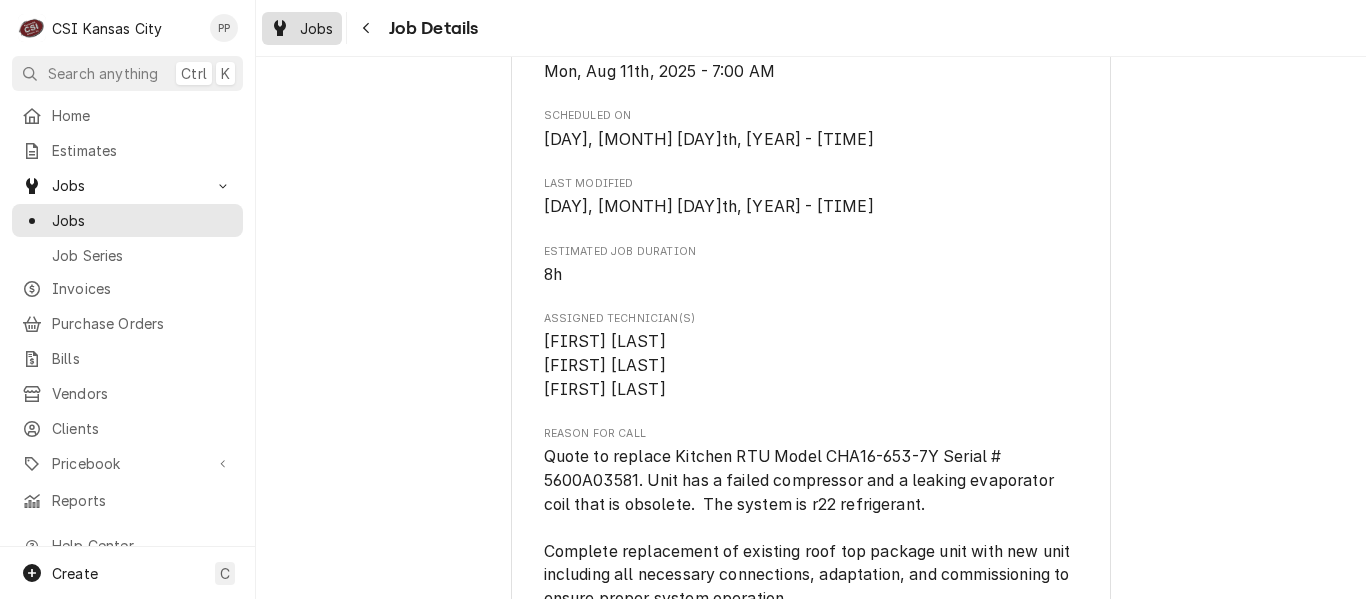 click on "Jobs" at bounding box center (317, 28) 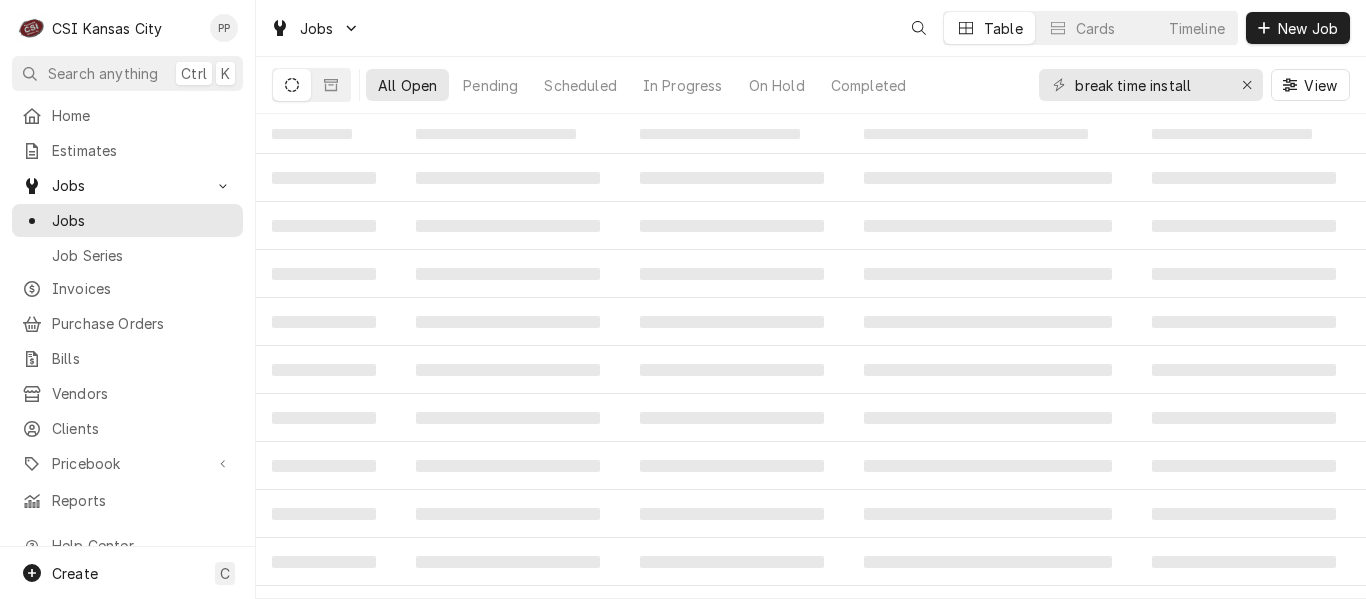 scroll, scrollTop: 0, scrollLeft: 0, axis: both 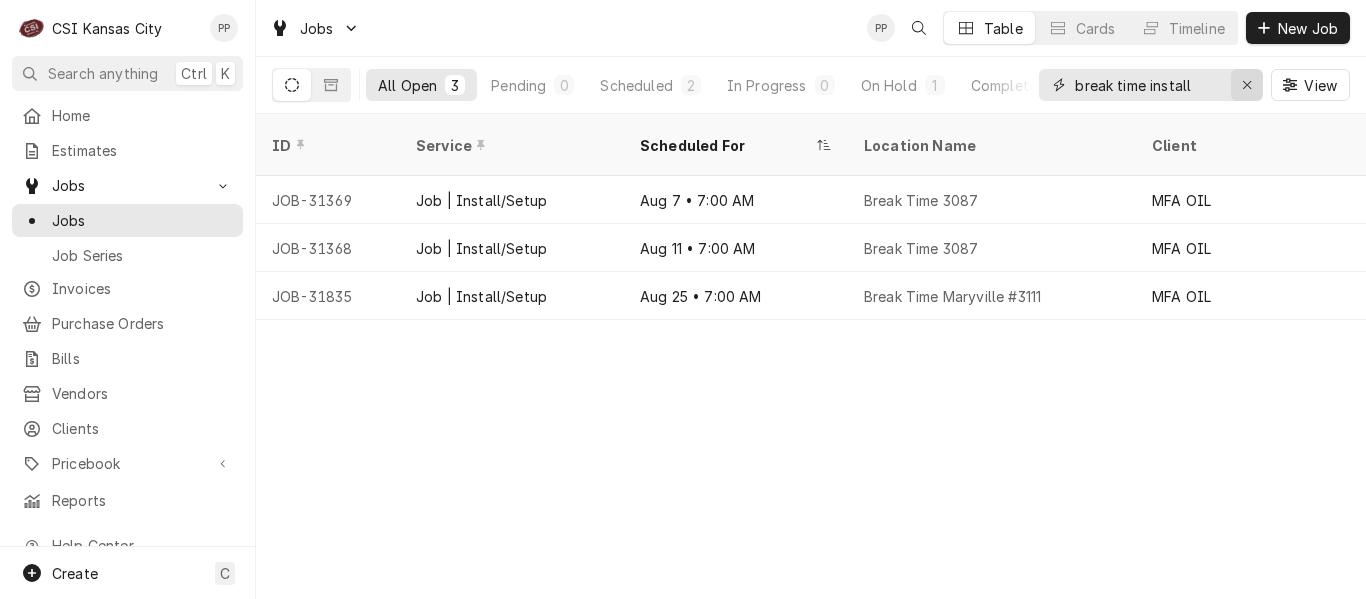click 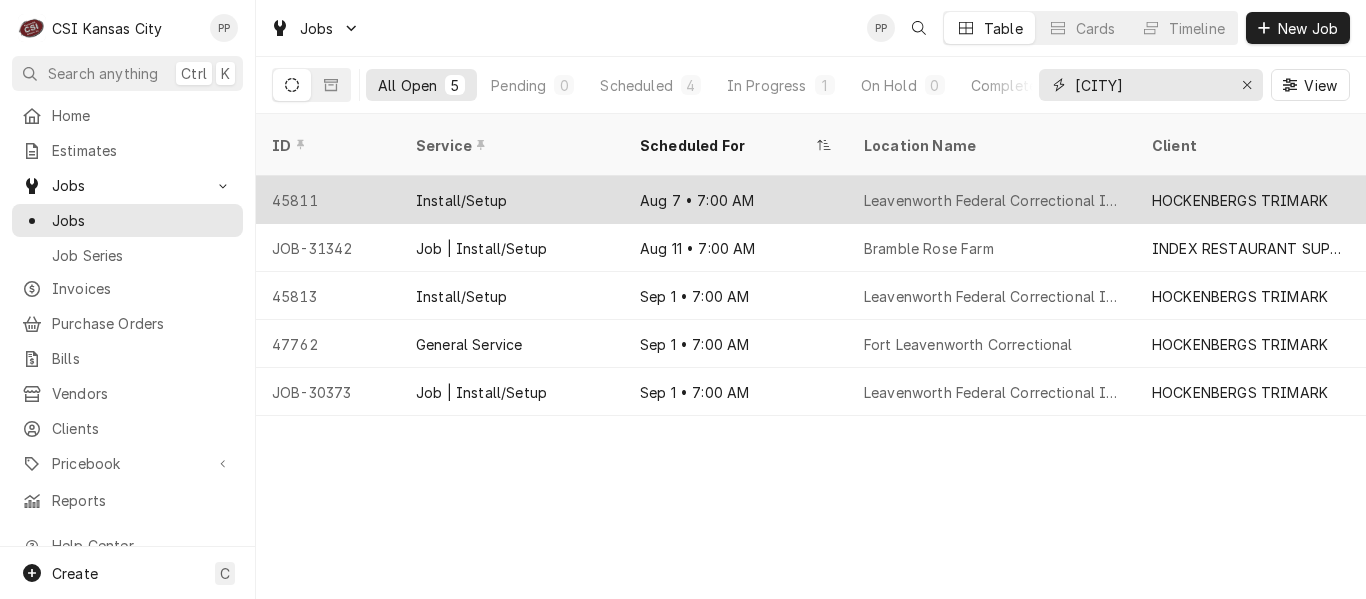 type on "leavenworth" 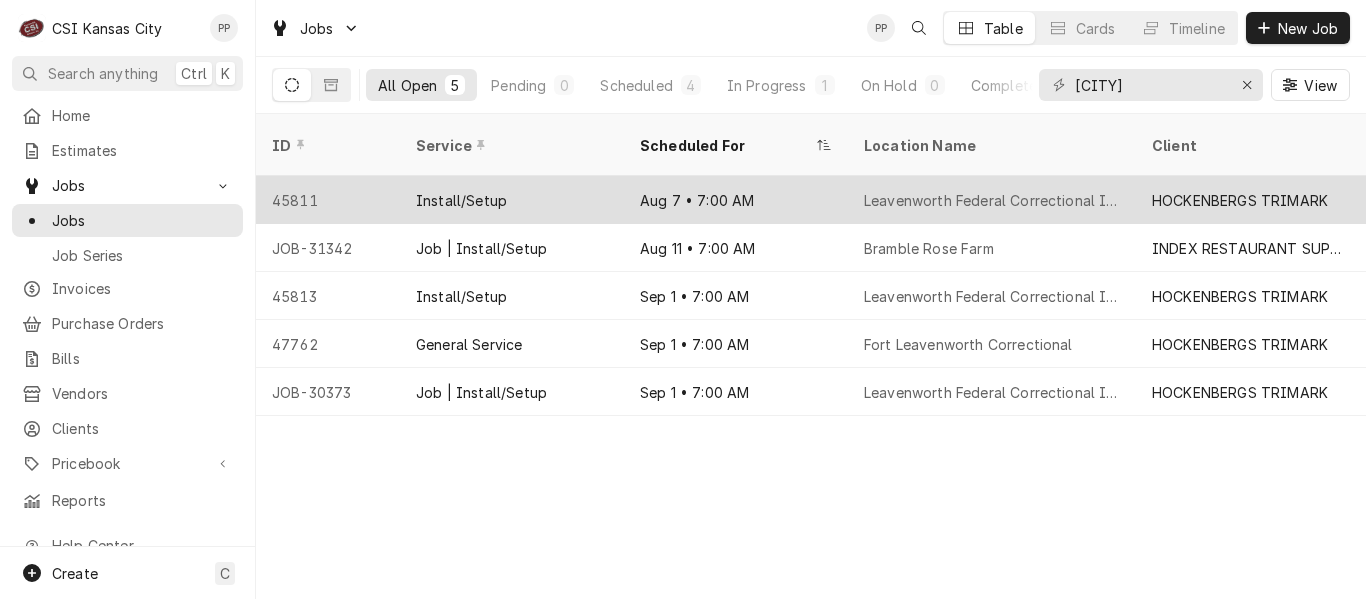 click on "Leavenworth Federal Correctional Institution" at bounding box center (992, 200) 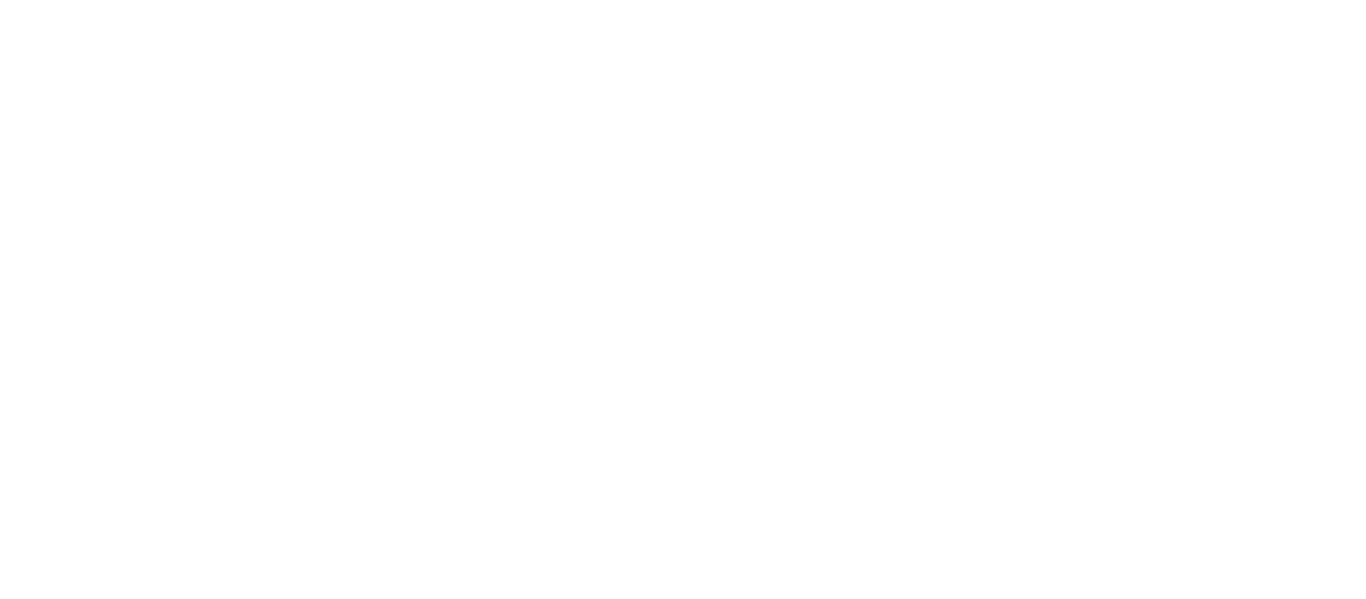 scroll, scrollTop: 0, scrollLeft: 0, axis: both 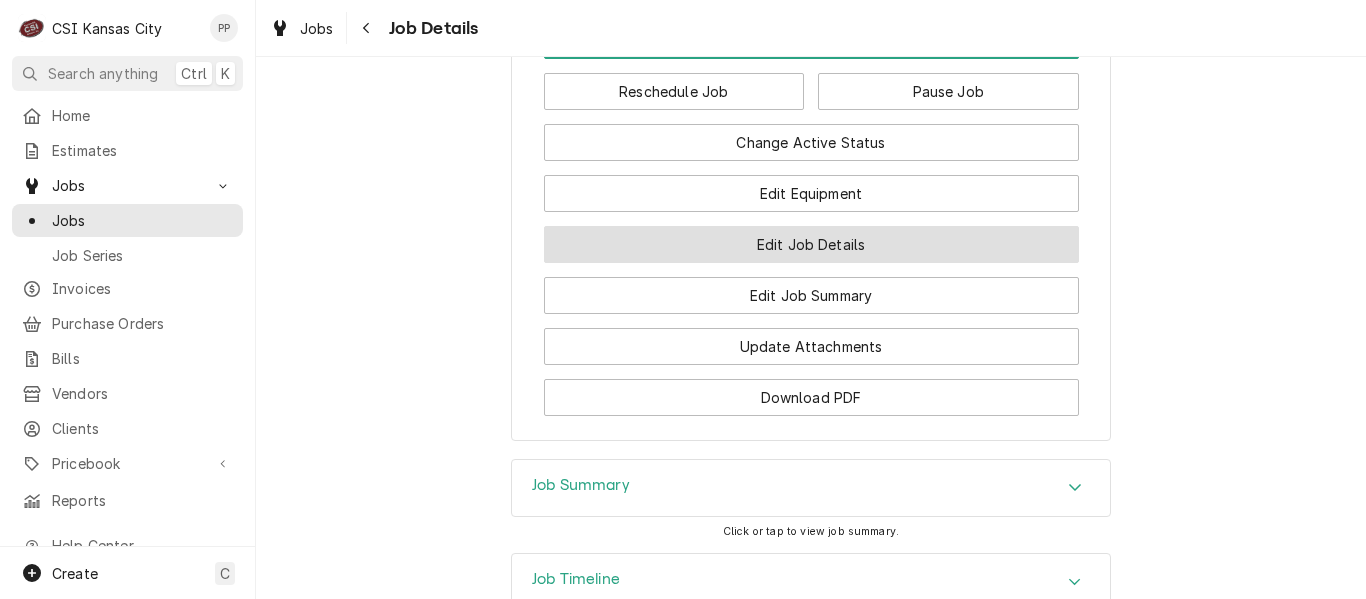 click on "Edit Job Details" at bounding box center [811, 244] 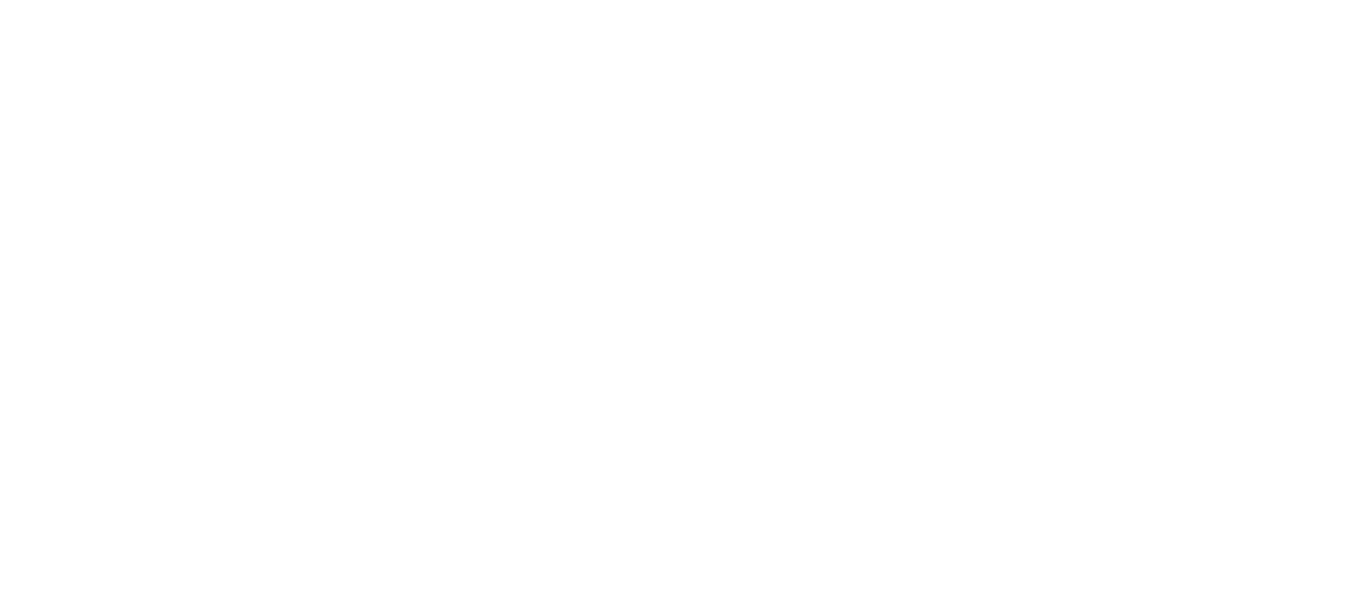 scroll, scrollTop: 0, scrollLeft: 0, axis: both 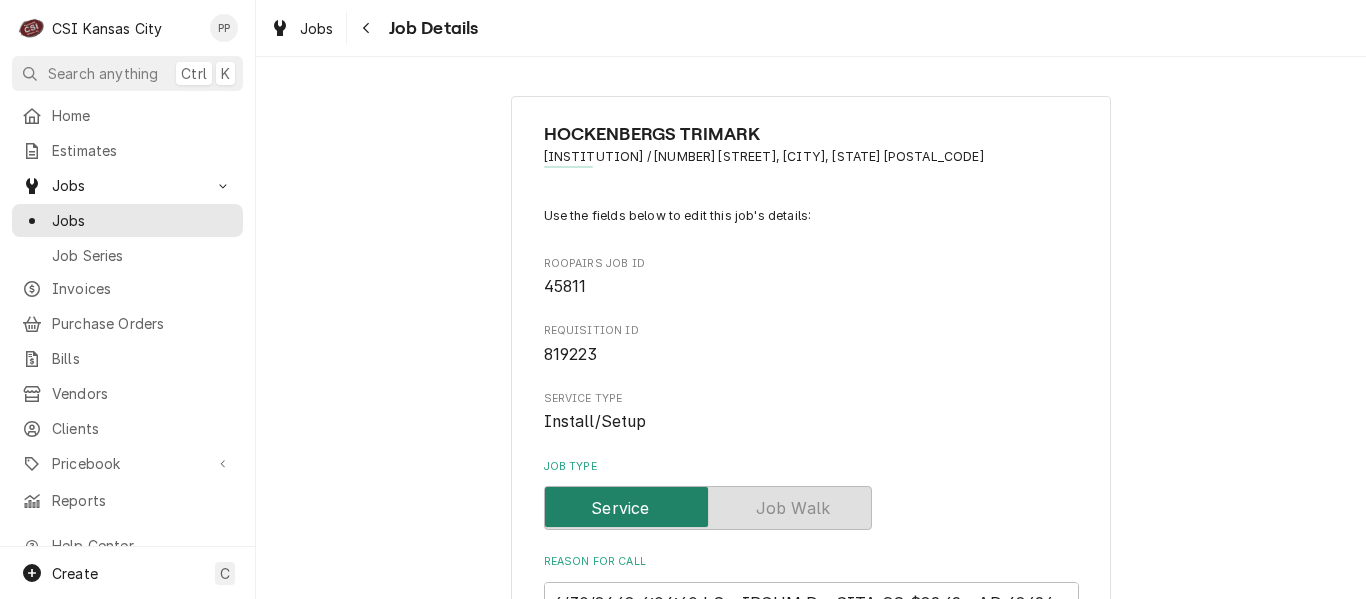 type on "x" 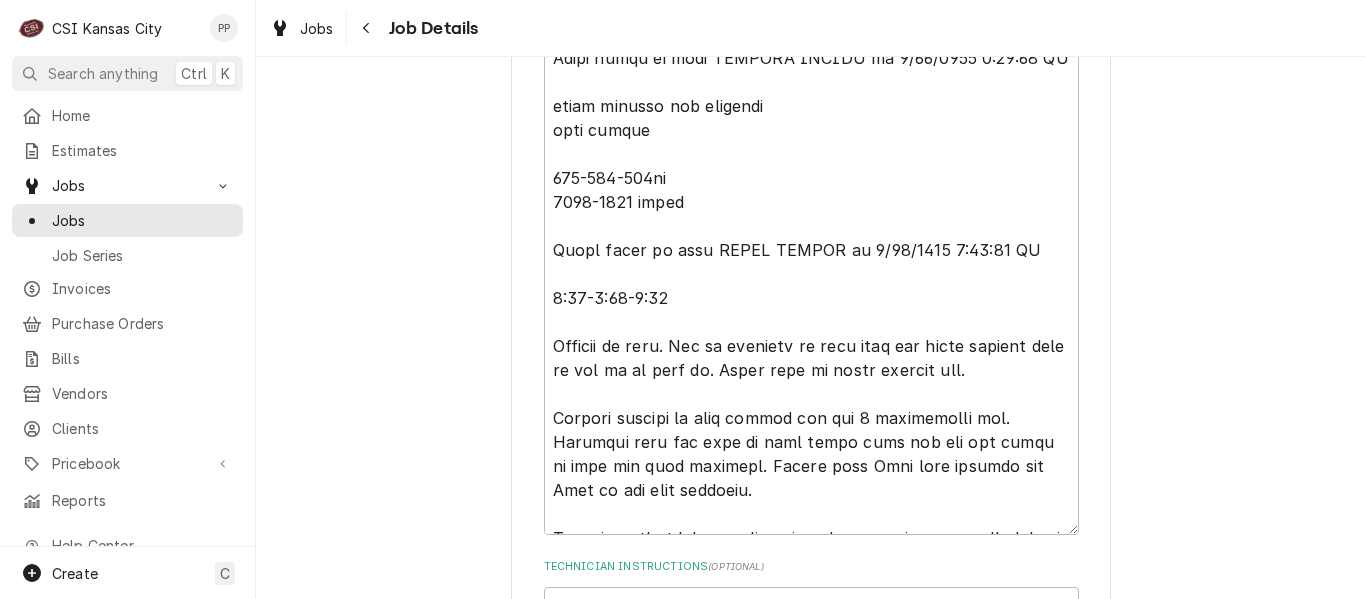 scroll, scrollTop: 11845, scrollLeft: 0, axis: vertical 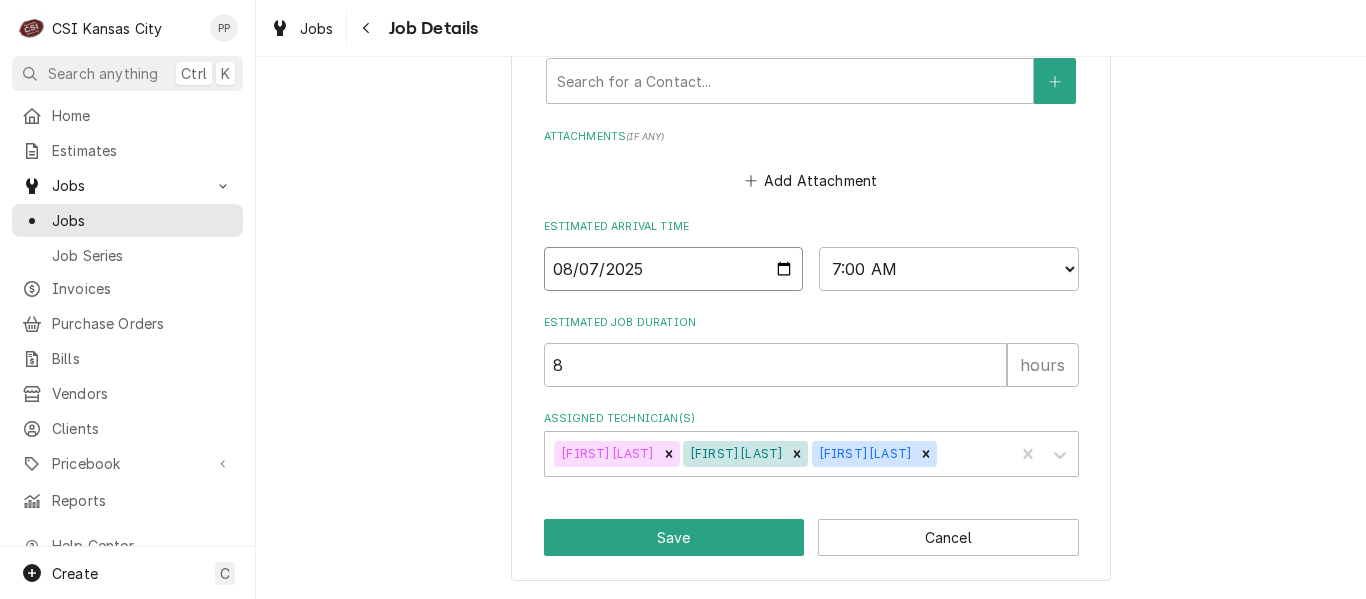 click on "2025-08-07" at bounding box center (674, 269) 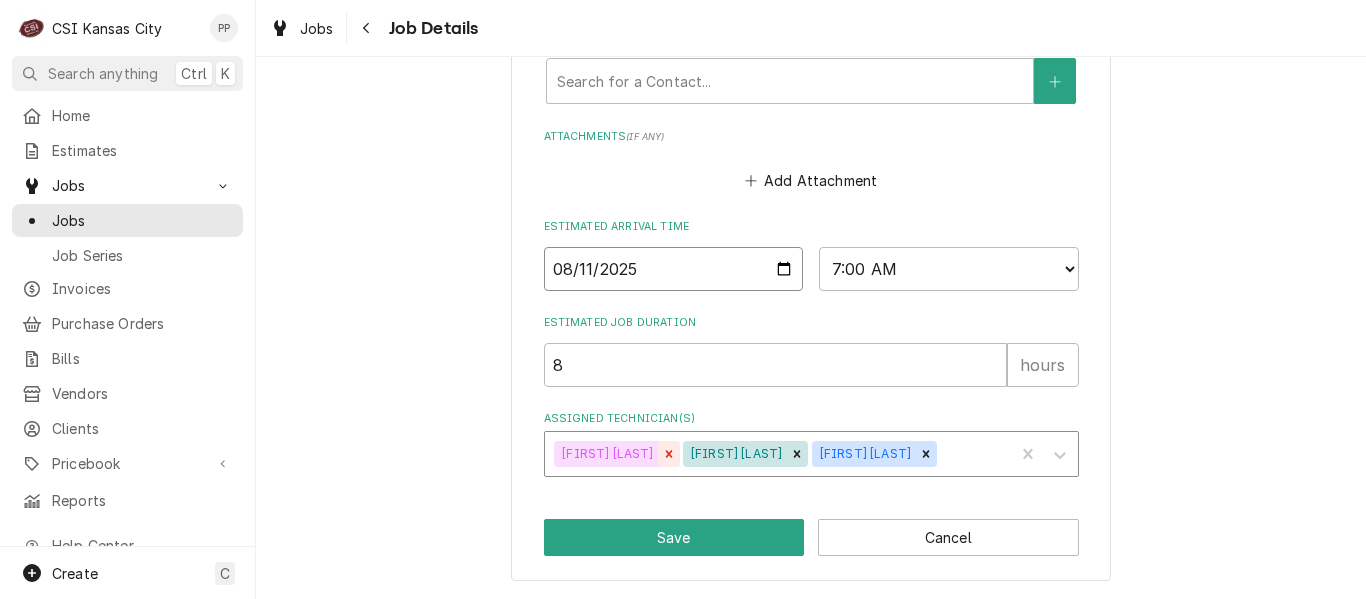 click 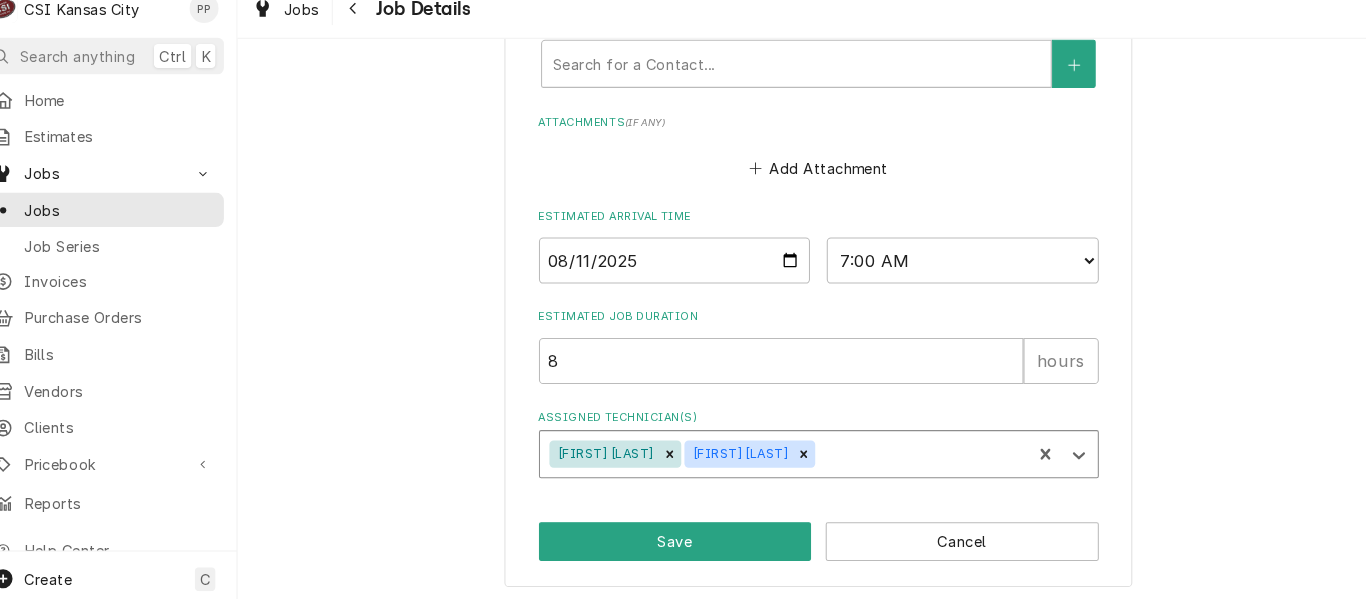 type on "x" 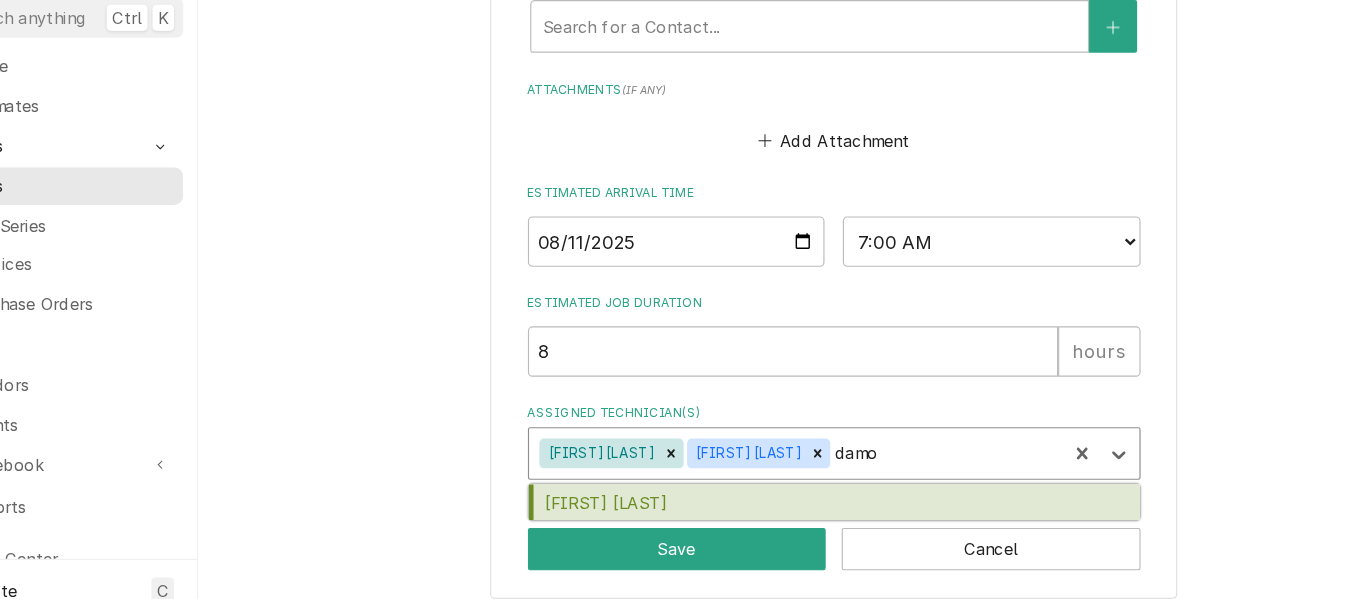 type on "damon" 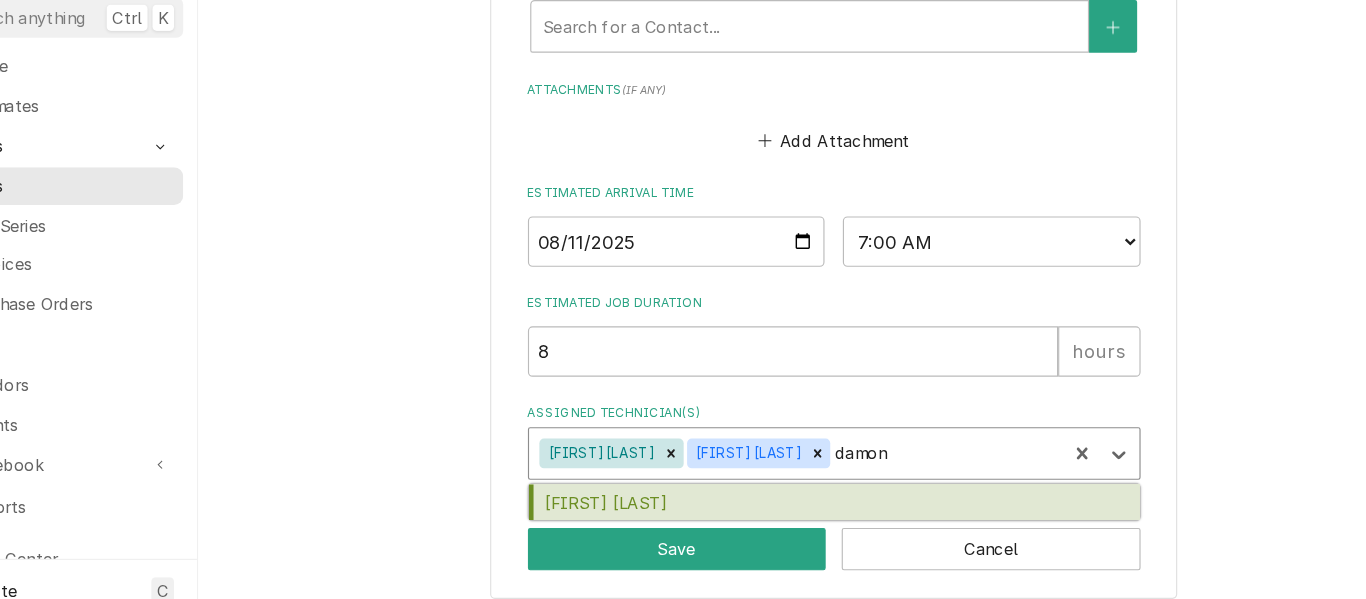 click on "[FIRST] [LAST]" at bounding box center (811, 496) 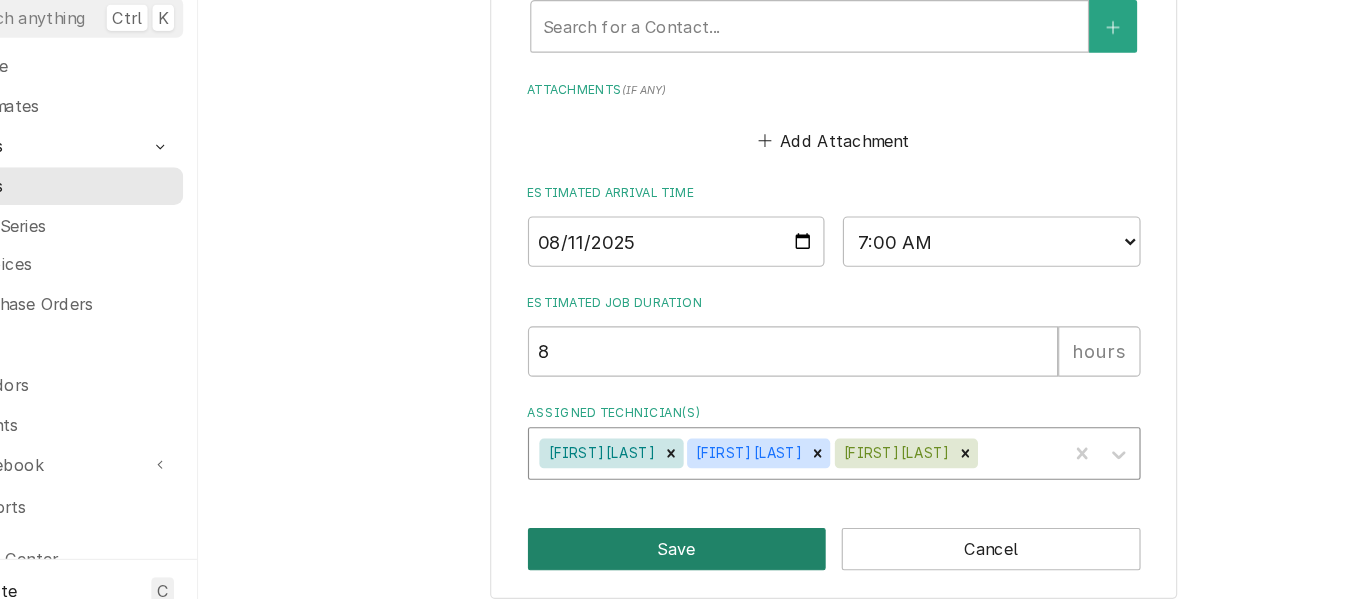 click on "Save" at bounding box center (674, 537) 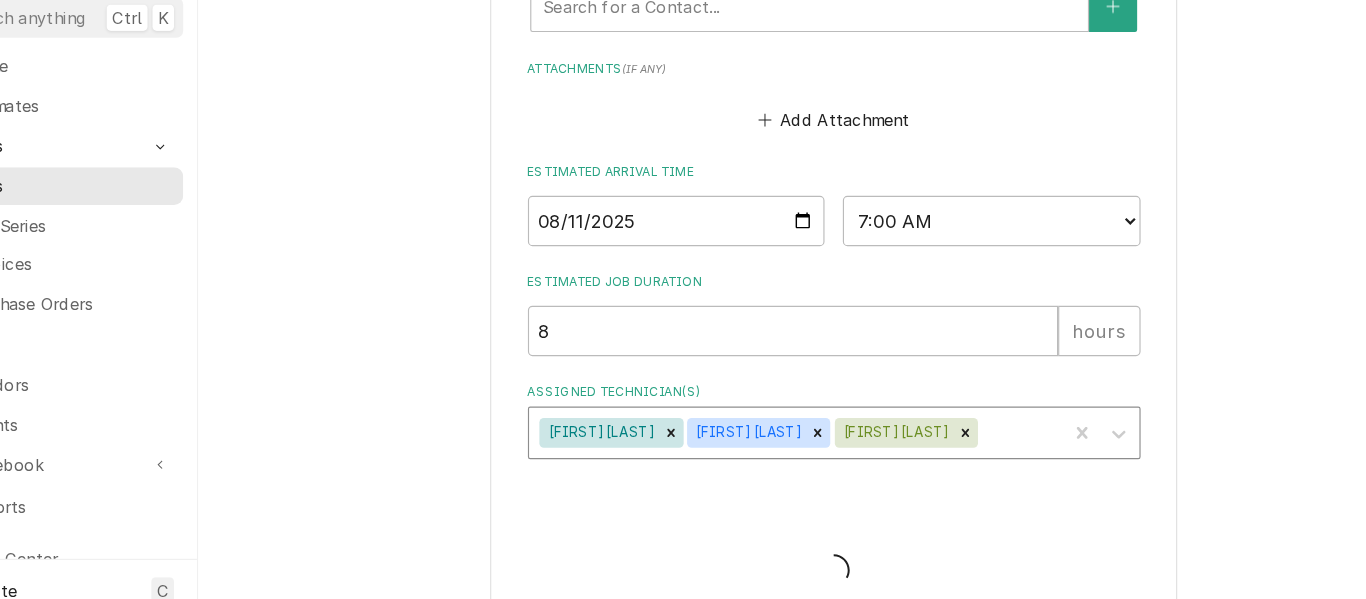 type on "x" 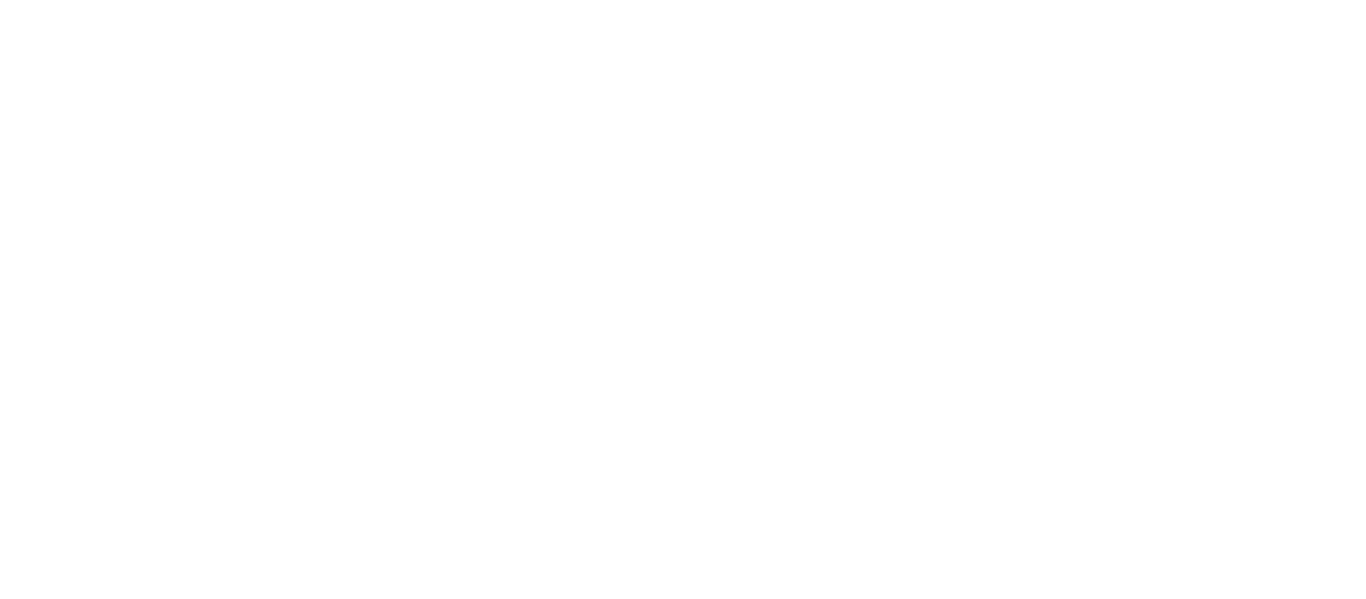scroll, scrollTop: 0, scrollLeft: 0, axis: both 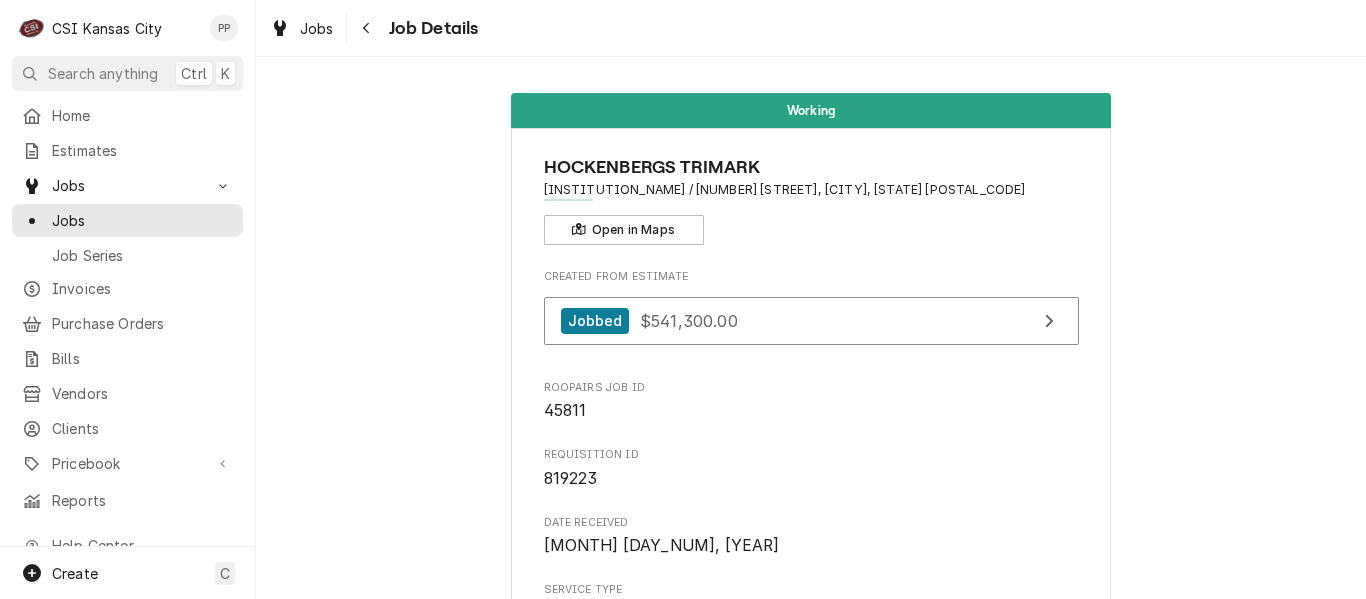click on "Jobs   Job Details" at bounding box center (811, 28) 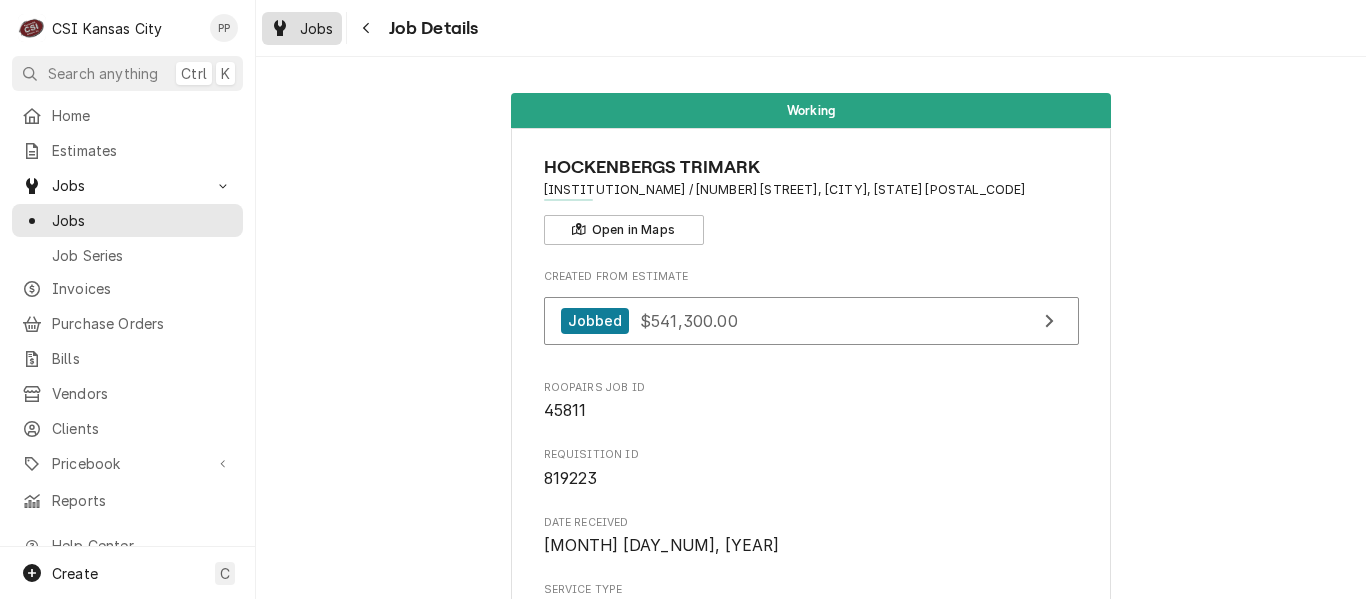 click on "Jobs" at bounding box center [317, 28] 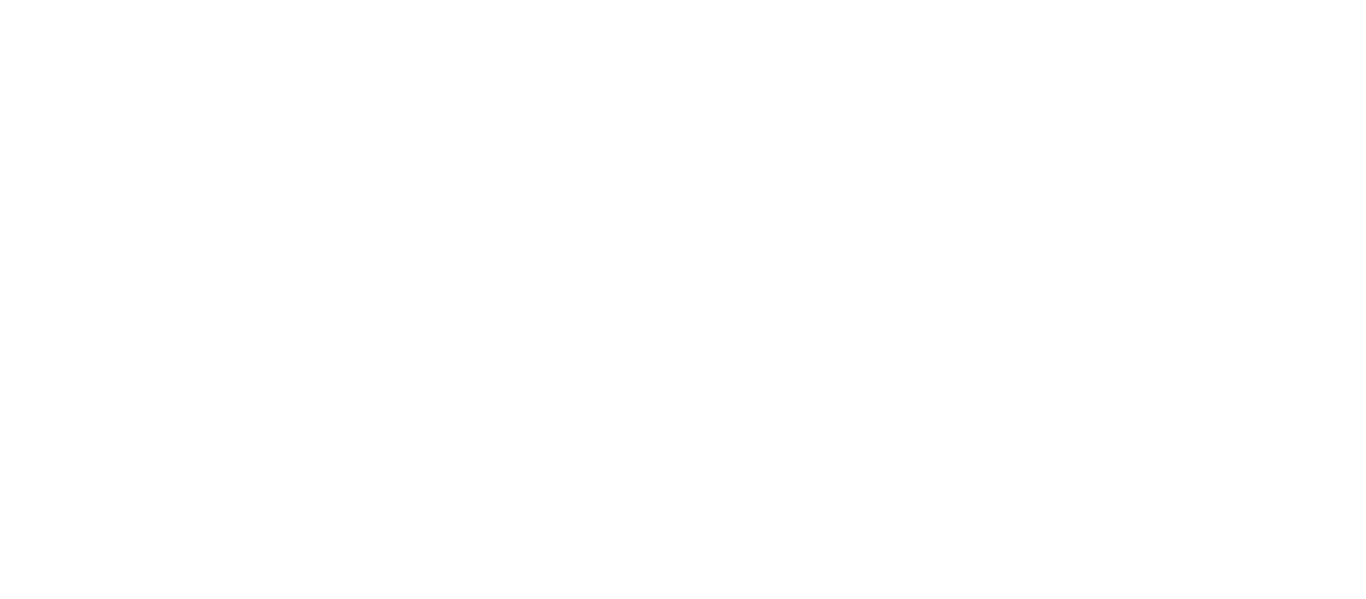 scroll, scrollTop: 0, scrollLeft: 0, axis: both 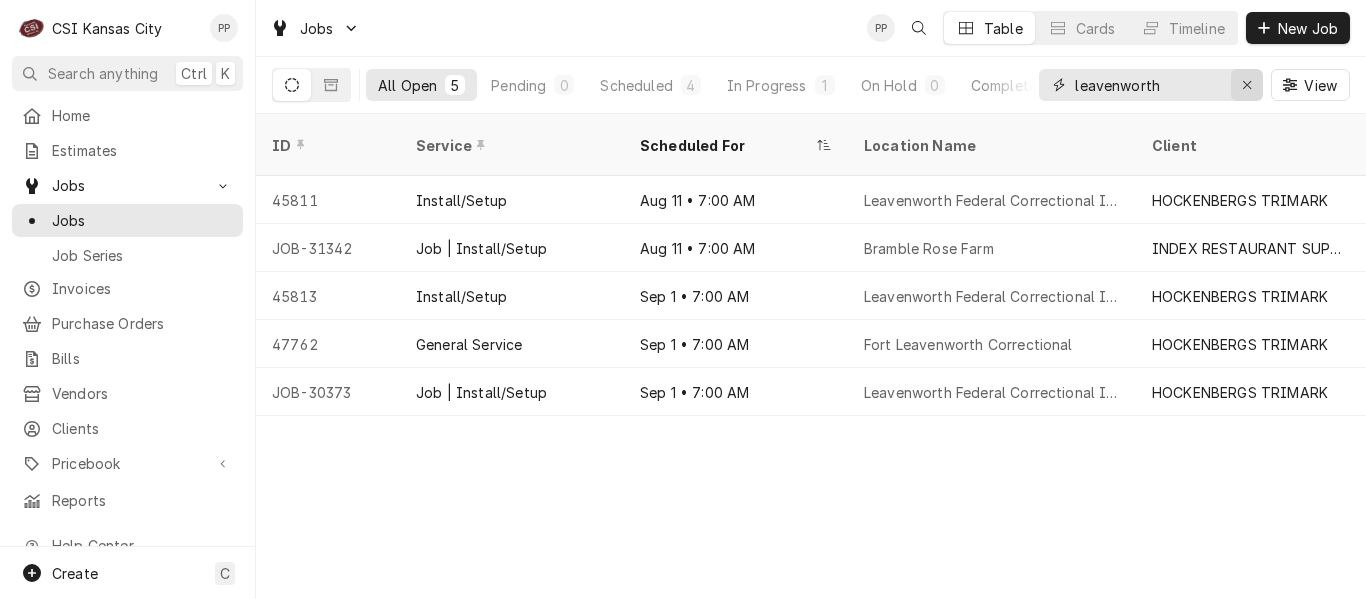 click at bounding box center [1247, 85] 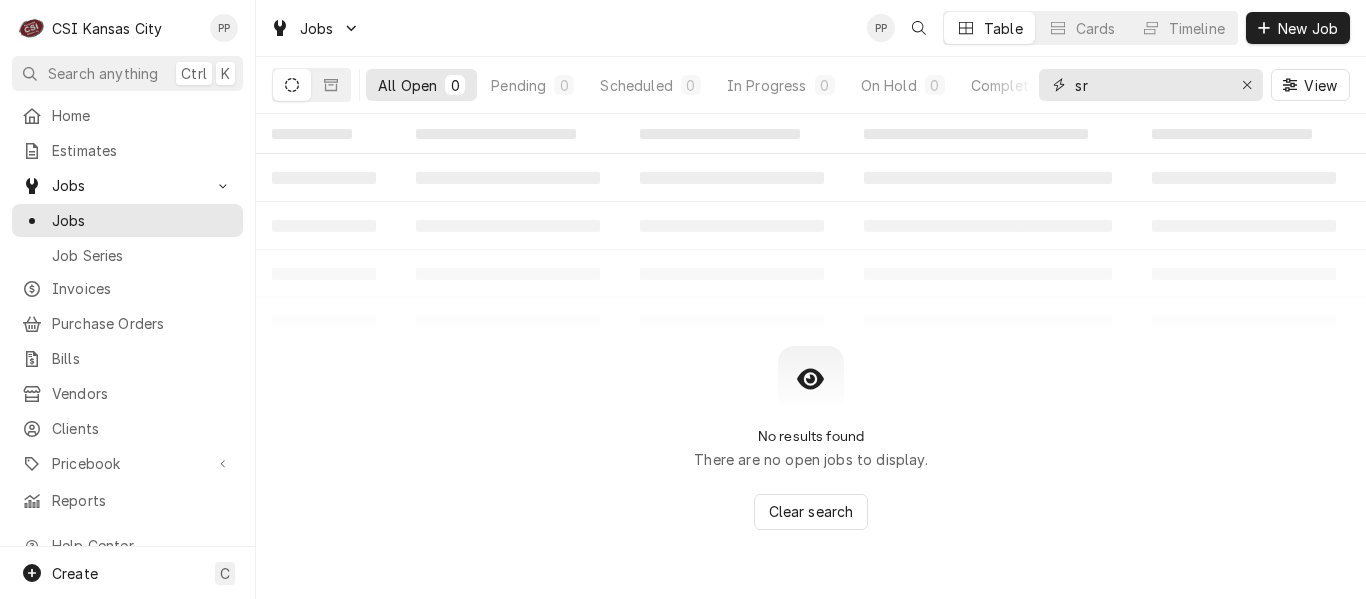 type on "s" 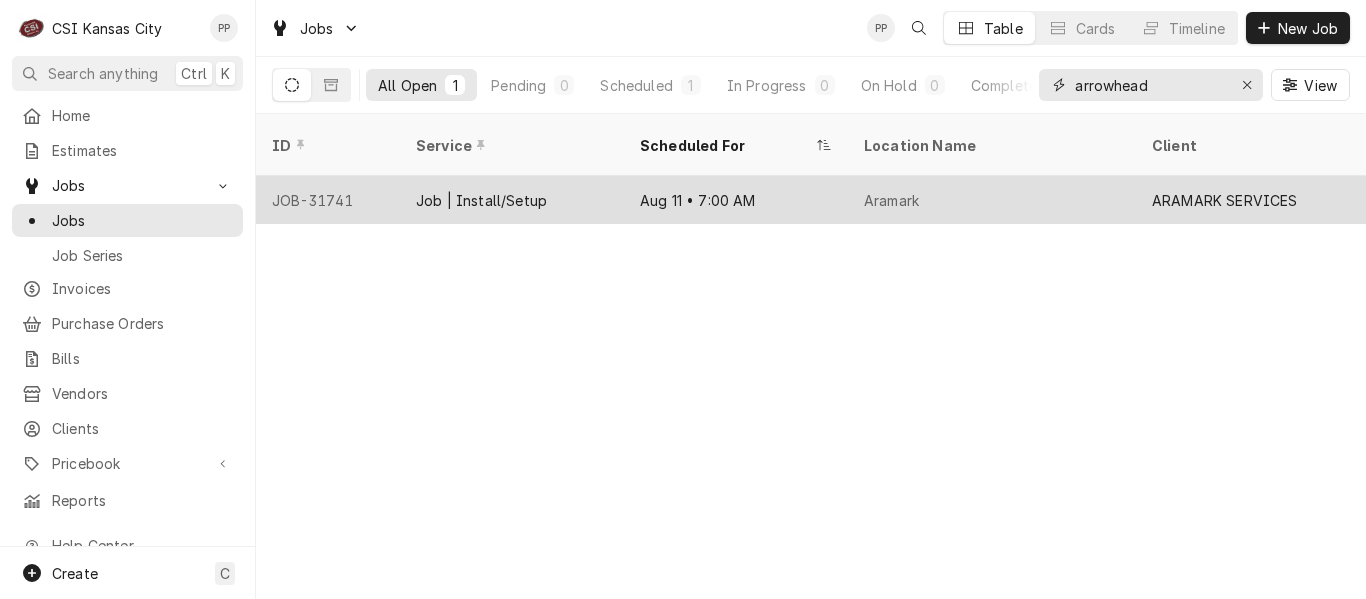type on "arrowhead" 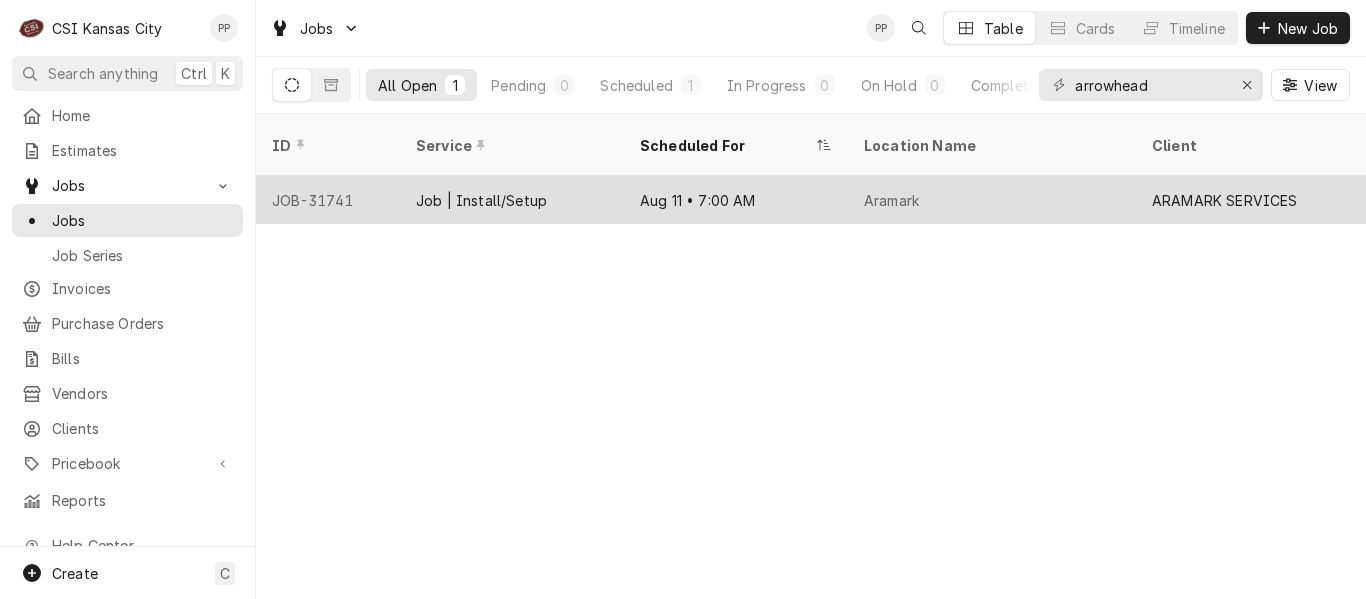 click on "Aramark" at bounding box center [992, 200] 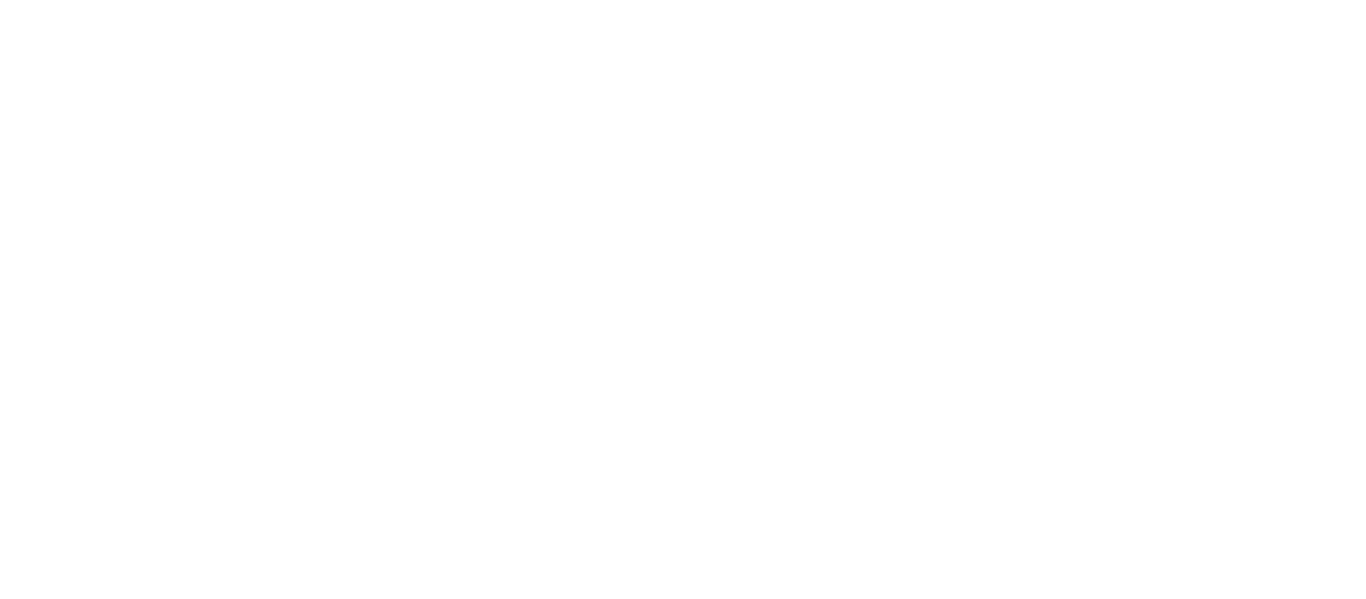 scroll, scrollTop: 0, scrollLeft: 0, axis: both 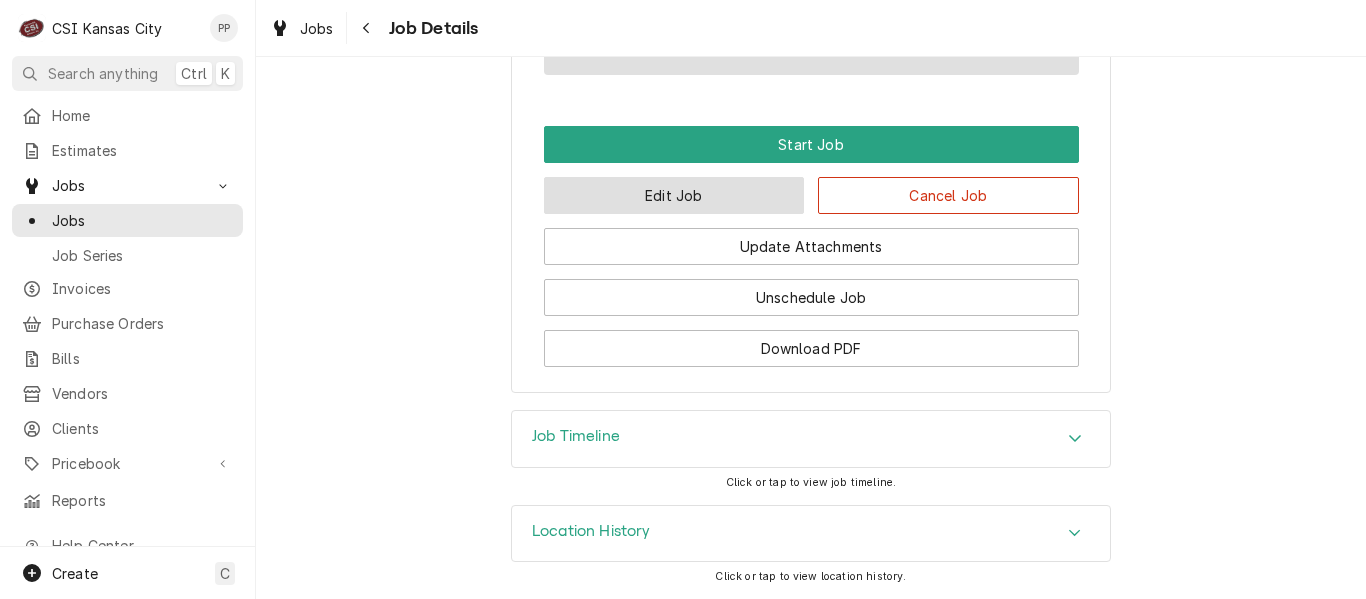 click on "Edit Job" at bounding box center (674, 195) 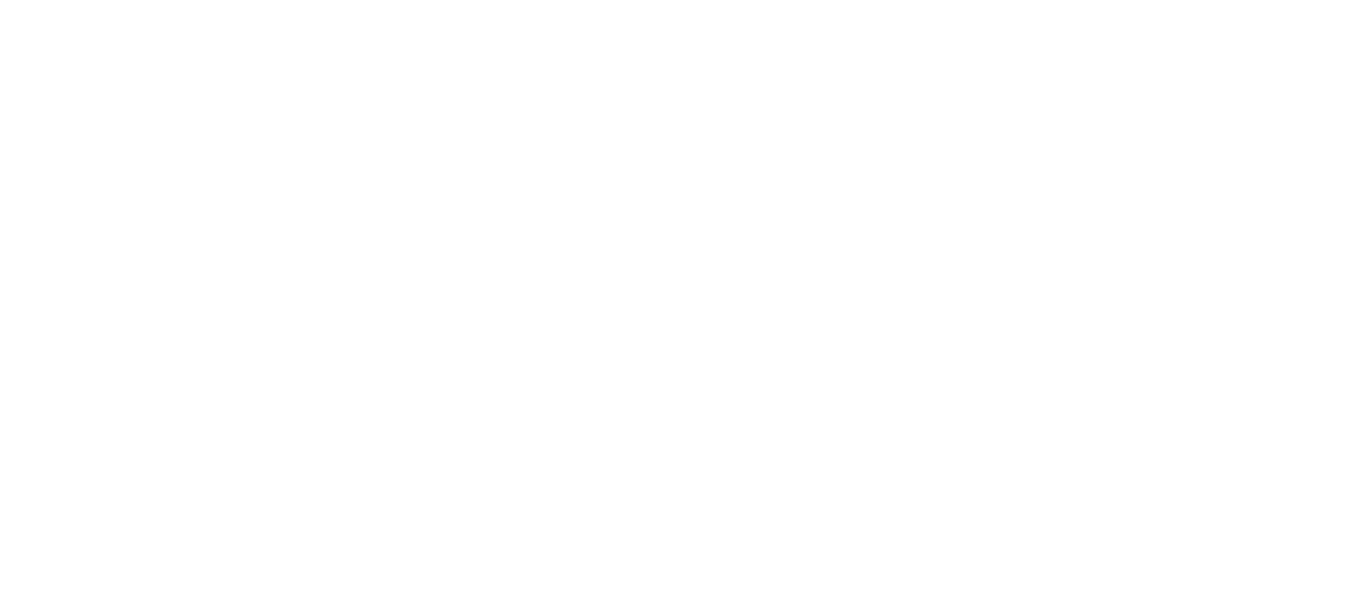 scroll, scrollTop: 0, scrollLeft: 0, axis: both 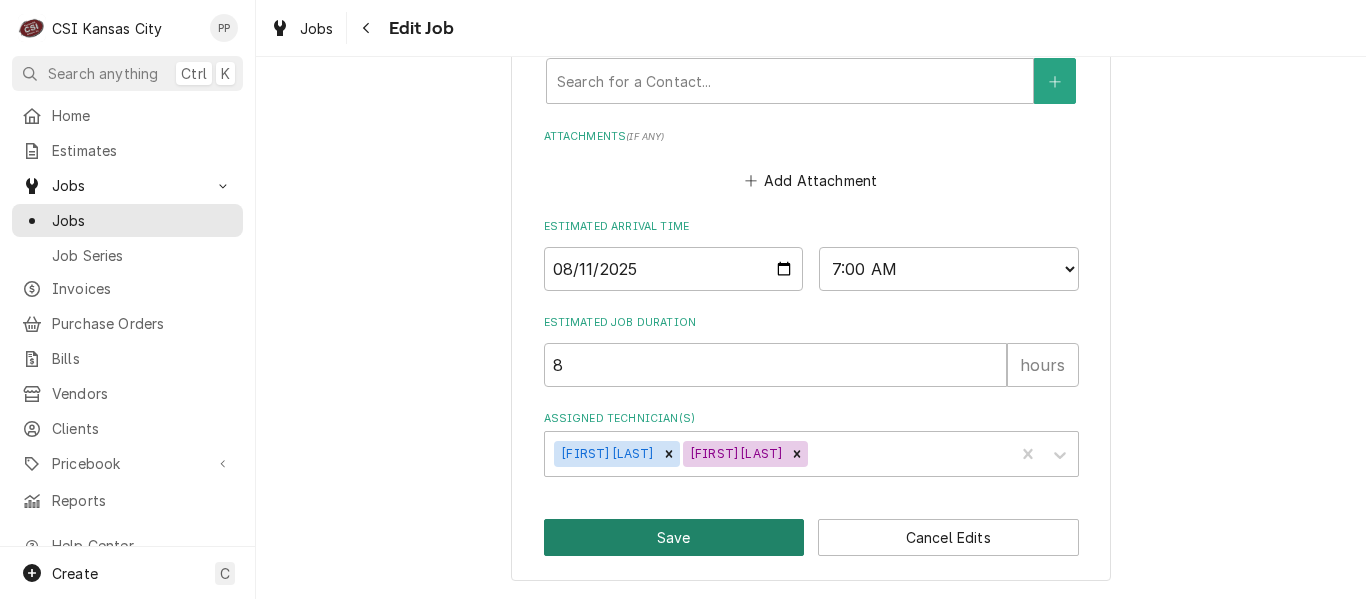 click on "Save" at bounding box center (674, 537) 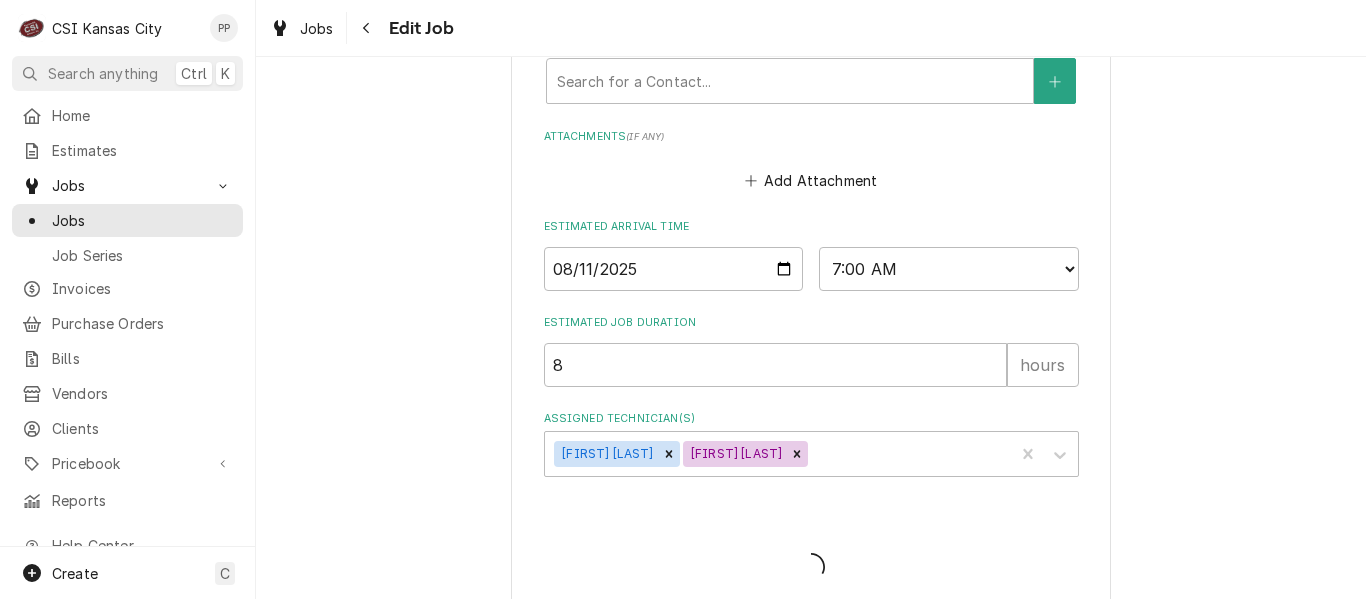 type on "x" 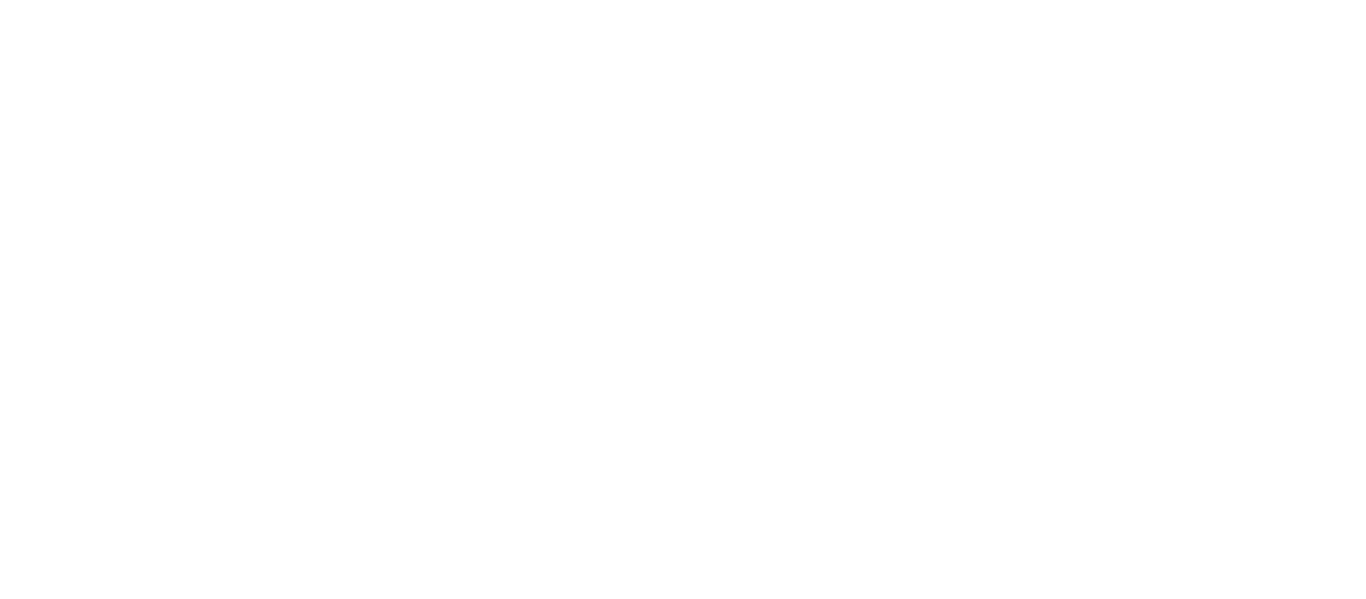 scroll, scrollTop: 0, scrollLeft: 0, axis: both 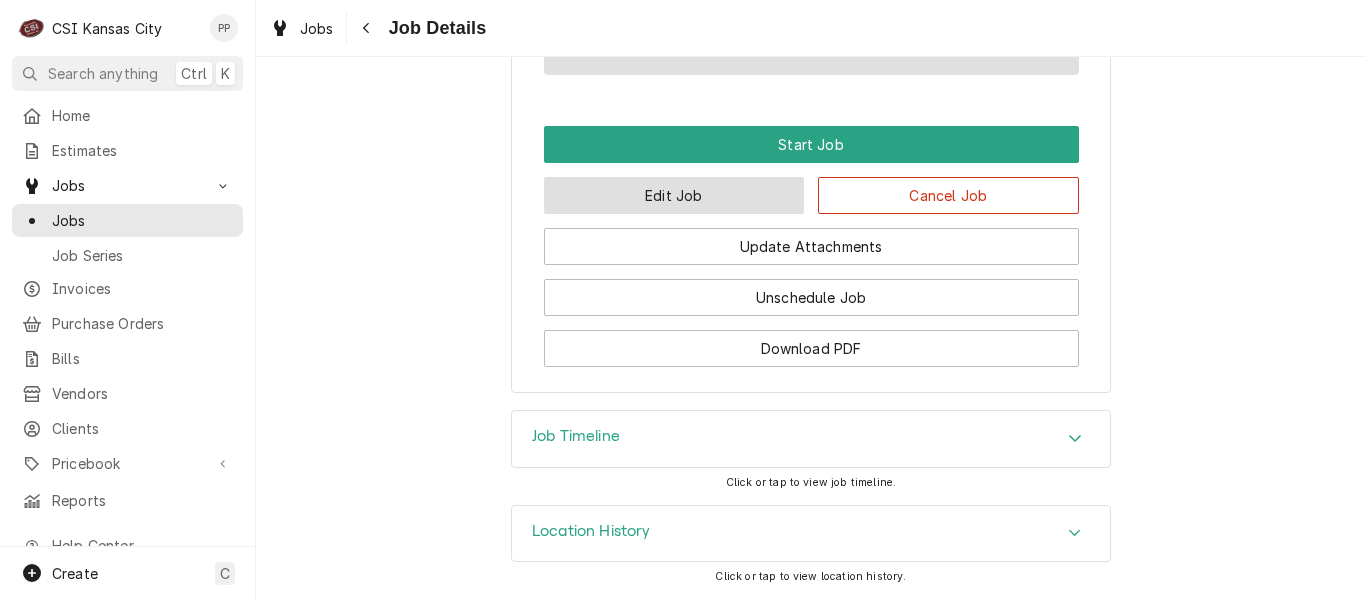 click on "Edit Job" at bounding box center (674, 195) 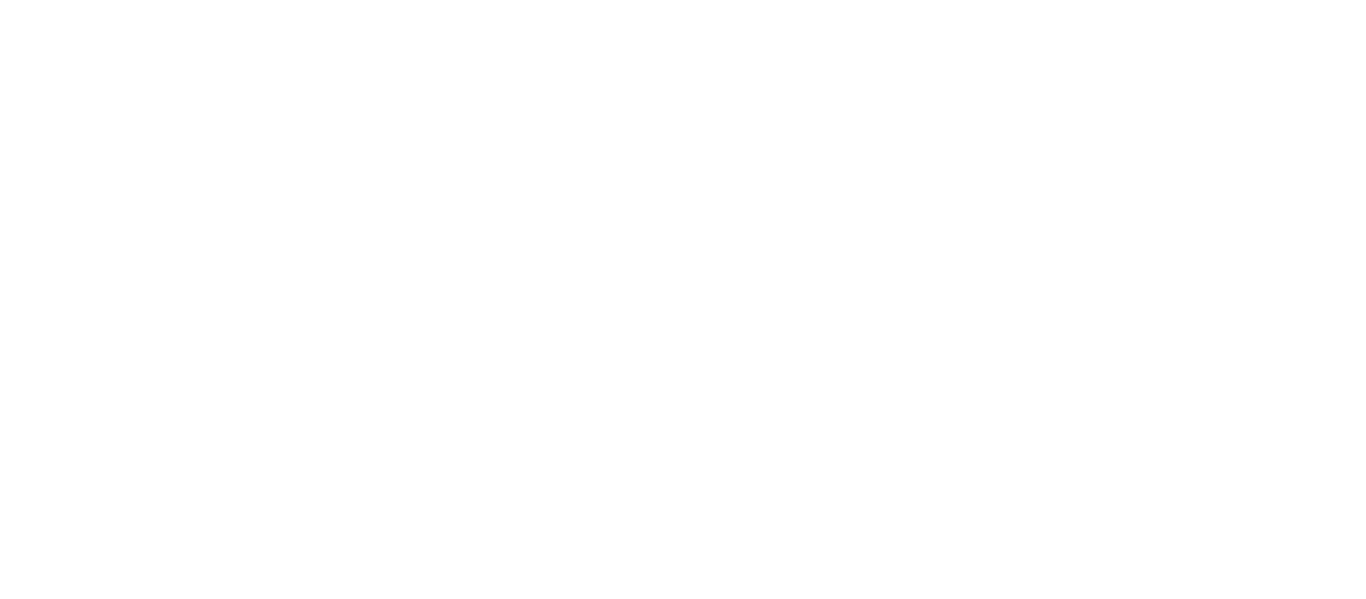 scroll, scrollTop: 0, scrollLeft: 0, axis: both 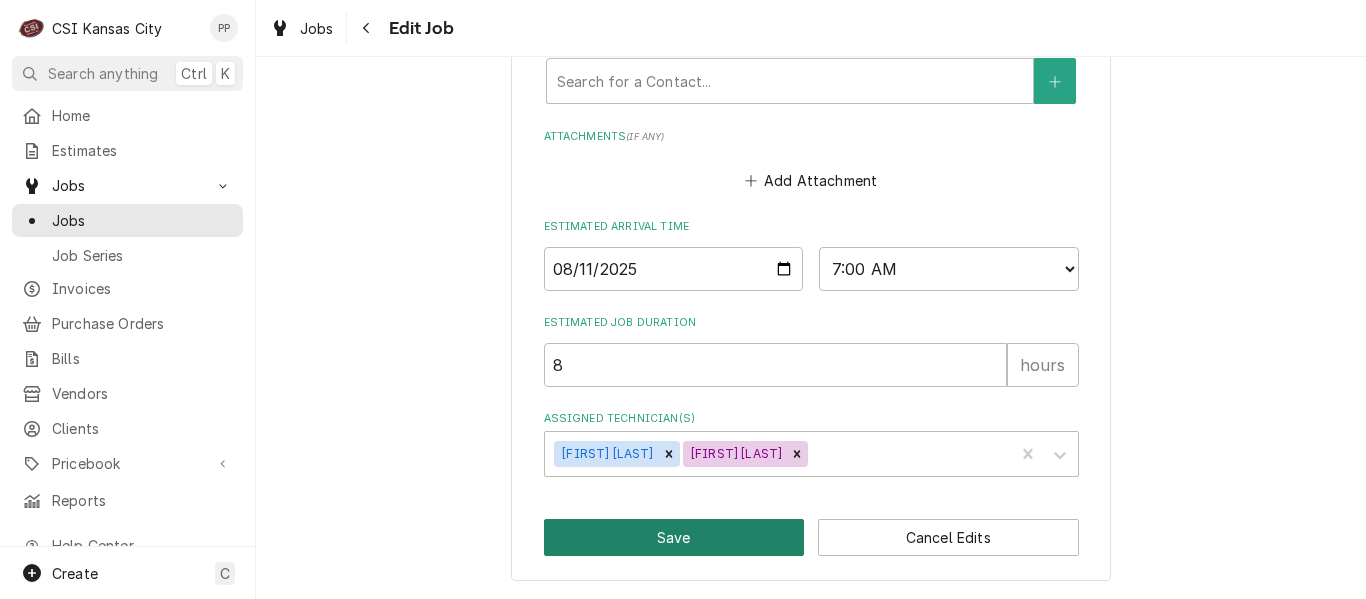 click on "Save" at bounding box center [674, 537] 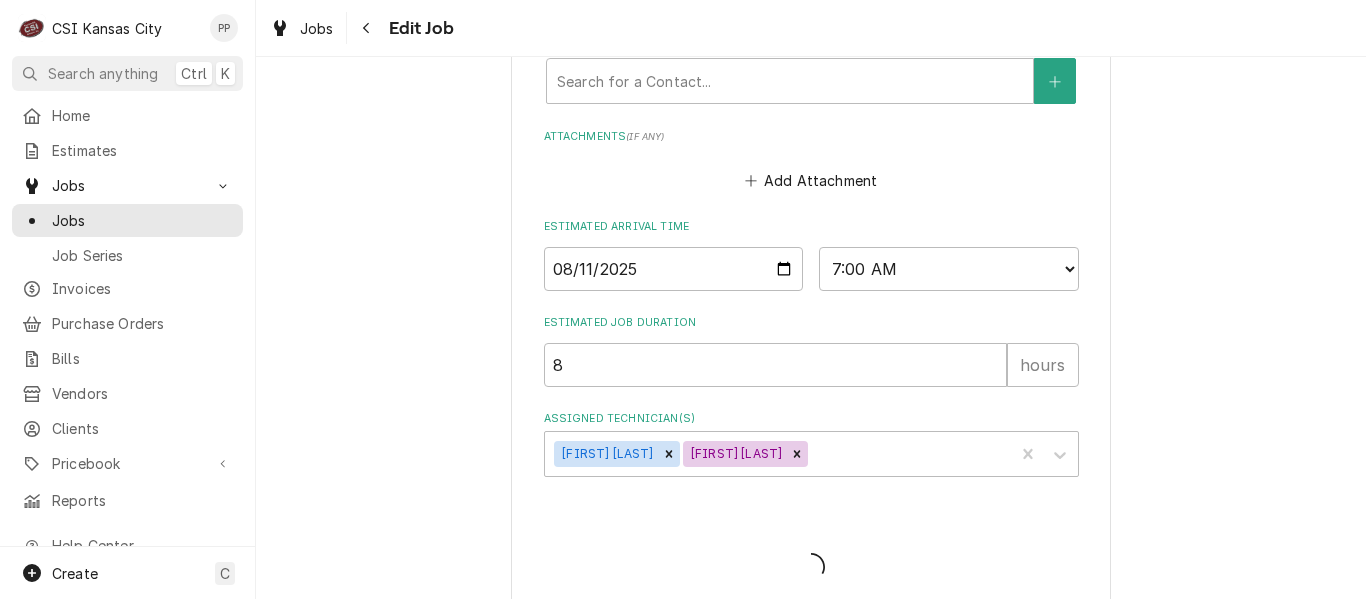 type on "x" 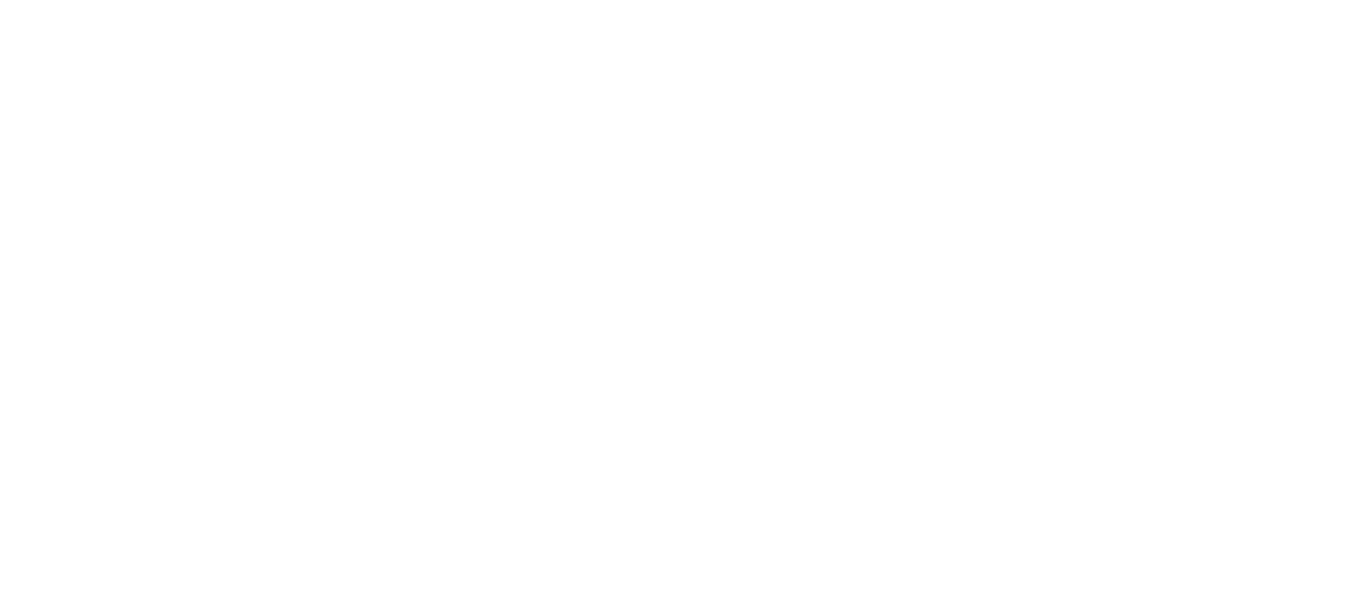 scroll, scrollTop: 0, scrollLeft: 0, axis: both 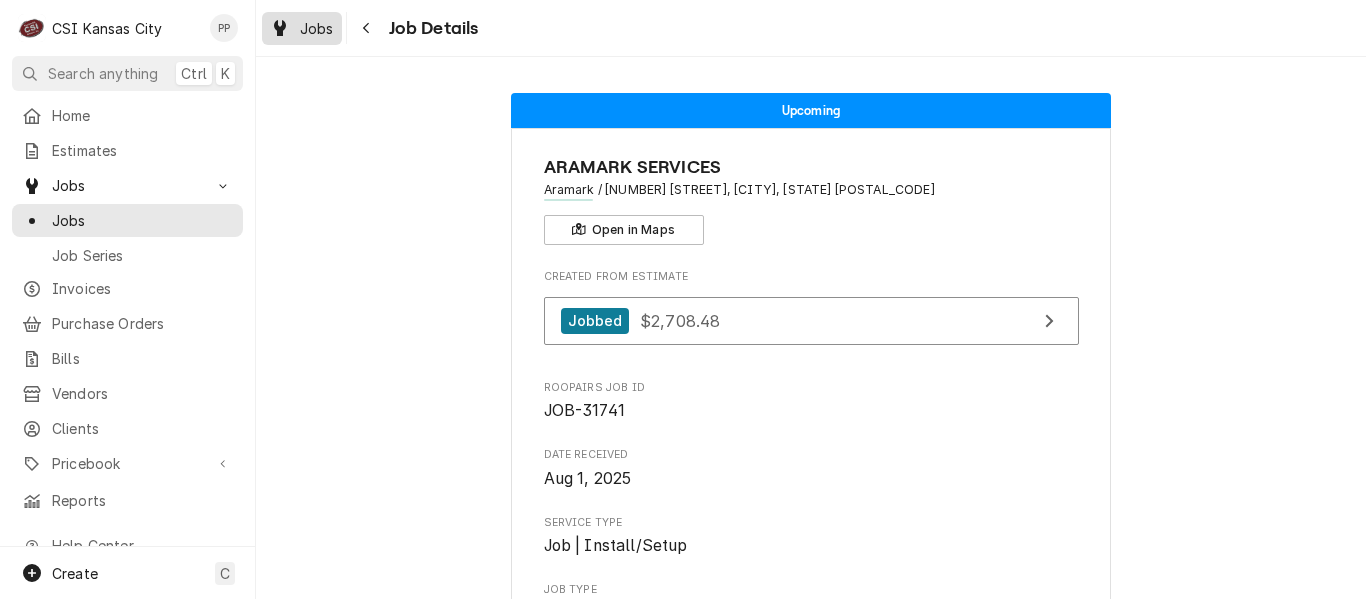 click on "Jobs" at bounding box center (317, 28) 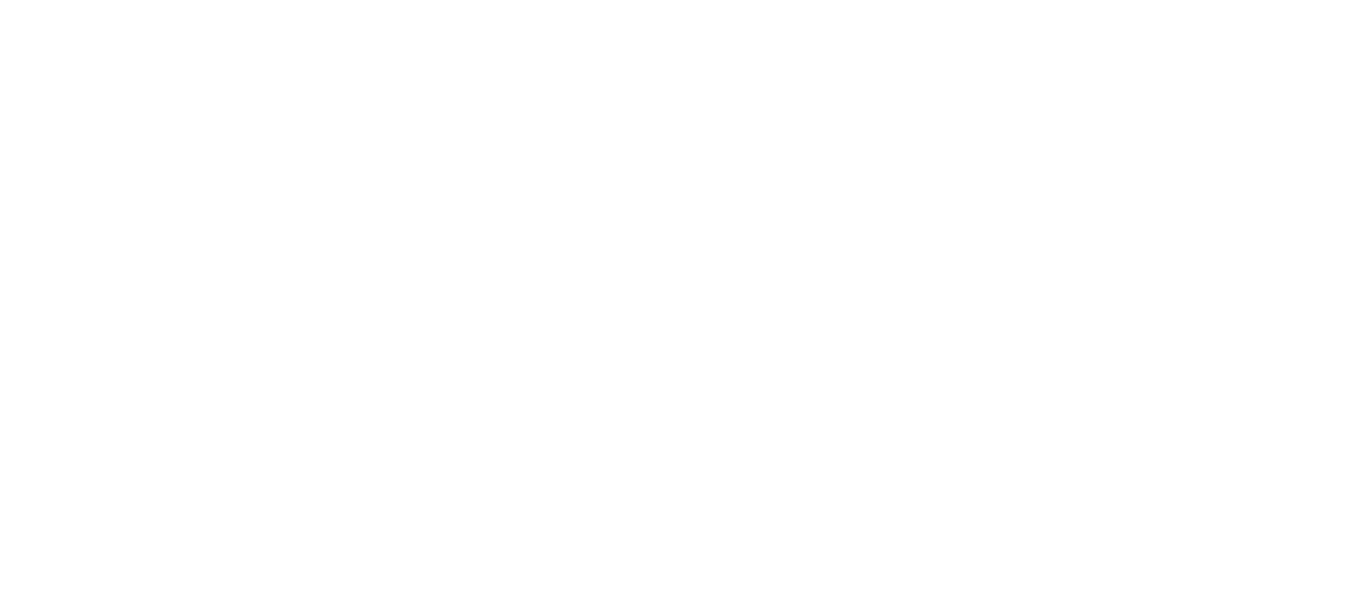 scroll, scrollTop: 0, scrollLeft: 0, axis: both 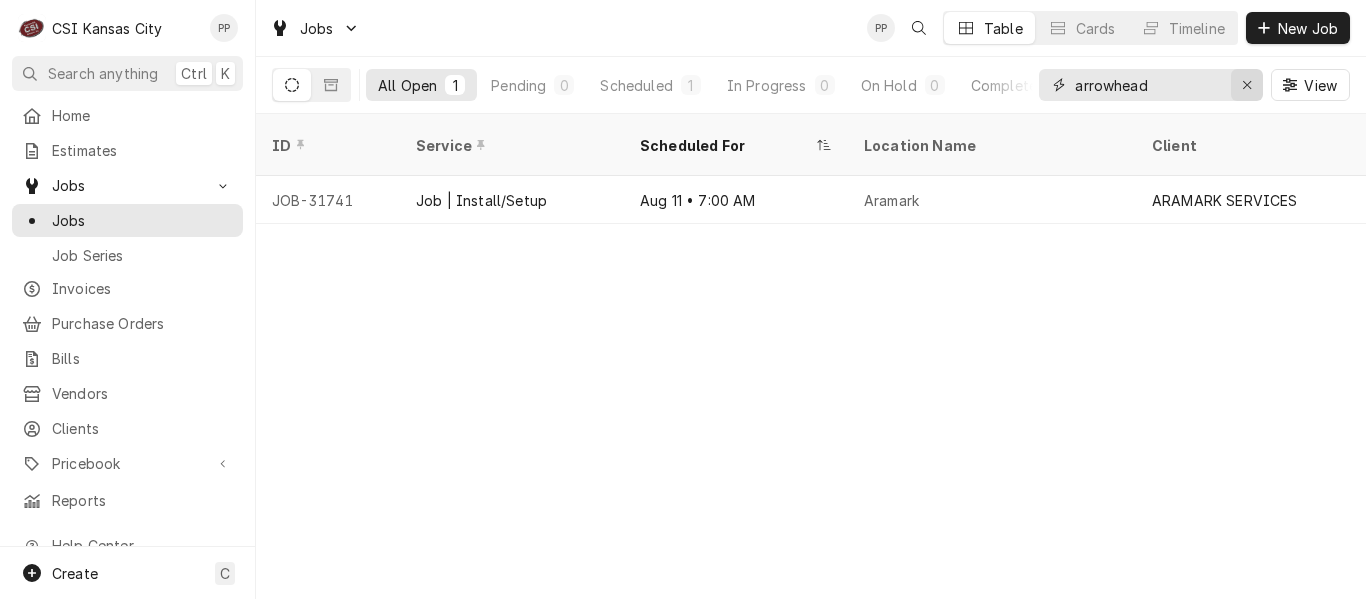click 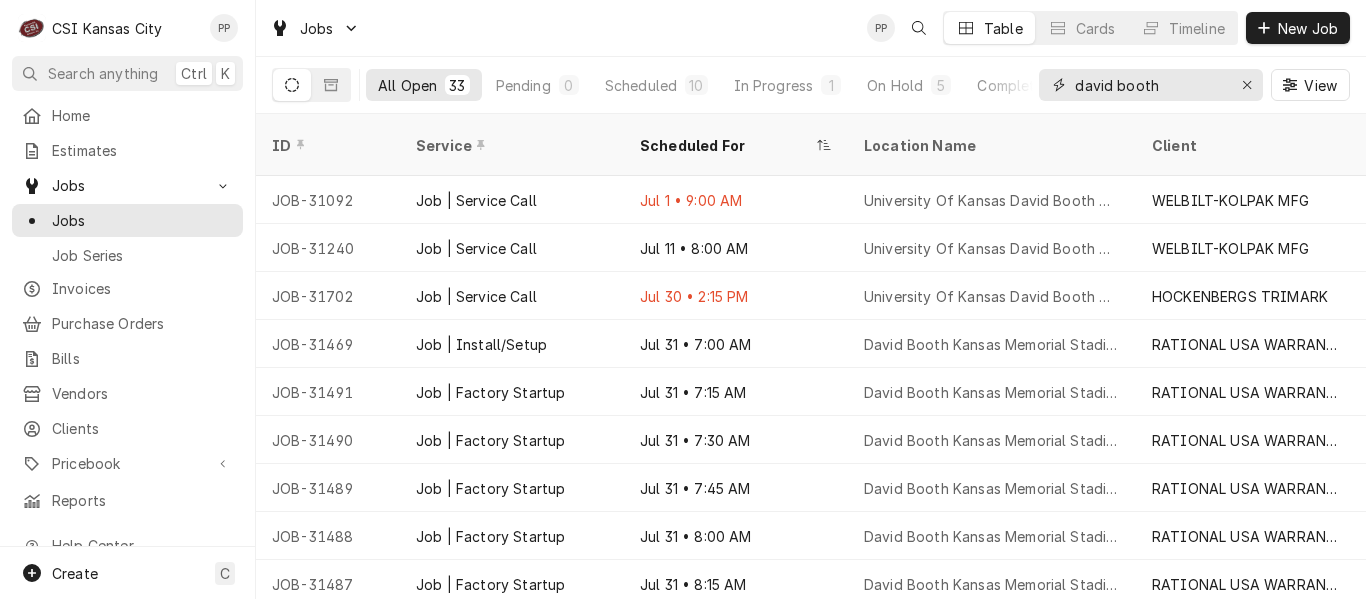 type on "david booth" 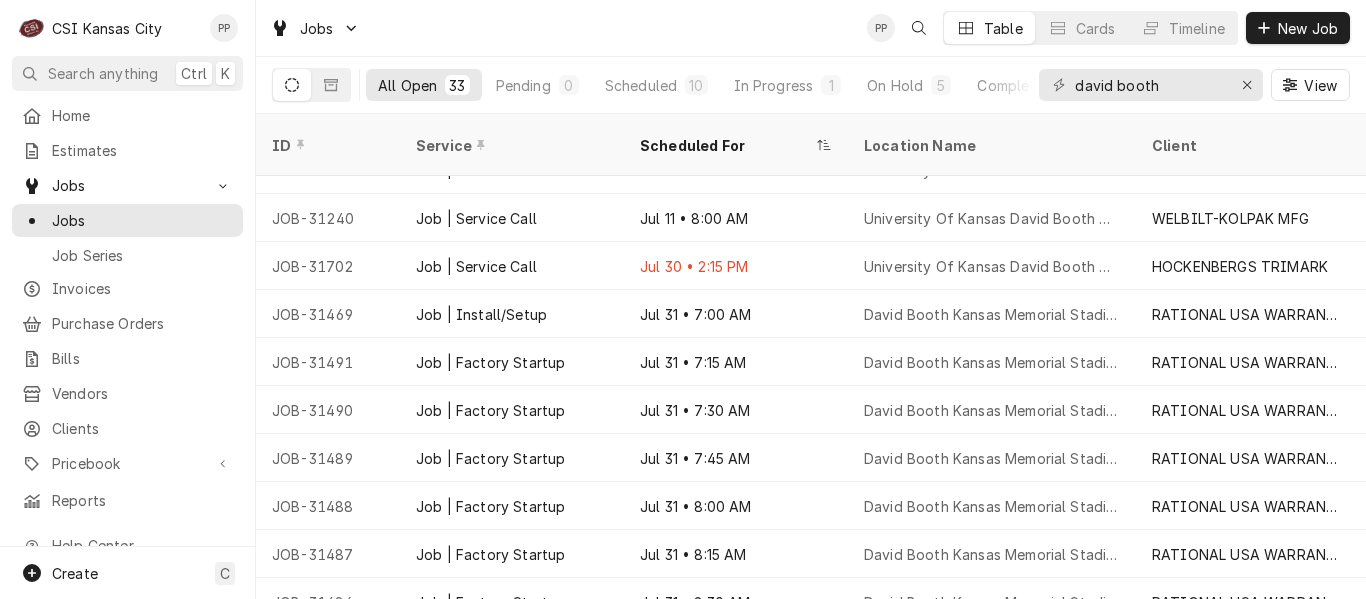 scroll, scrollTop: 32, scrollLeft: 0, axis: vertical 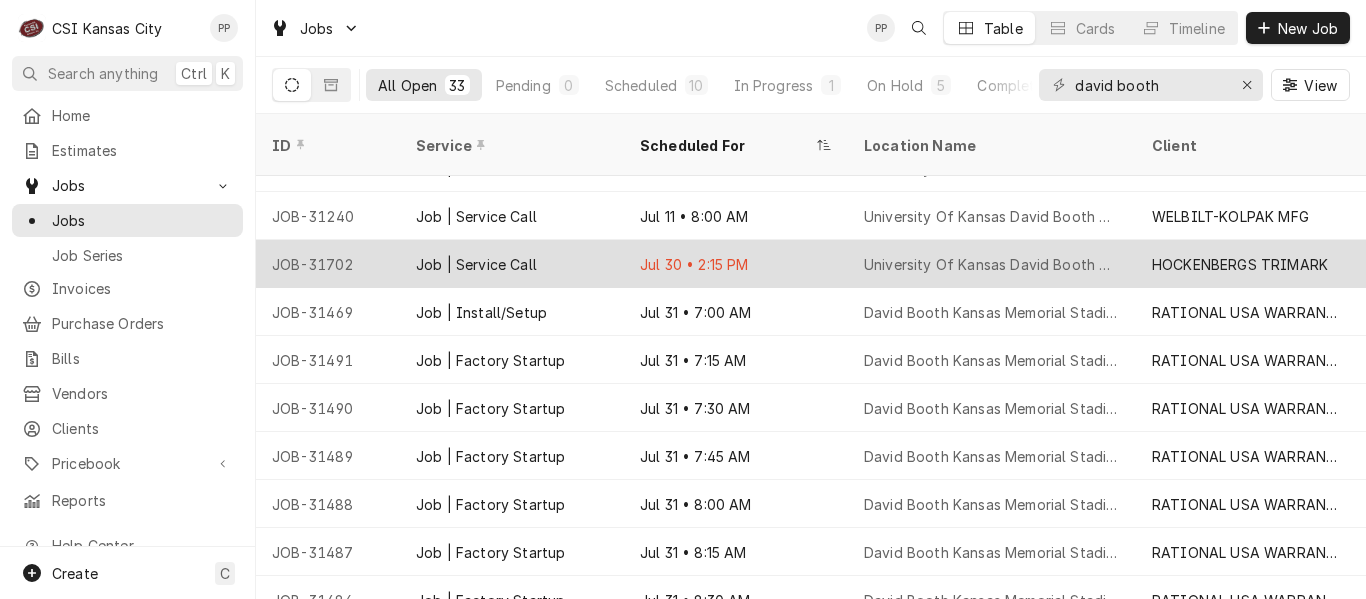click on "HOCKENBERGS TRIMARK" at bounding box center [1240, 264] 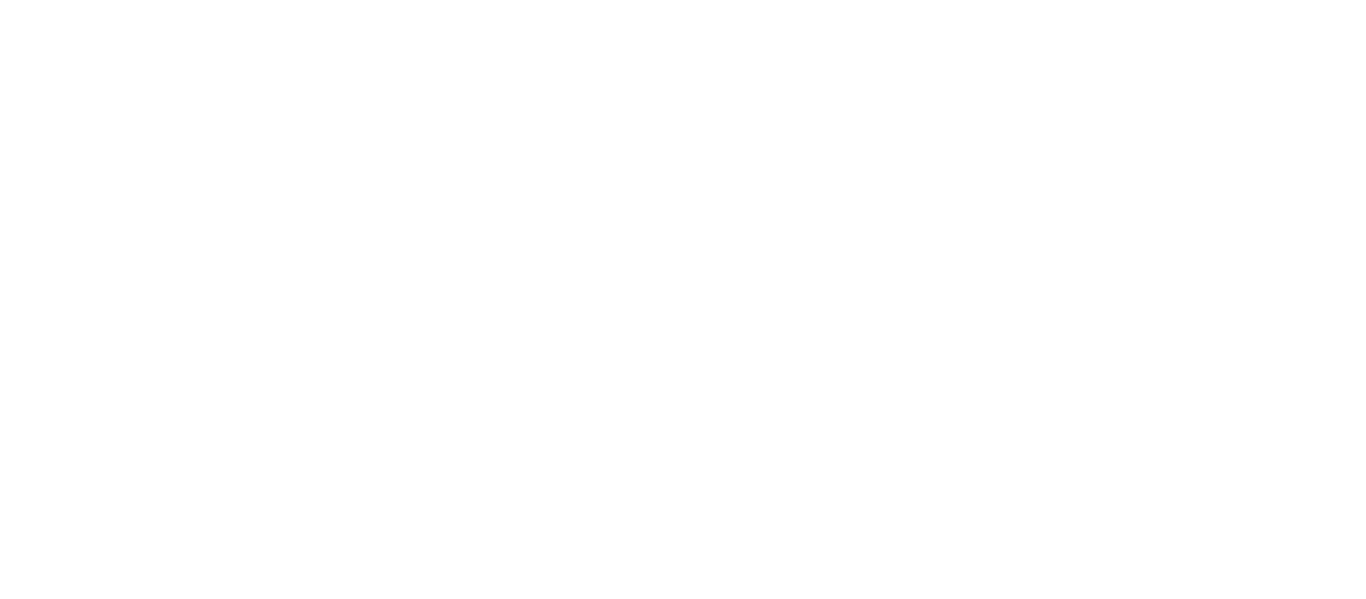 scroll, scrollTop: 0, scrollLeft: 0, axis: both 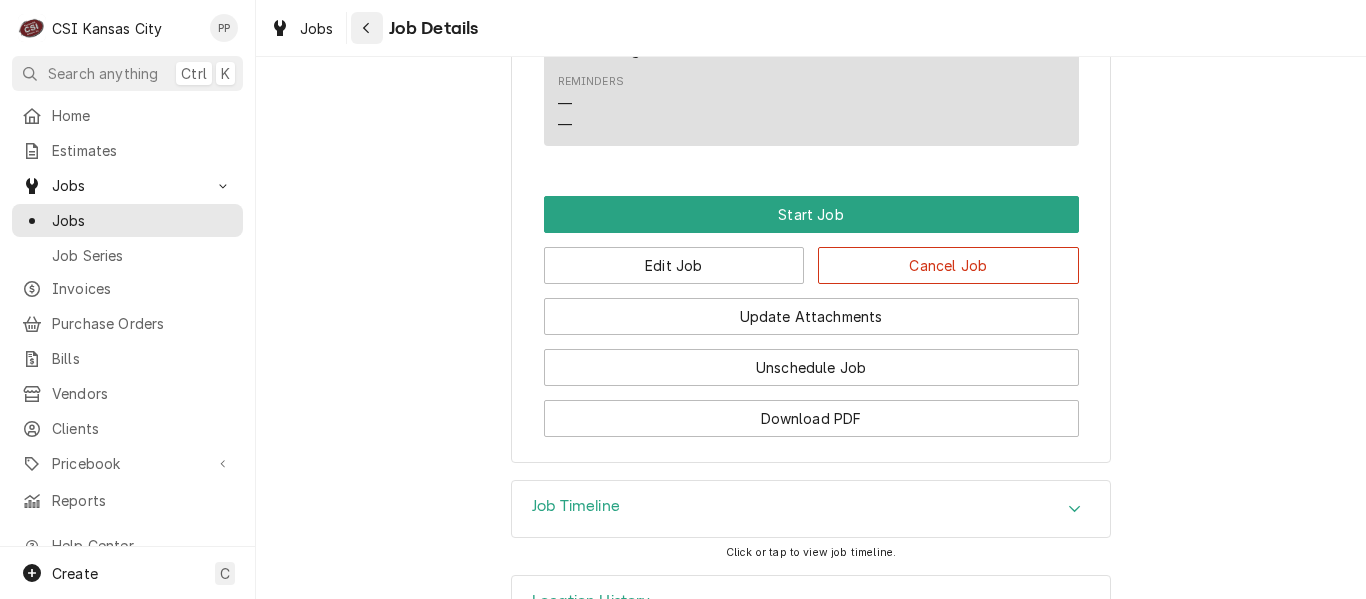 click 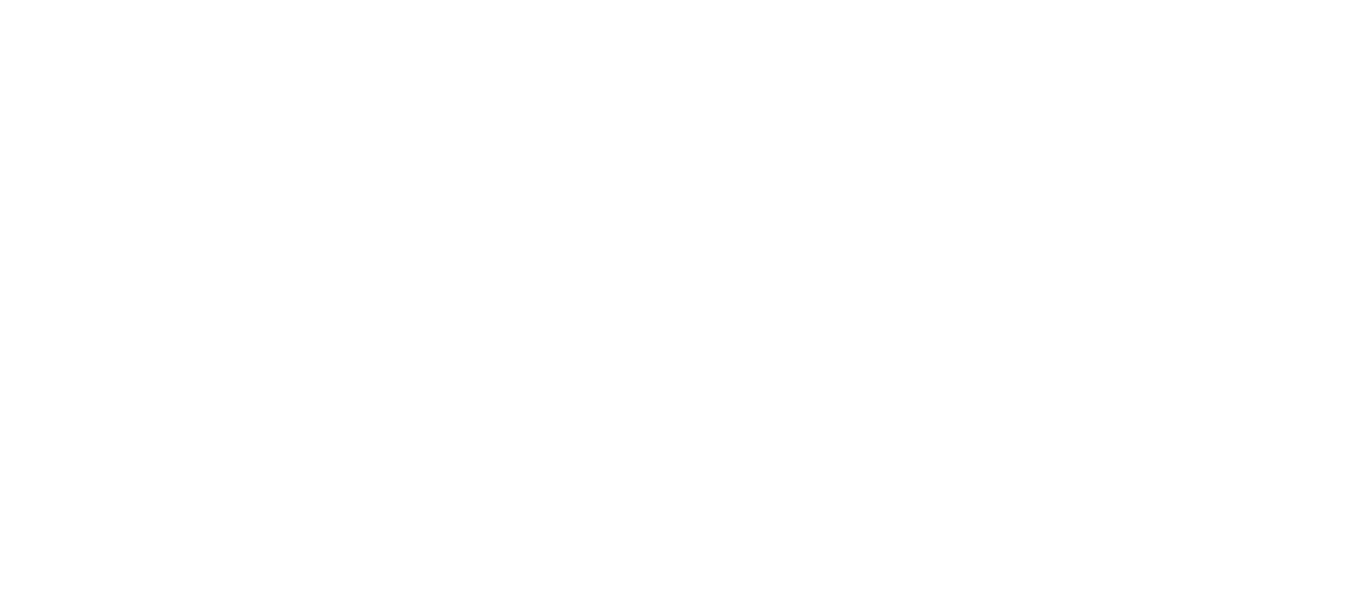 scroll, scrollTop: 0, scrollLeft: 0, axis: both 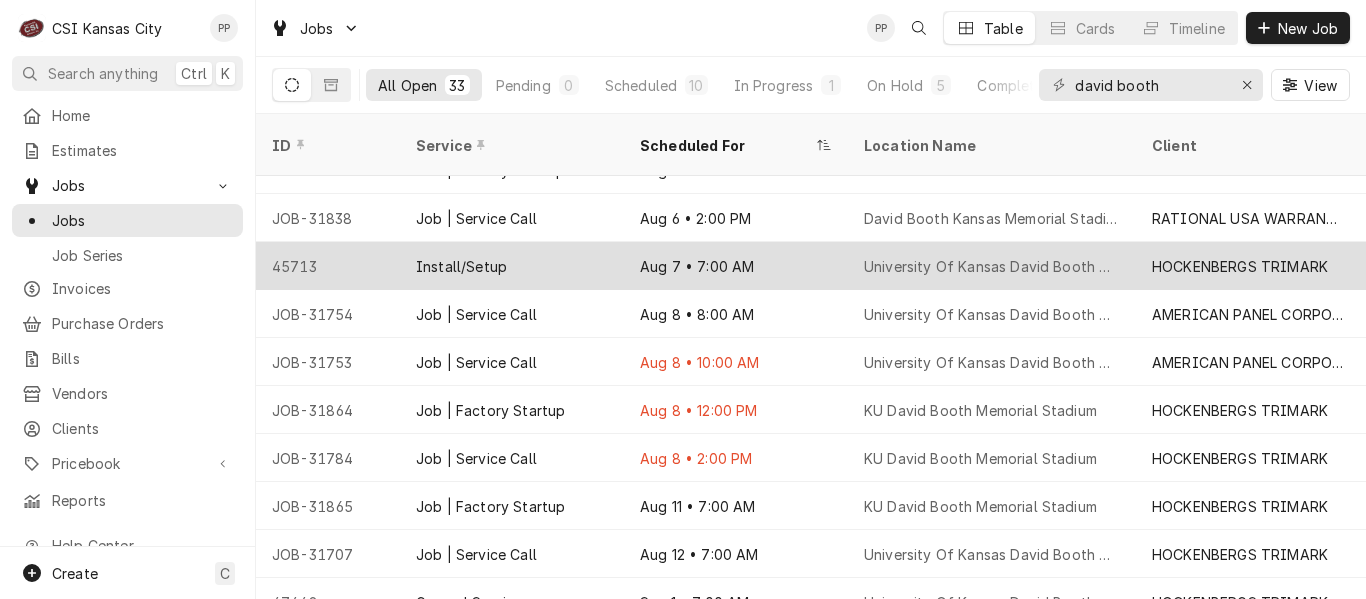 click on "HOCKENBERGS TRIMARK" at bounding box center (1240, 266) 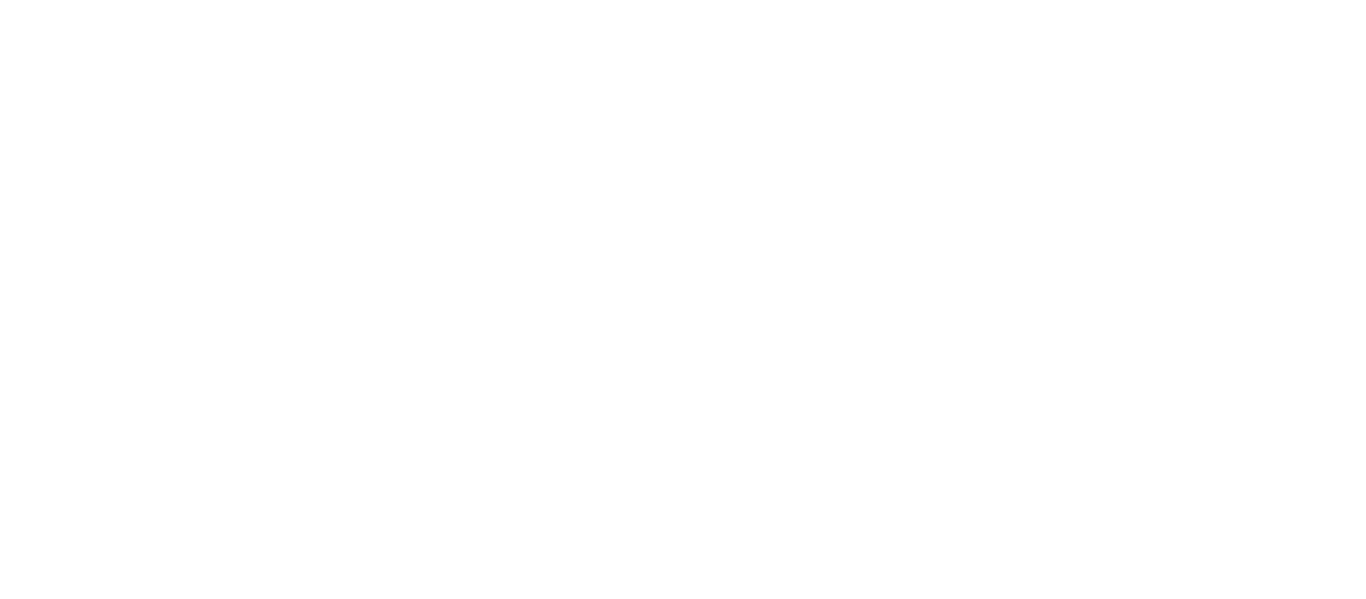 scroll, scrollTop: 0, scrollLeft: 0, axis: both 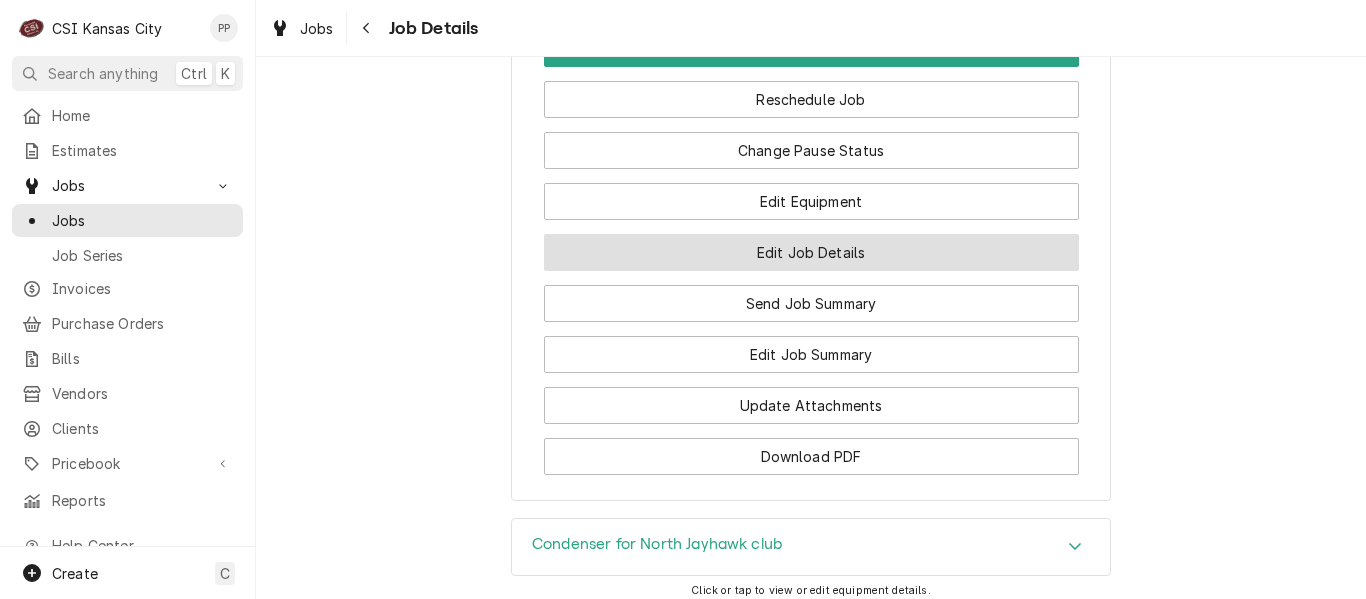 click on "Edit Job Details" at bounding box center [811, 252] 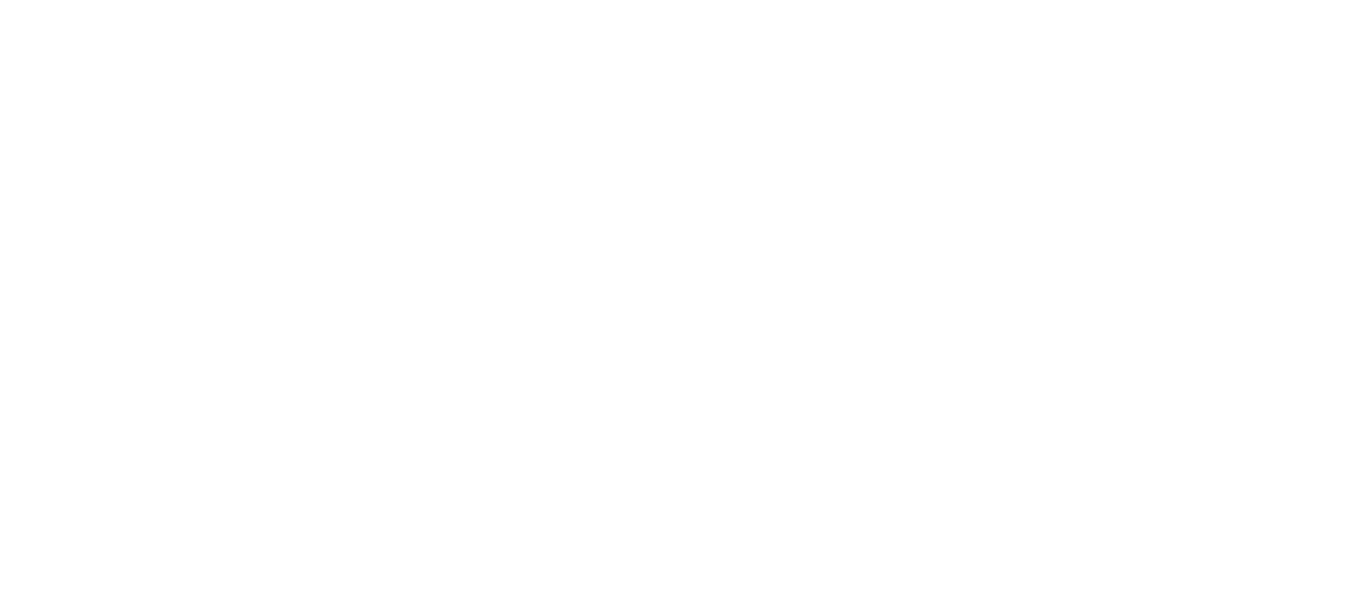scroll, scrollTop: 0, scrollLeft: 0, axis: both 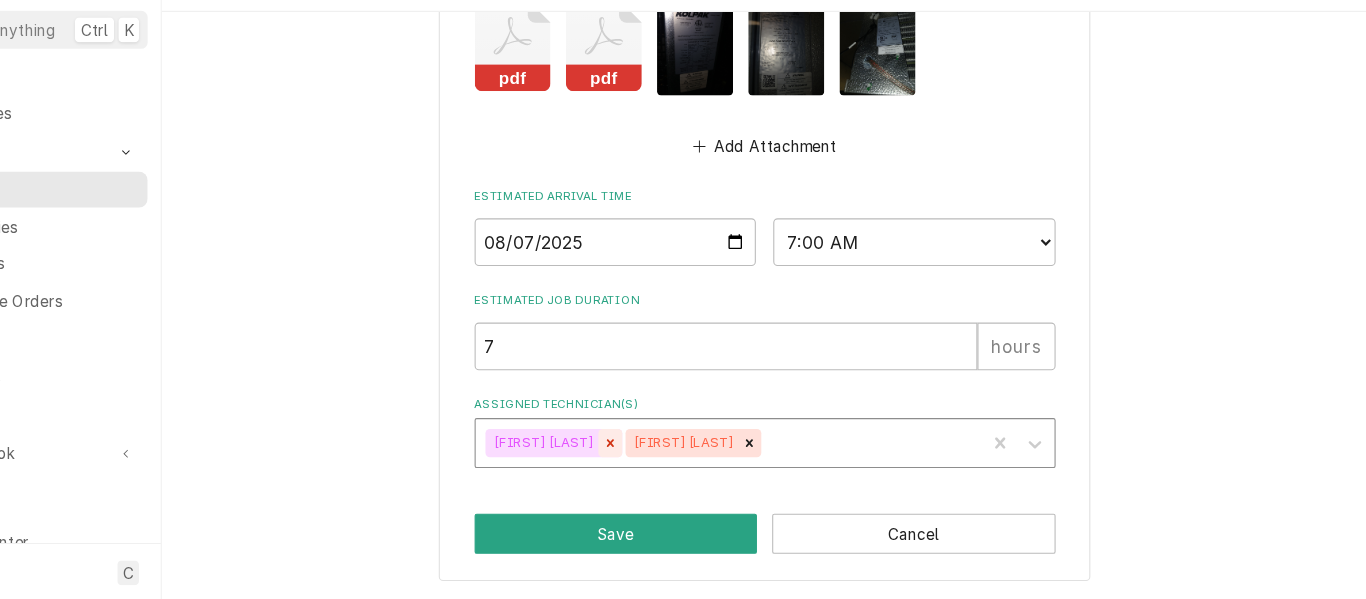 click 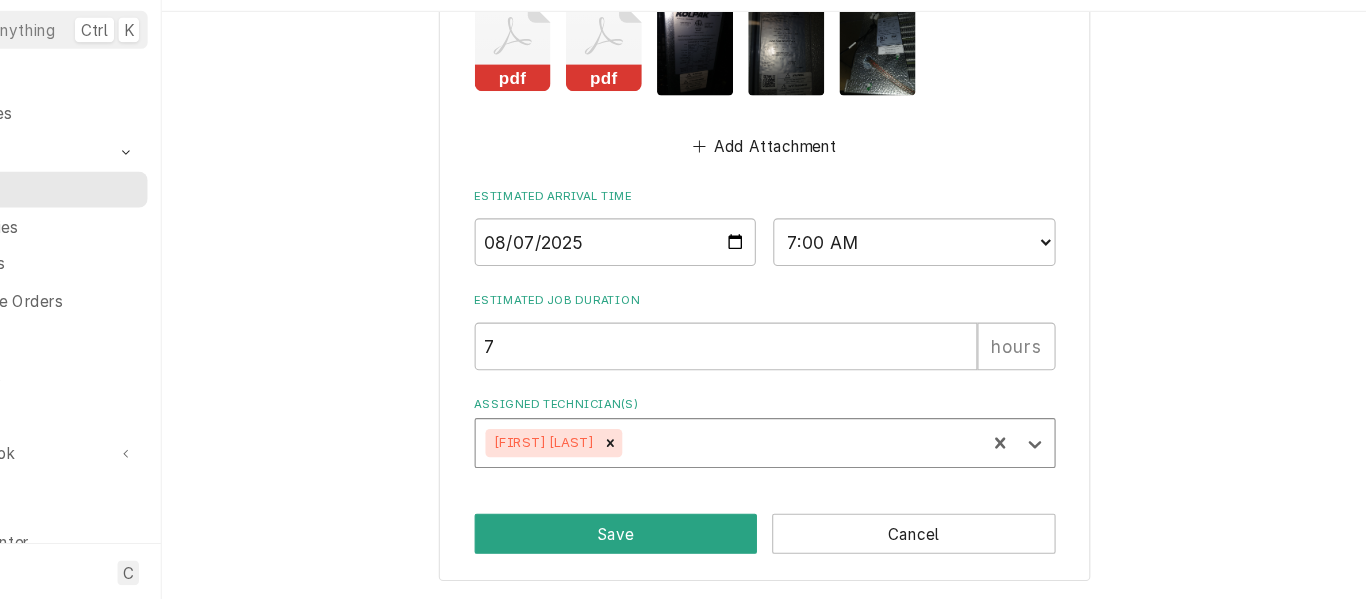 type on "x" 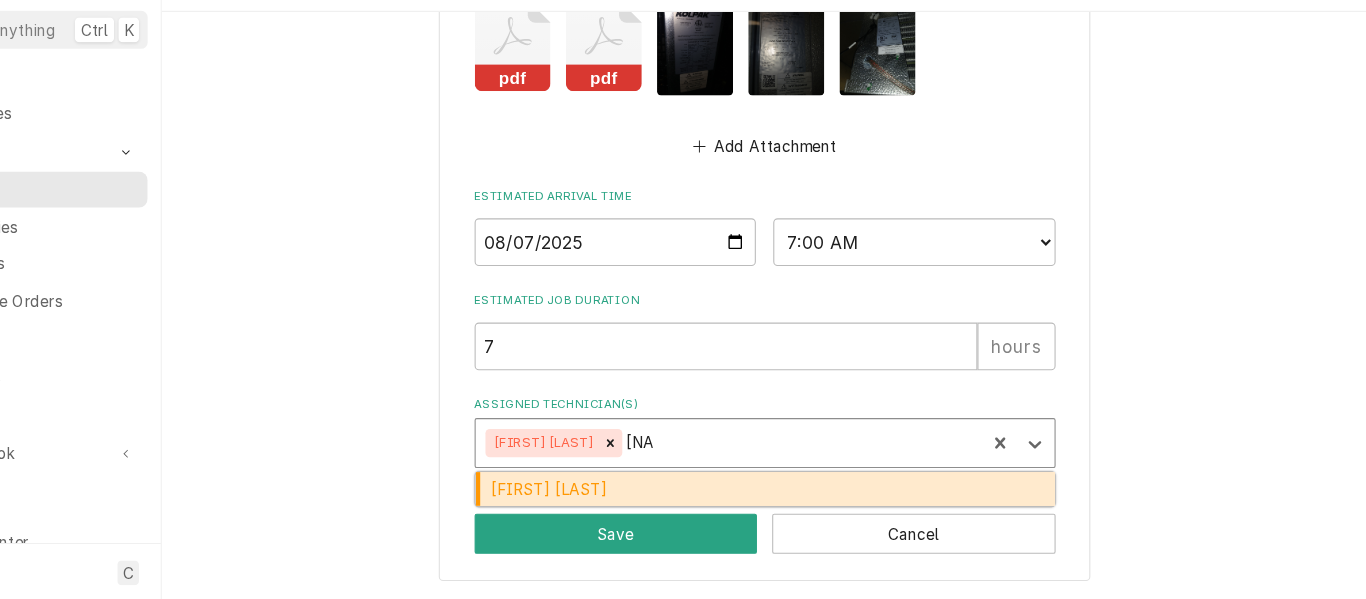 type on "joey" 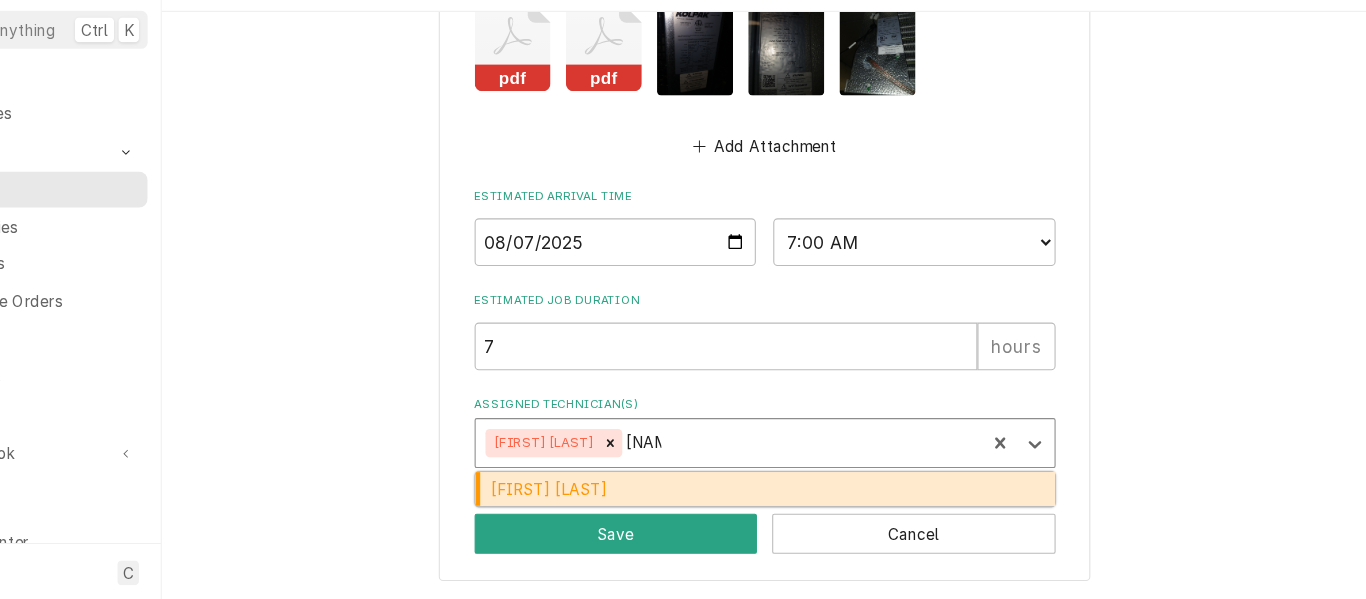 type on "x" 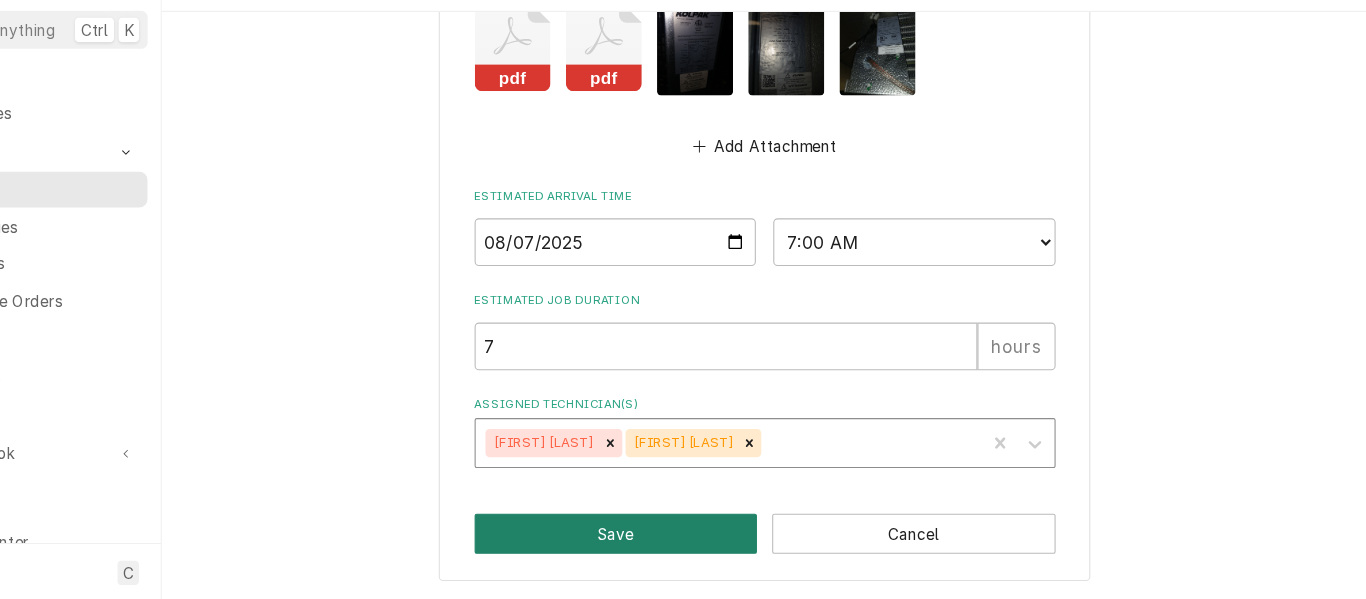 type 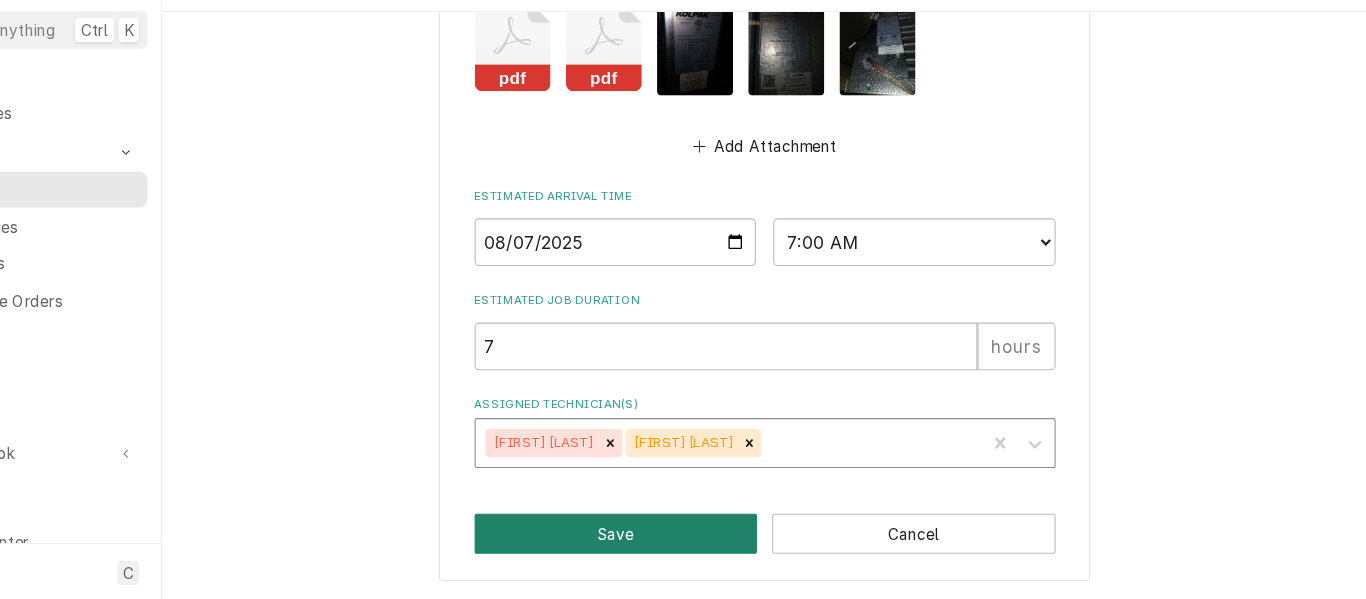 type on "x" 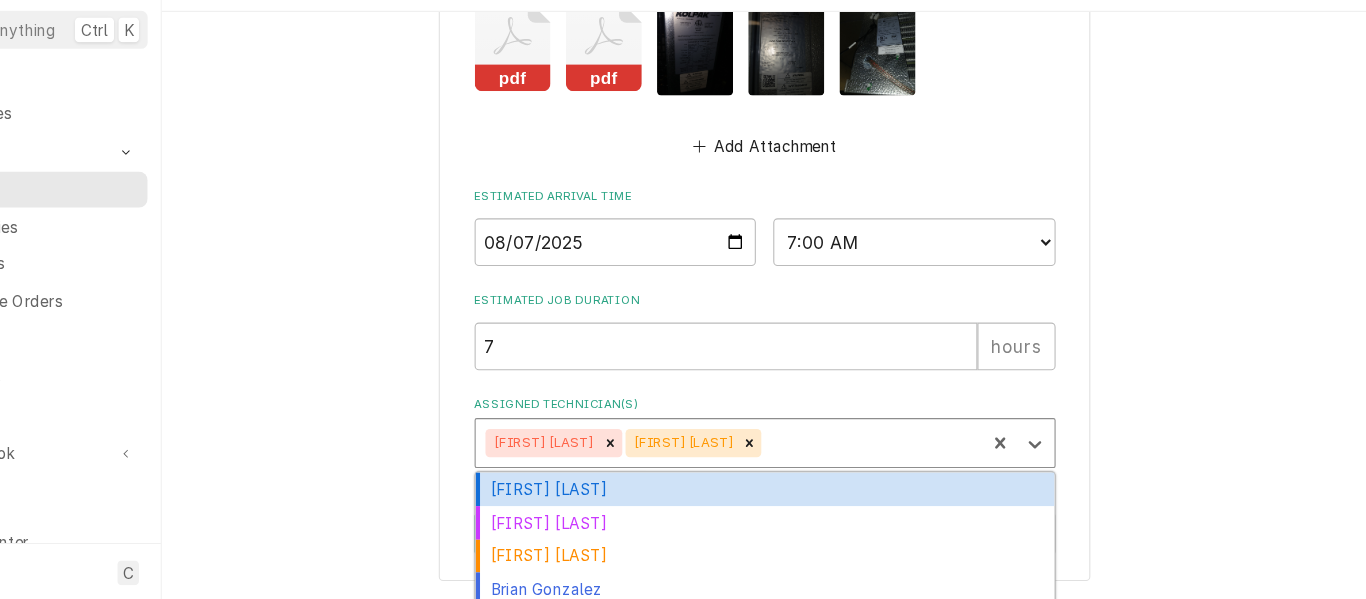click at bounding box center [908, 454] 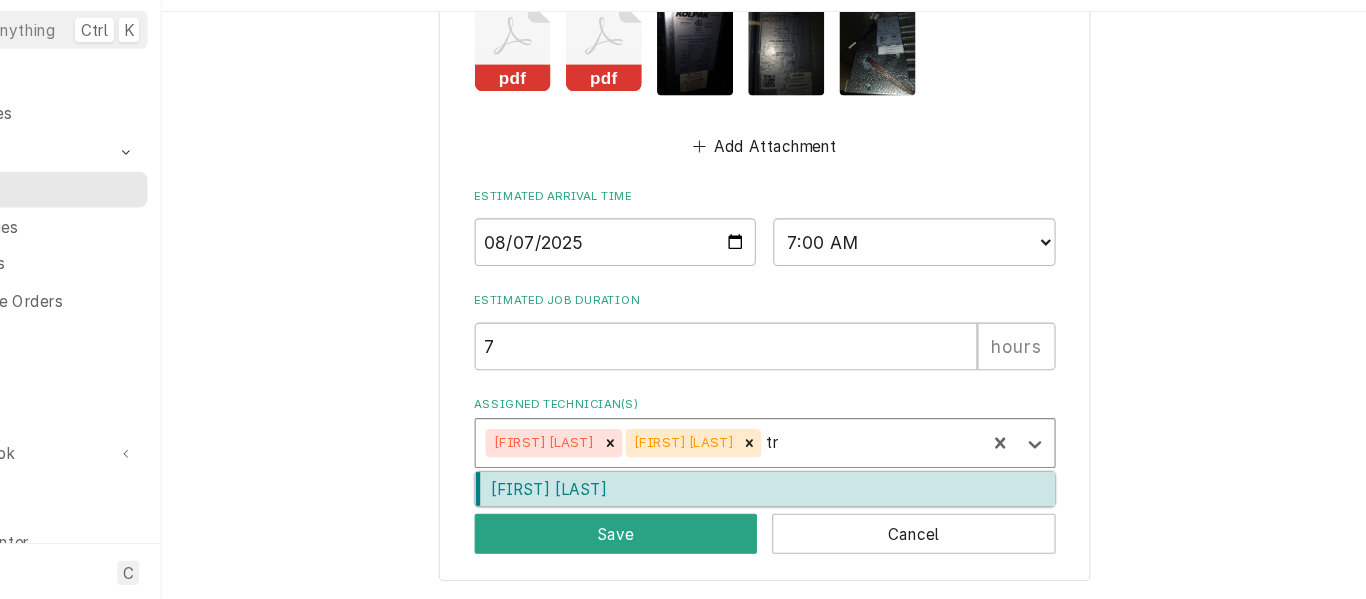 type on "tre" 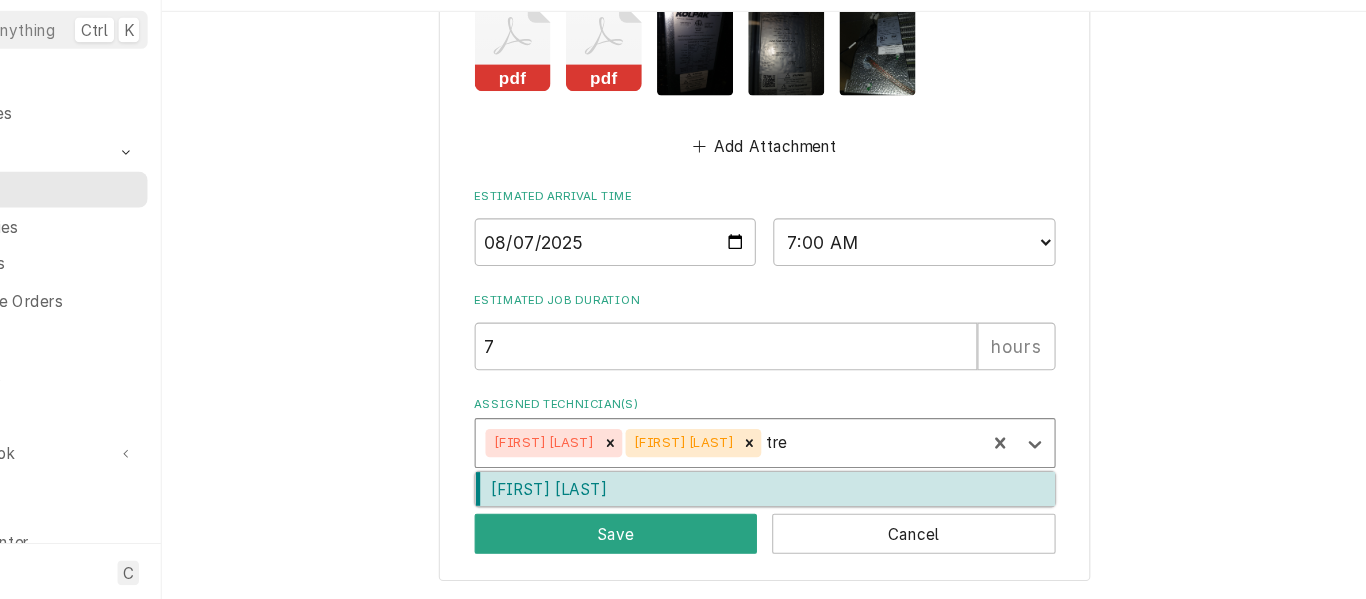 type on "x" 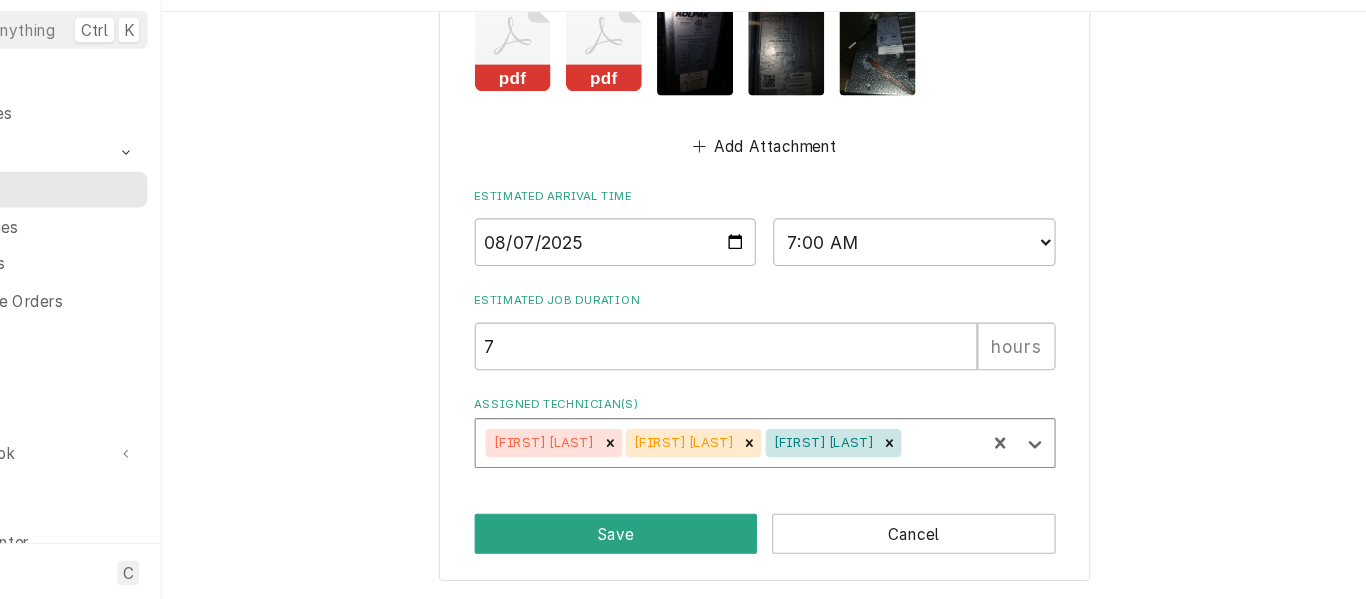 type on "x" 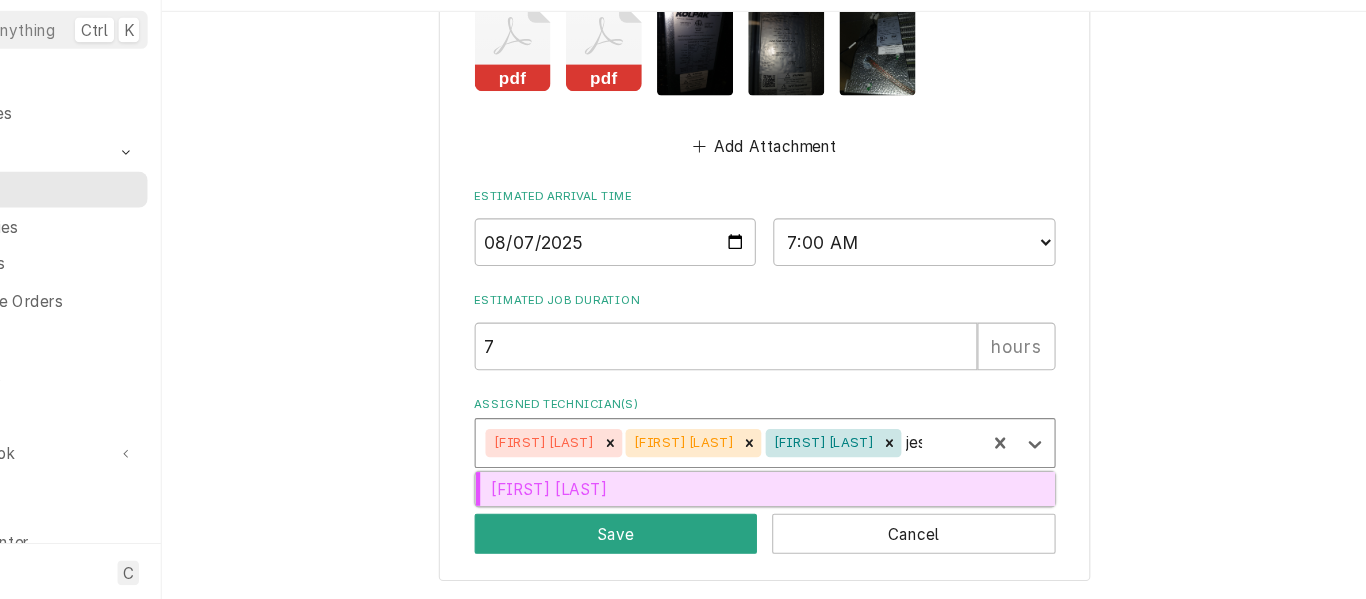type on "jess" 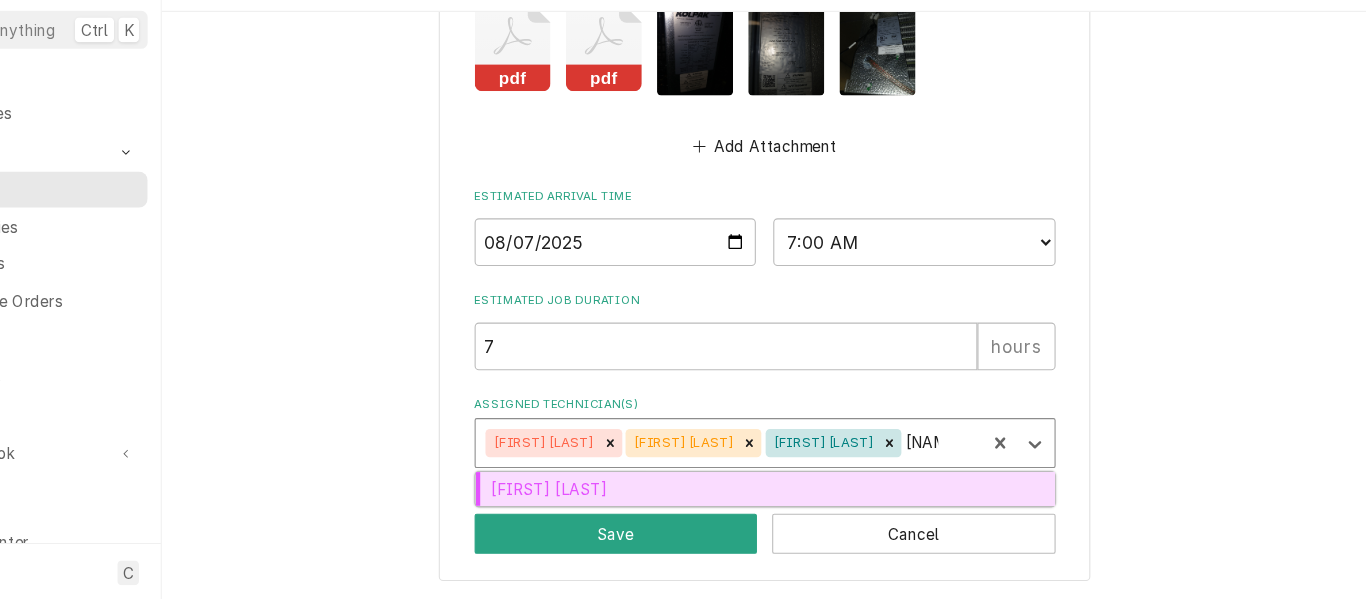 type on "x" 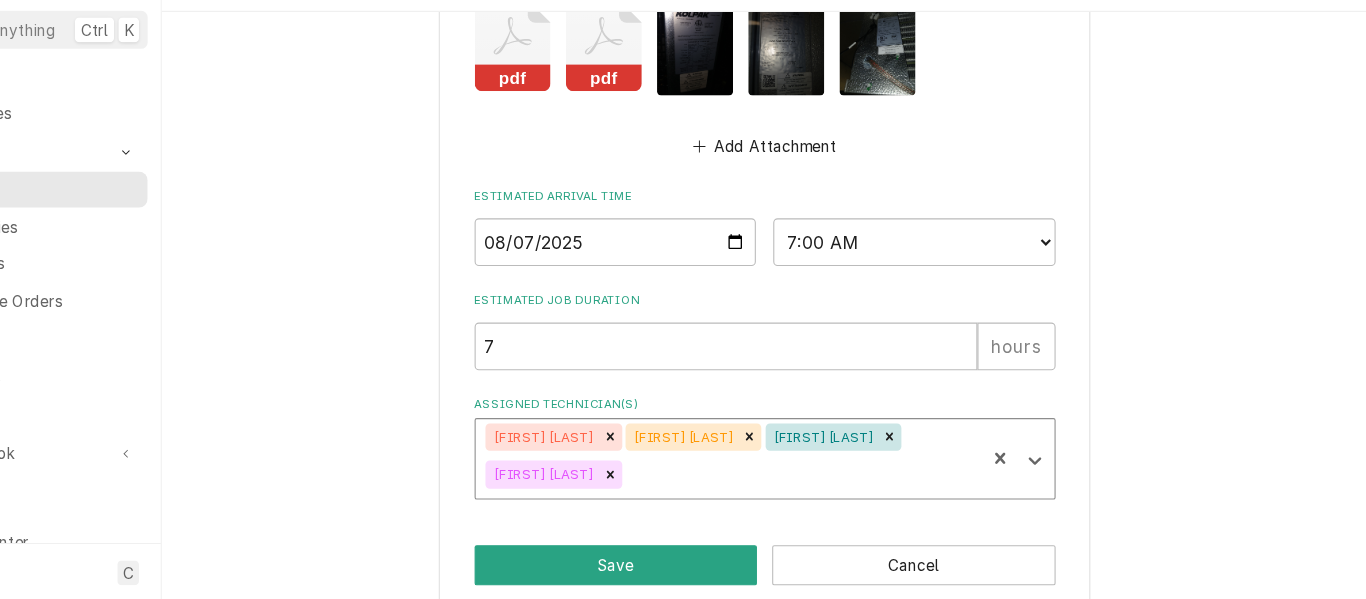 type on "x" 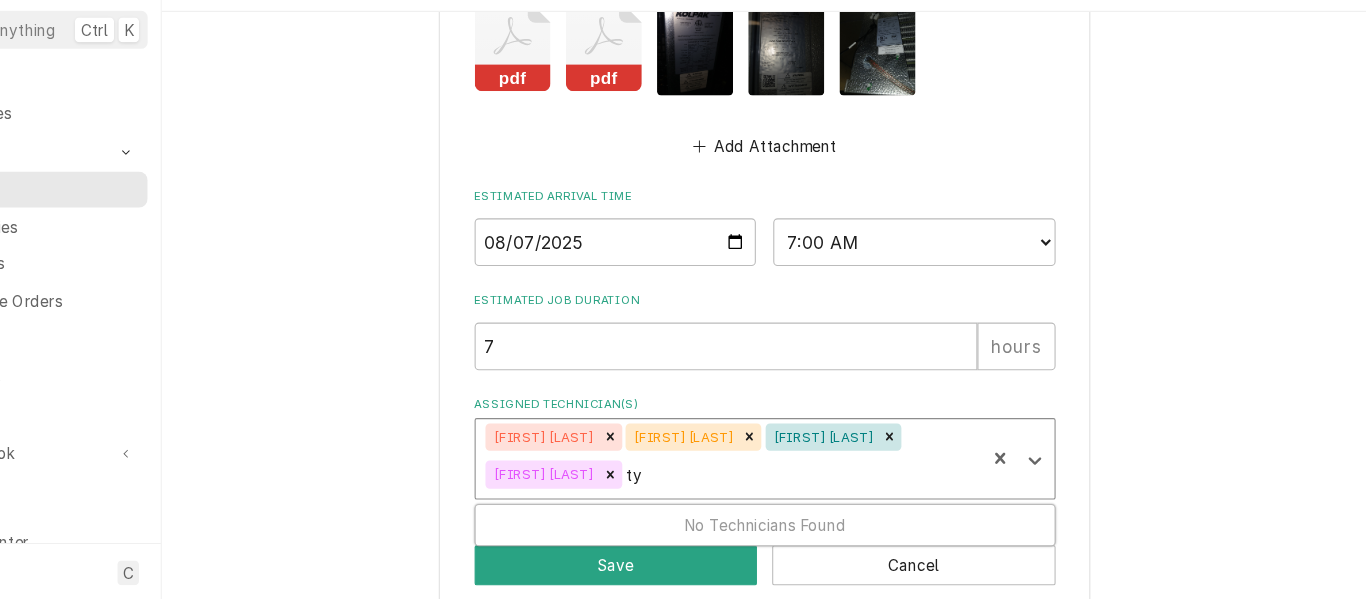 type on "t" 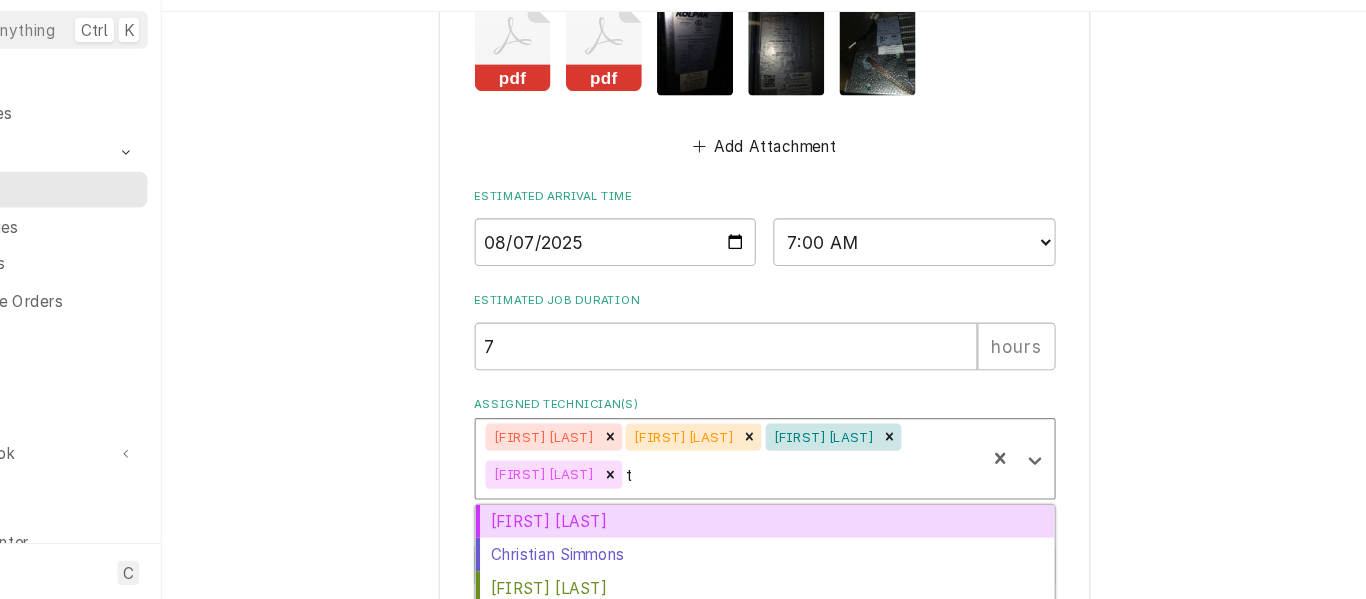 type 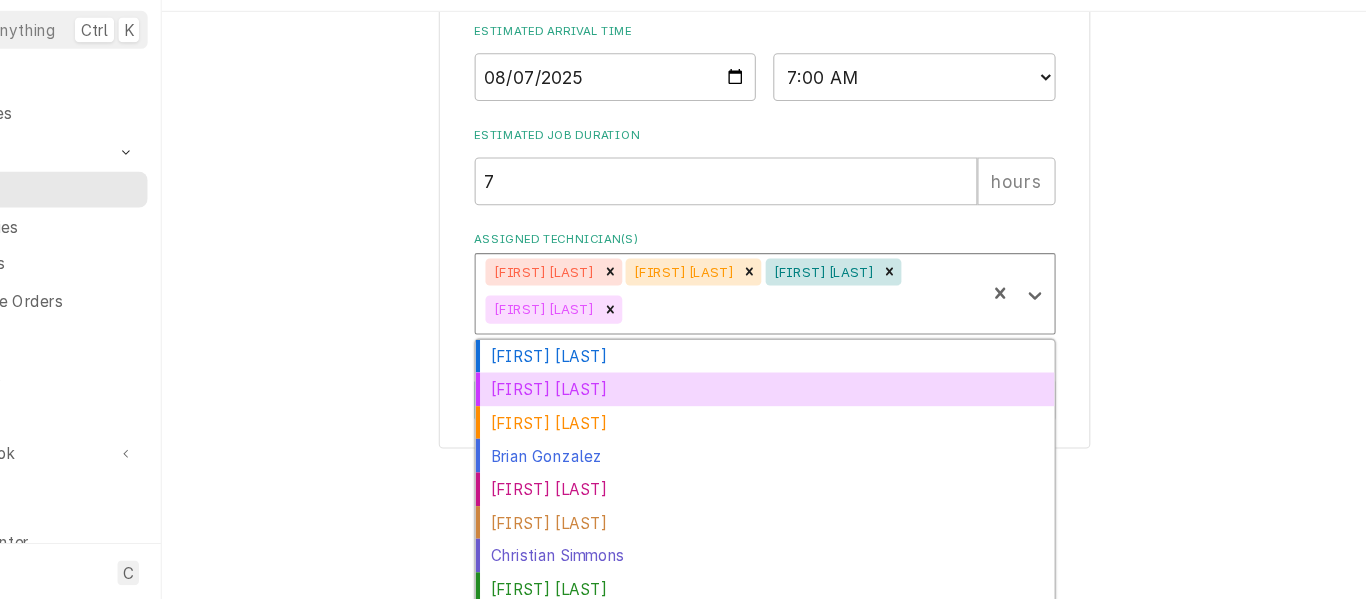 scroll, scrollTop: 18314, scrollLeft: 0, axis: vertical 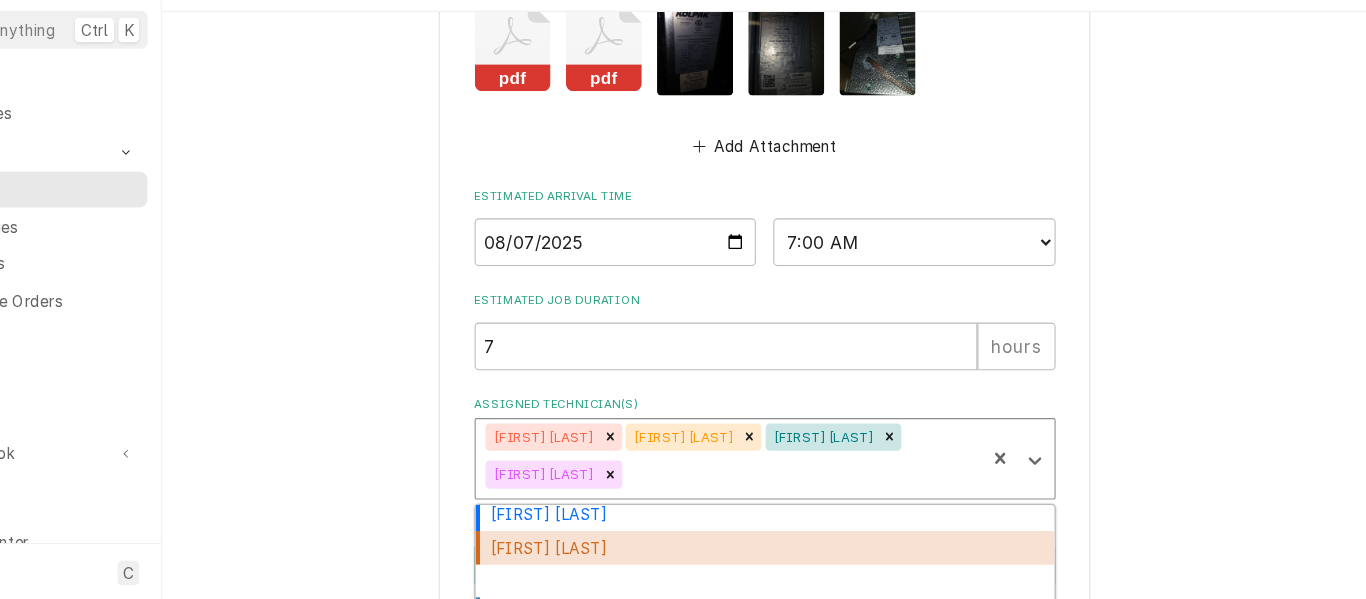 click on "HOCKENBERGS TRIMARK University Of Kansas David Booth Memorial Stadium  / (No Street Address), Lawrence, KS Use the fields below to edit this job's details: Roopairs Job ID 45713 Requisition ID 818734 Service Type Install/Setup Job Type Reason For Call Technician Instructions  ( optional ) Priority: INSTAL
Terms: BILL Priority No Priority Urgent High Medium Low Labels  ( optional ) ¹ Install ⚡️ ² Refrigeration ❄️ Equipment Expected Is Equipment involved on this Job? Equipment [In North Jayhawk club kitchen]  WIF north jayhawk club Kolpack  Warranty: Untracked [North Jayhawk club]  Evap for WIF North Jayhawk club Kolpak BLH26-077D2 Warranty: Untracked [North Jayhawk club]  Condenser for North Jayhawk club Kolpak PC199LZOP-3 Warranty: Untracked View/Edit Logged Equipment    Who called in this service? Search for a Contact... Who should the tech(s) ask for? Search for a Contact... Attachments  ( if any ) pdf pdf Add Attachment Estimated Arrival Time 2025-08-07 AM / PM 6:00 AM 6:15 AM 6:30 AM 6:45 AM 7" at bounding box center [811, -8713] 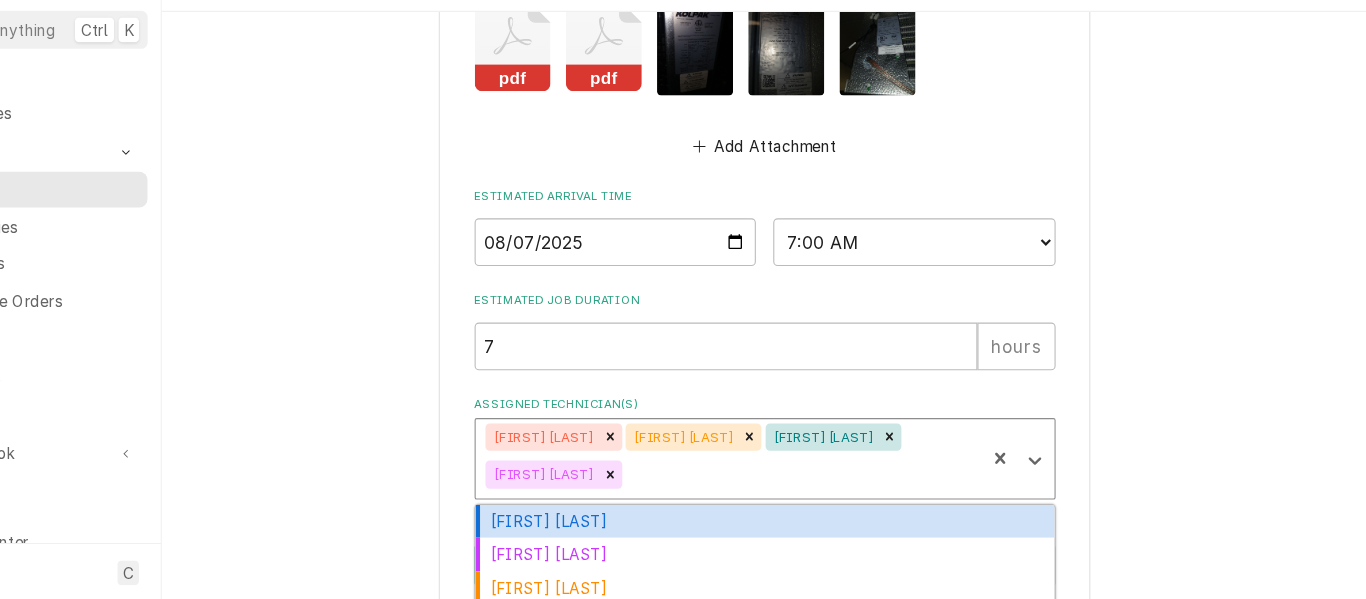 click at bounding box center [843, 483] 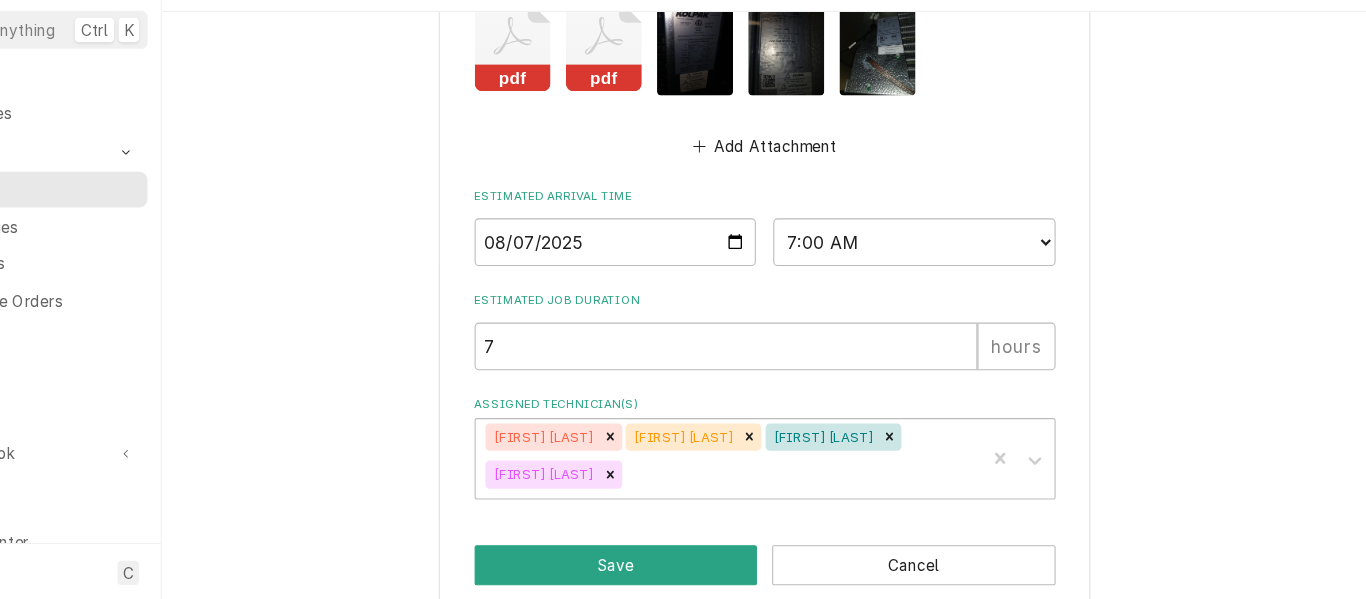 click on "HOCKENBERGS TRIMARK University Of Kansas David Booth Memorial Stadium  / (No Street Address), Lawrence, KS Use the fields below to edit this job's details: Roopairs Job ID 45713 Requisition ID 818734 Service Type Install/Setup Job Type Reason For Call Technician Instructions  ( optional ) Priority: INSTAL
Terms: BILL Priority No Priority Urgent High Medium Low Labels  ( optional ) ¹ Install ⚡️ ² Refrigeration ❄️ Equipment Expected Is Equipment involved on this Job? Equipment [In North Jayhawk club kitchen]  WIF north jayhawk club Kolpack  Warranty: Untracked [North Jayhawk club]  Evap for WIF North Jayhawk club Kolpak BLH26-077D2 Warranty: Untracked [North Jayhawk club]  Condenser for North Jayhawk club Kolpak PC199LZOP-3 Warranty: Untracked View/Edit Logged Equipment    Who called in this service? Search for a Contact... Who should the tech(s) ask for? Search for a Contact... Attachments  ( if any ) pdf pdf Add Attachment Estimated Arrival Time 2025-08-07 AM / PM 6:00 AM 6:15 AM 6:30 AM 6:45 AM 7" at bounding box center [811, -8713] 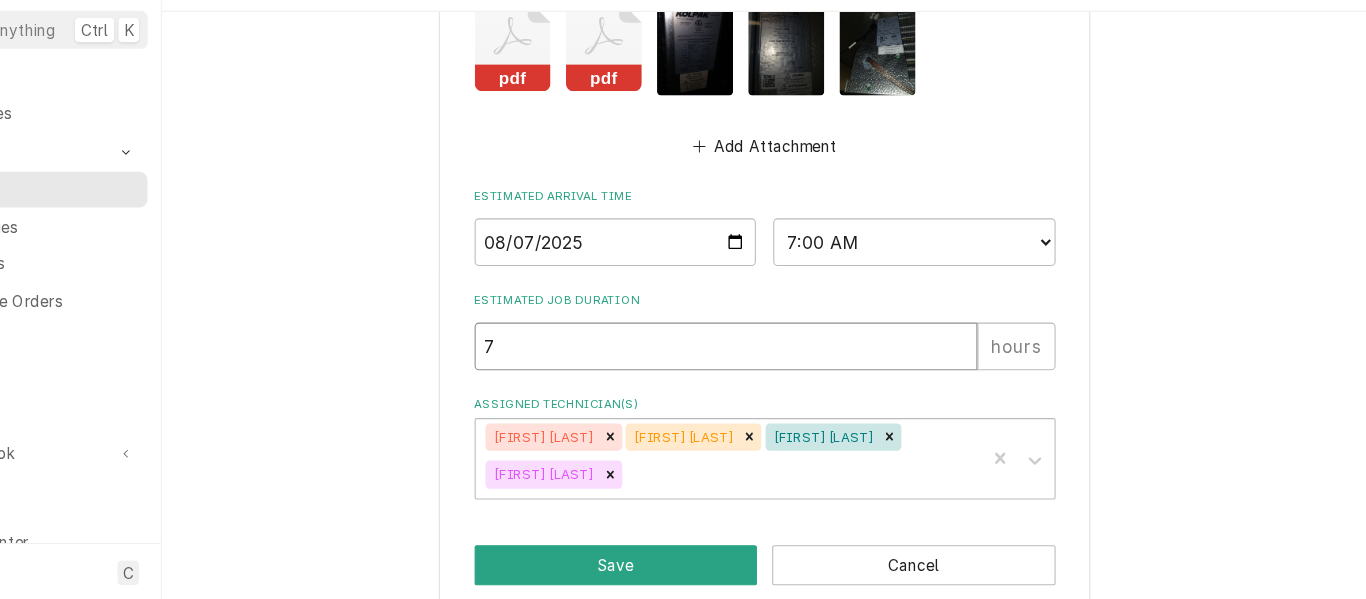 drag, startPoint x: 584, startPoint y: 371, endPoint x: 550, endPoint y: 359, distance: 36.05551 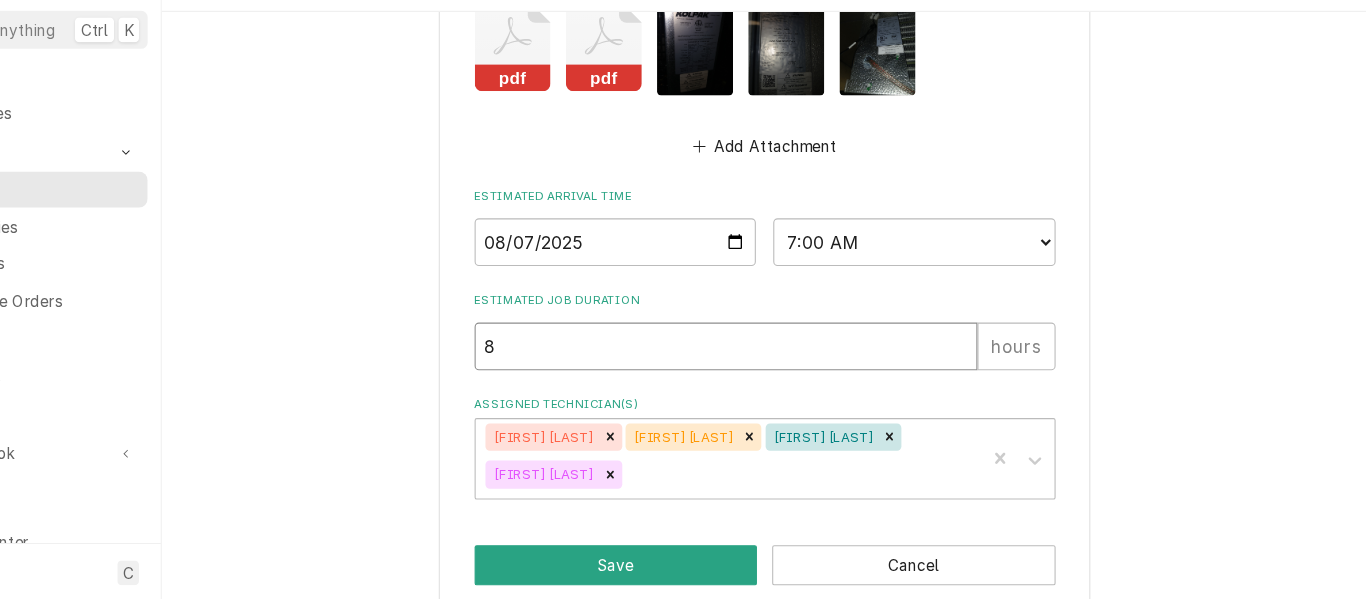 type on "x" 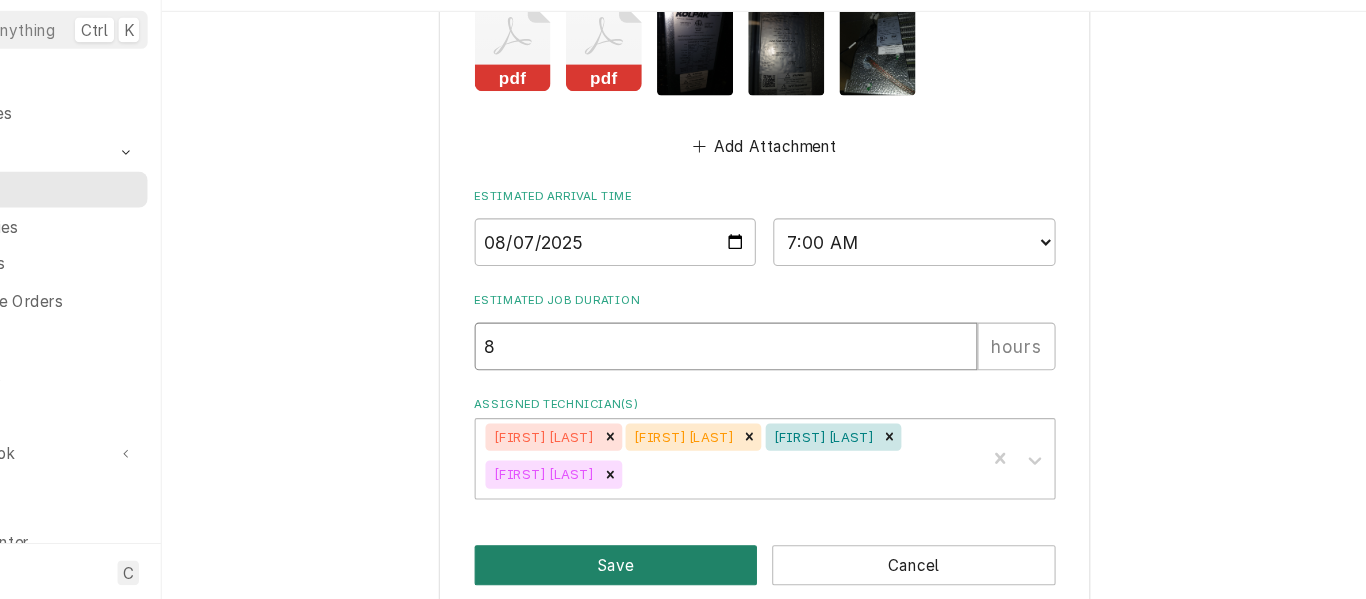 type on "8" 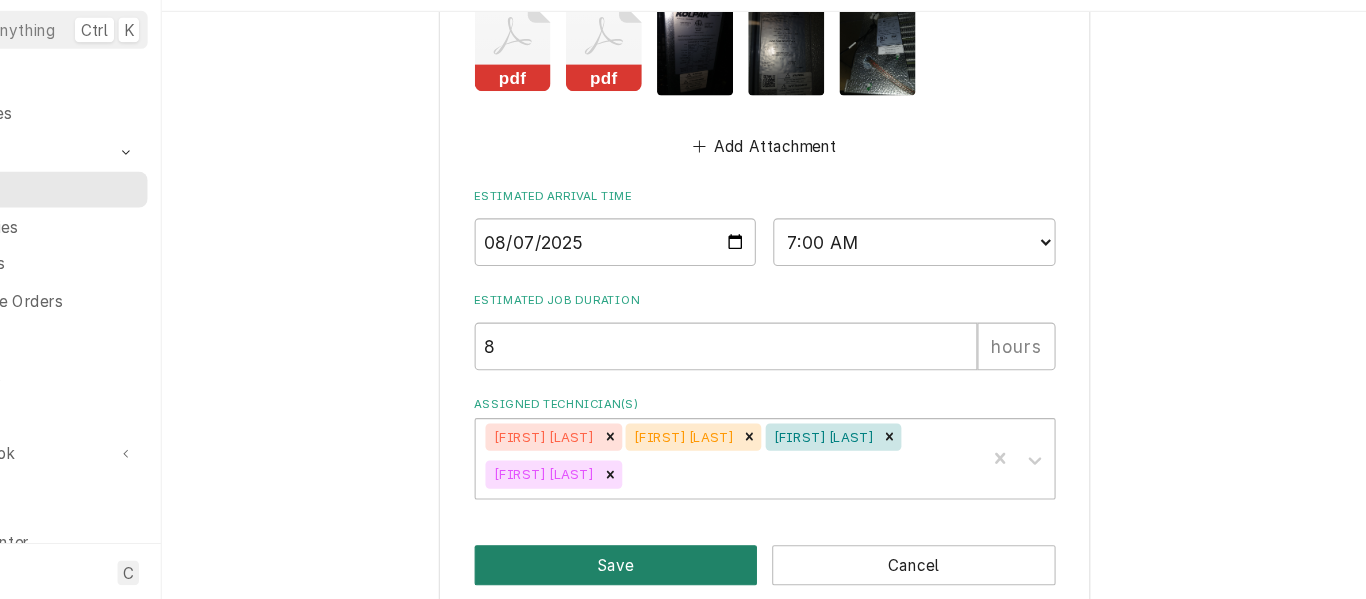 click on "Save" at bounding box center (674, 566) 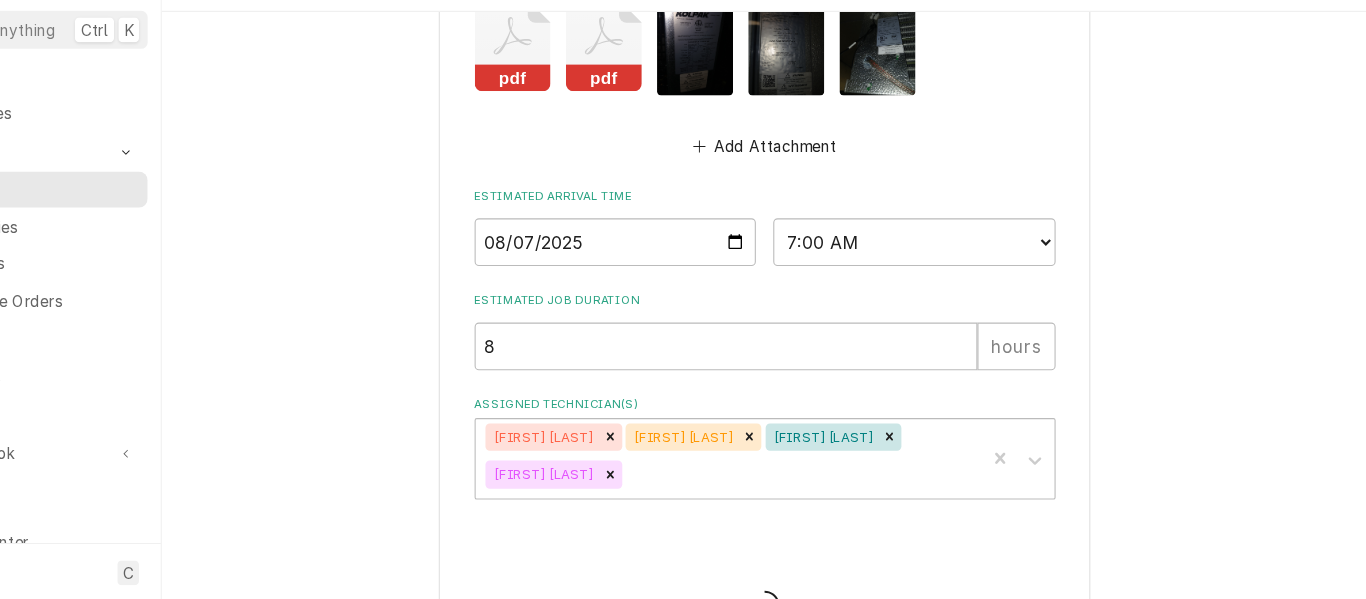 type on "x" 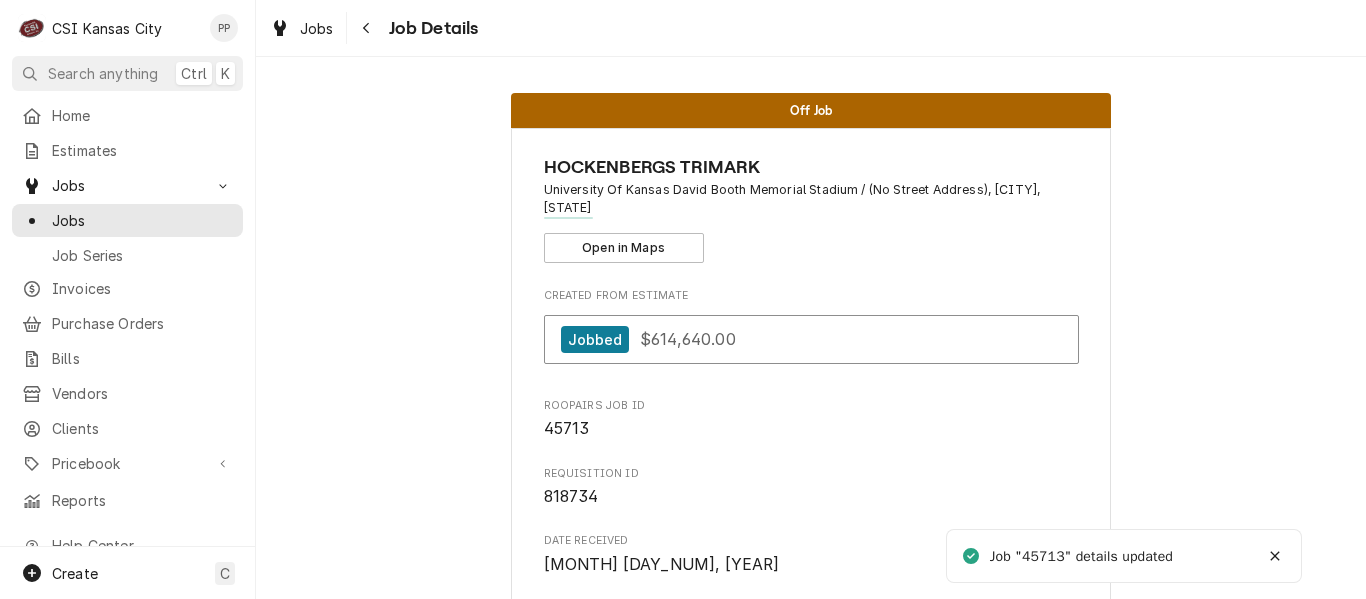 scroll, scrollTop: 0, scrollLeft: 0, axis: both 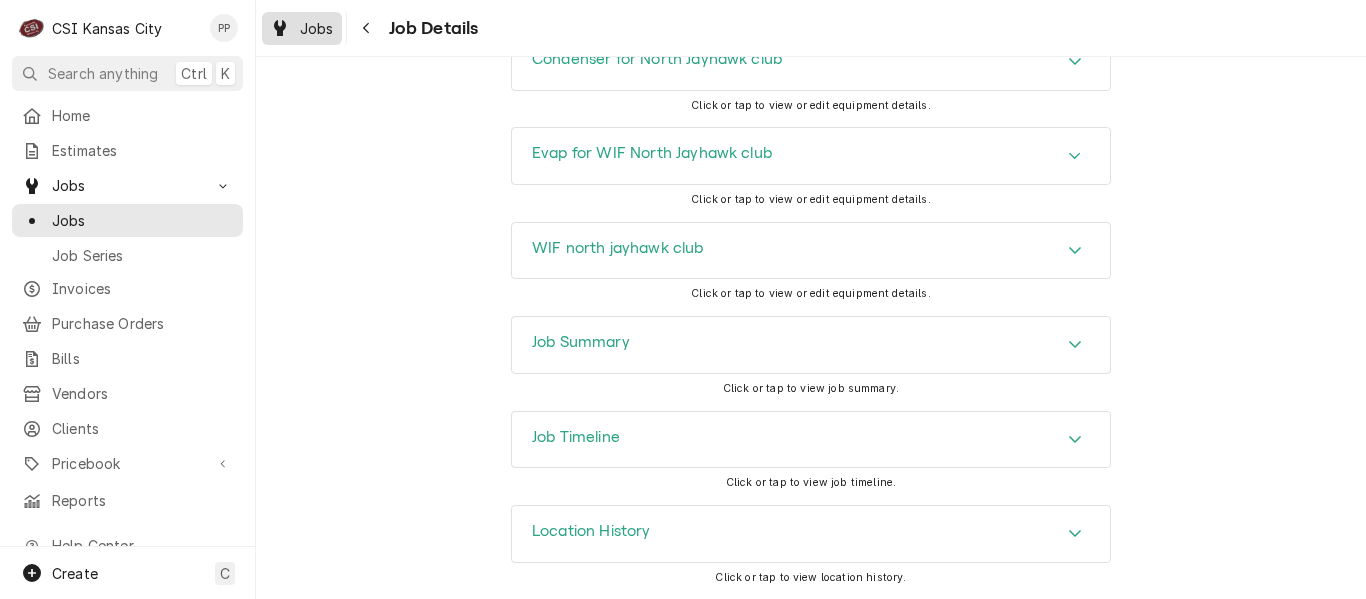 click on "Jobs" at bounding box center [317, 28] 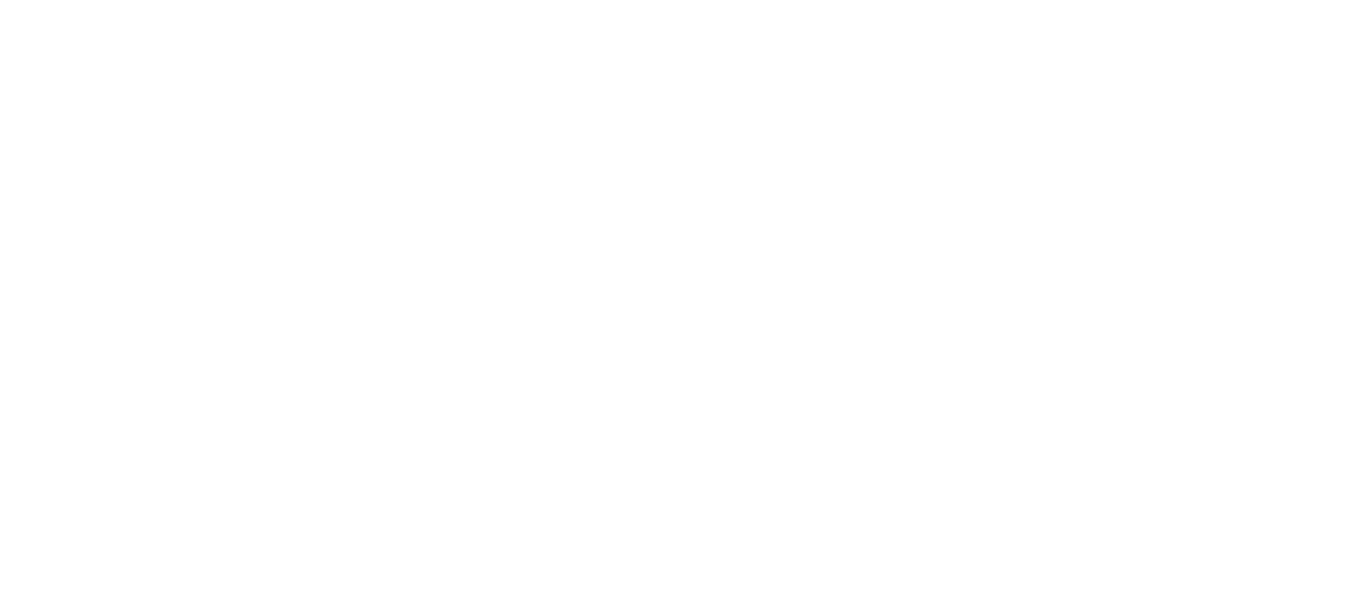 scroll, scrollTop: 0, scrollLeft: 0, axis: both 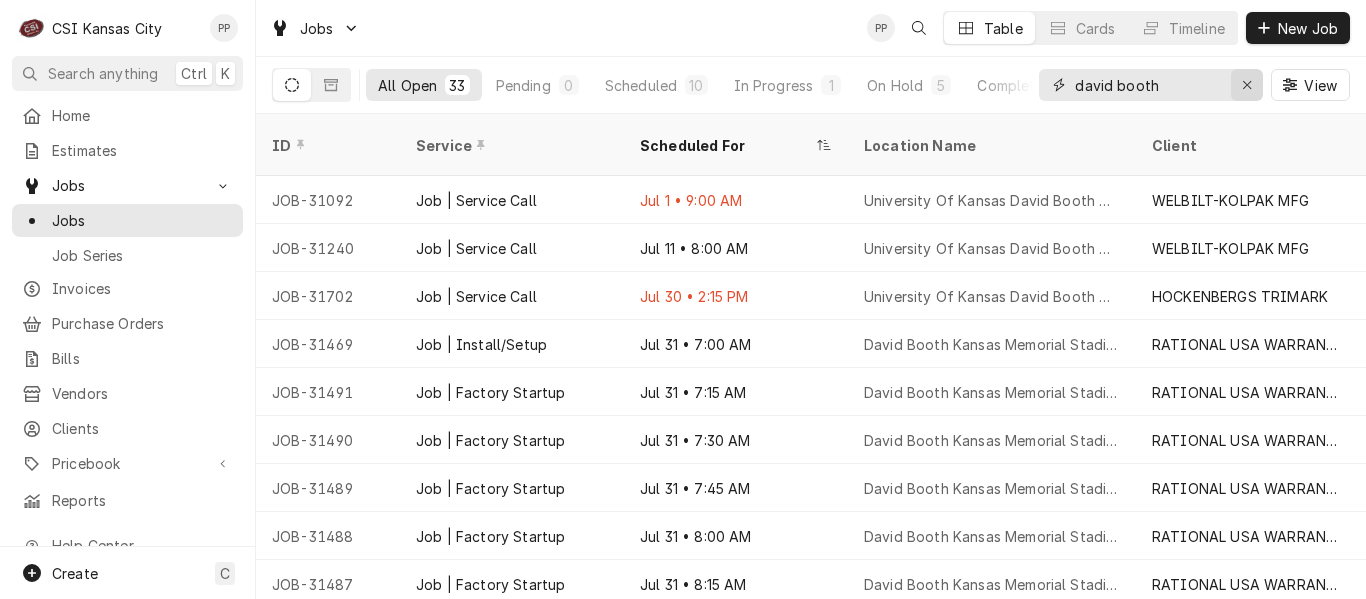 click 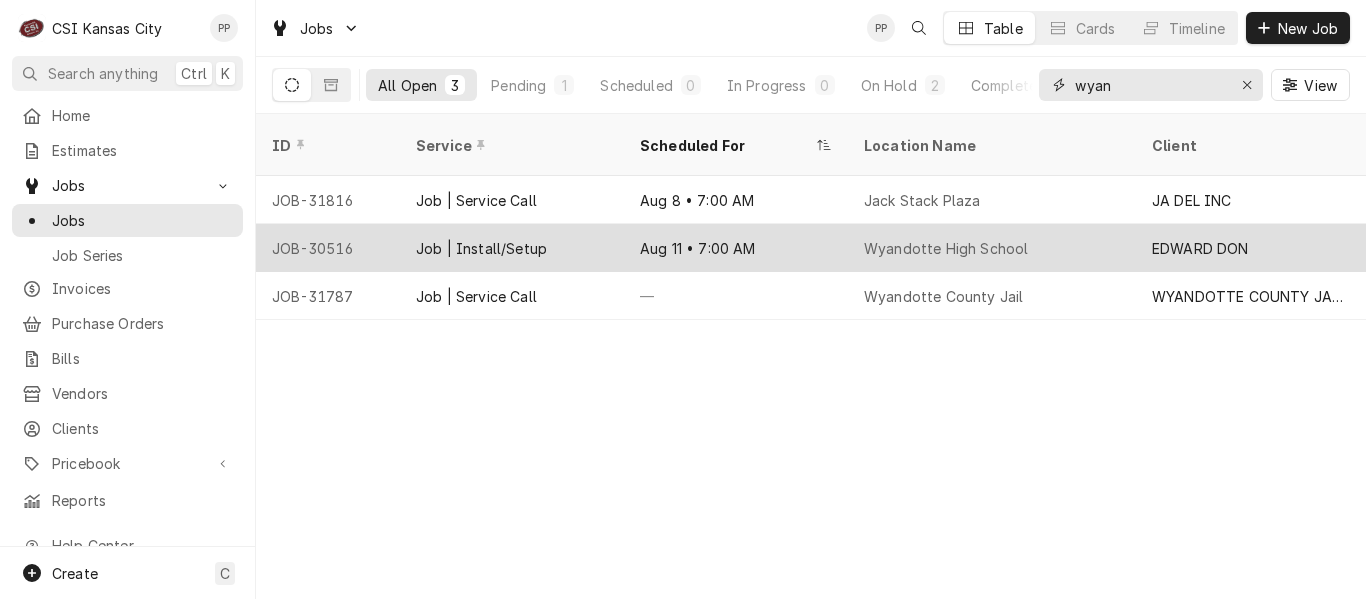 type on "wyan" 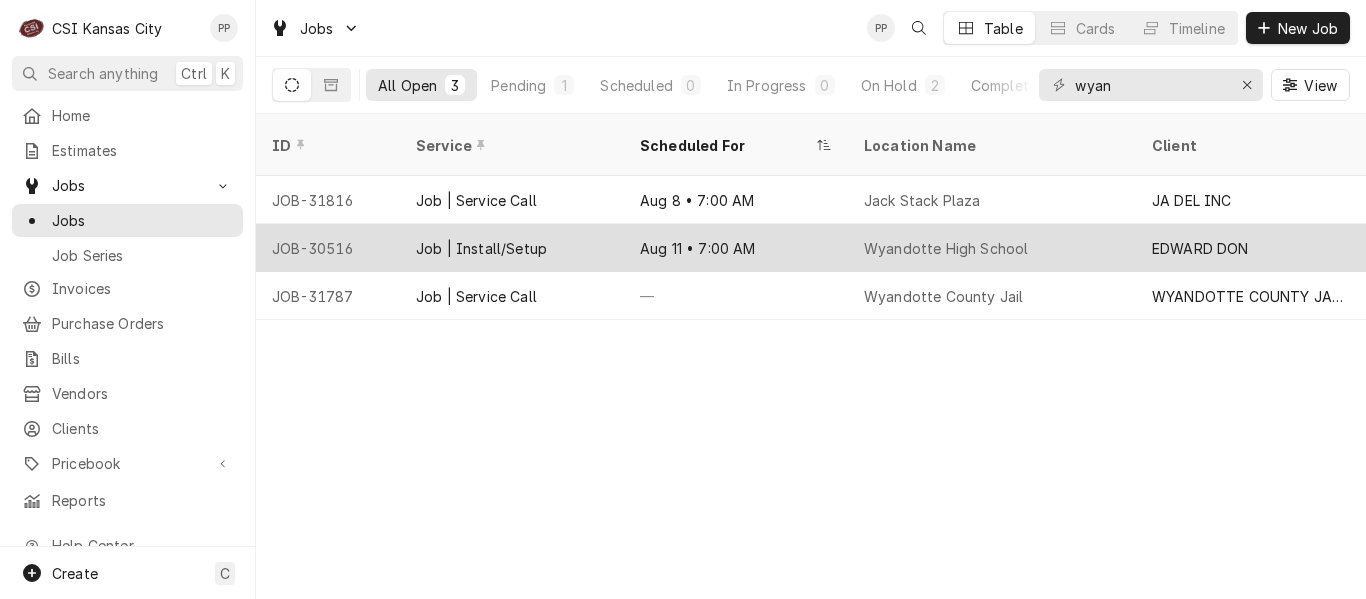 click on "Wyandotte High School" at bounding box center [992, 248] 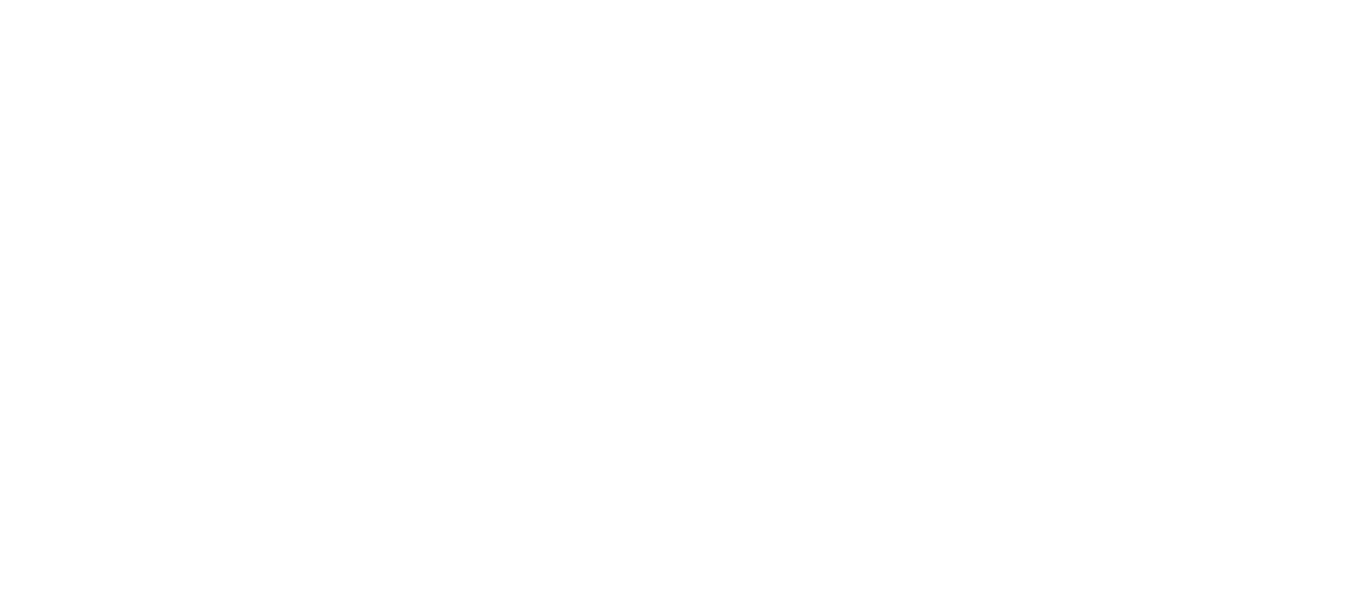 scroll, scrollTop: 0, scrollLeft: 0, axis: both 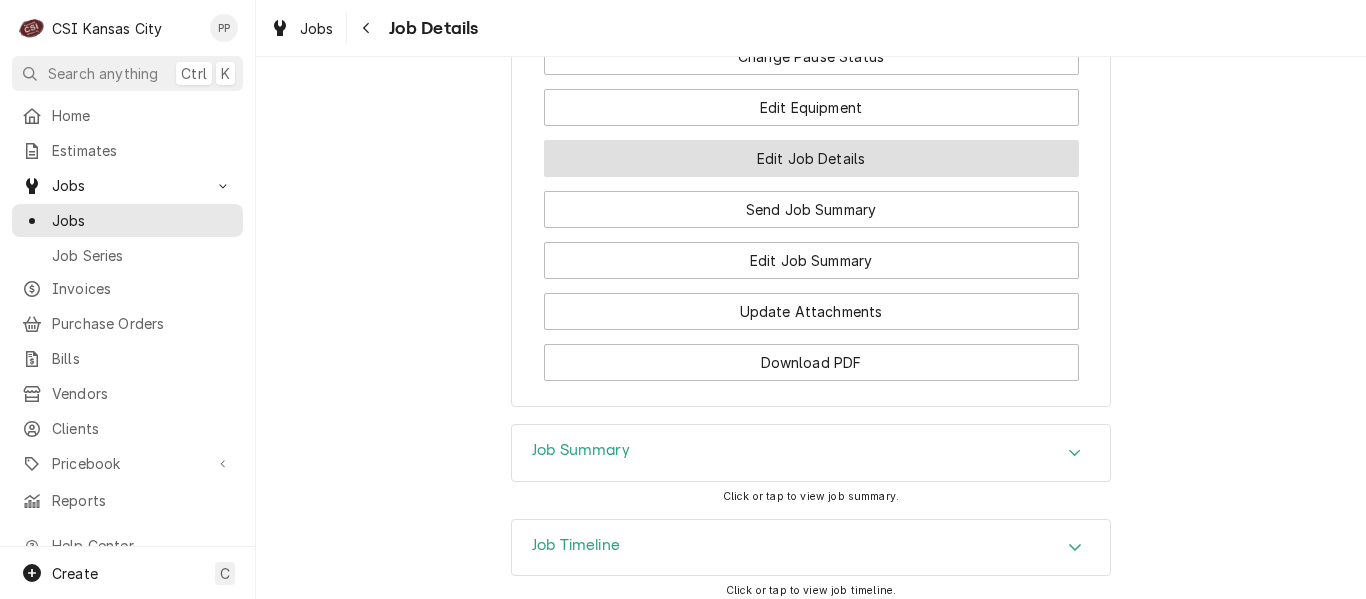 click on "Edit Job Details" at bounding box center [811, 158] 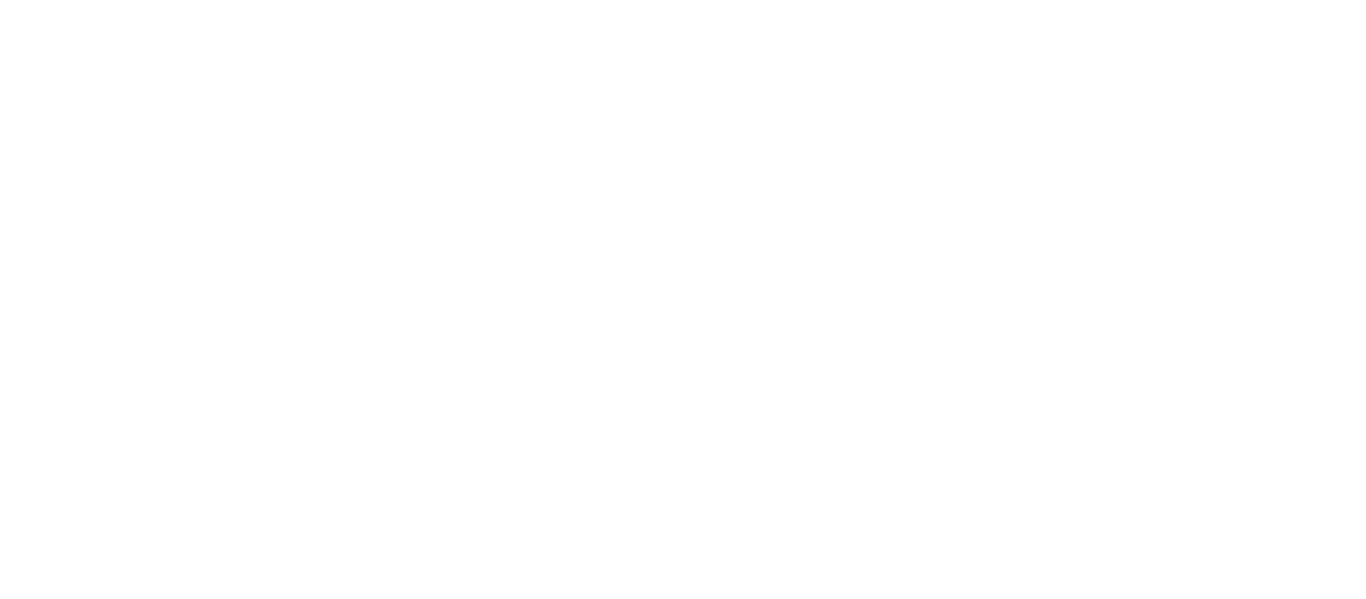 scroll, scrollTop: 0, scrollLeft: 0, axis: both 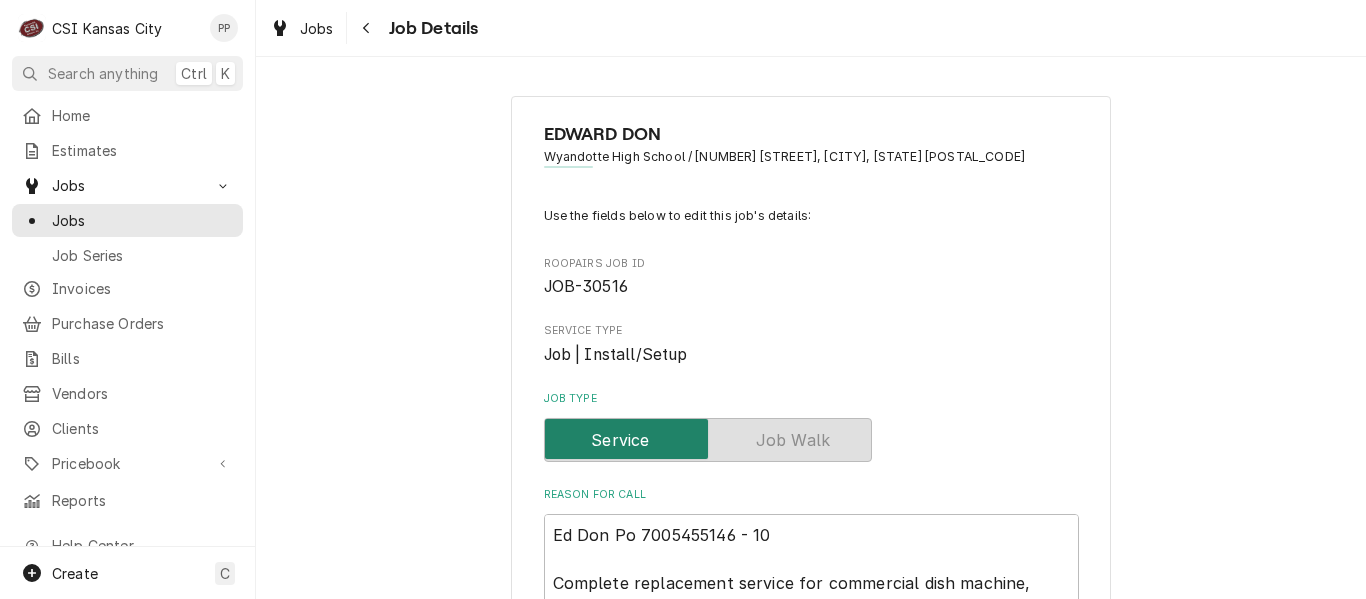 type on "x" 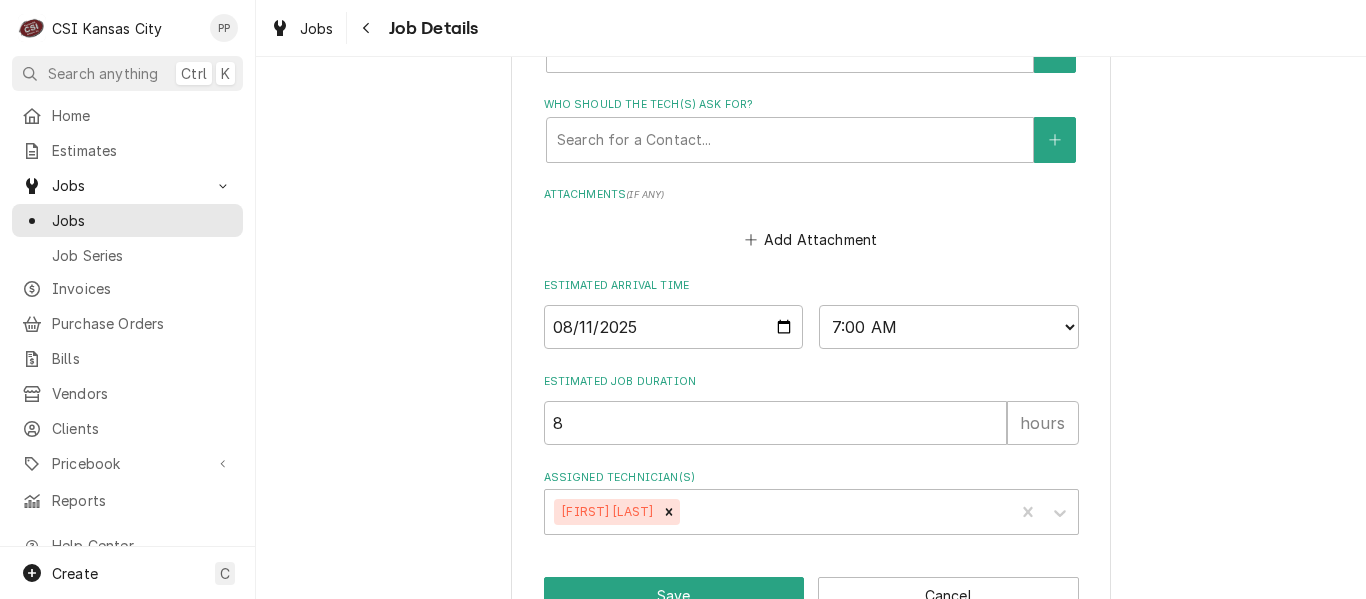 scroll, scrollTop: 1654, scrollLeft: 0, axis: vertical 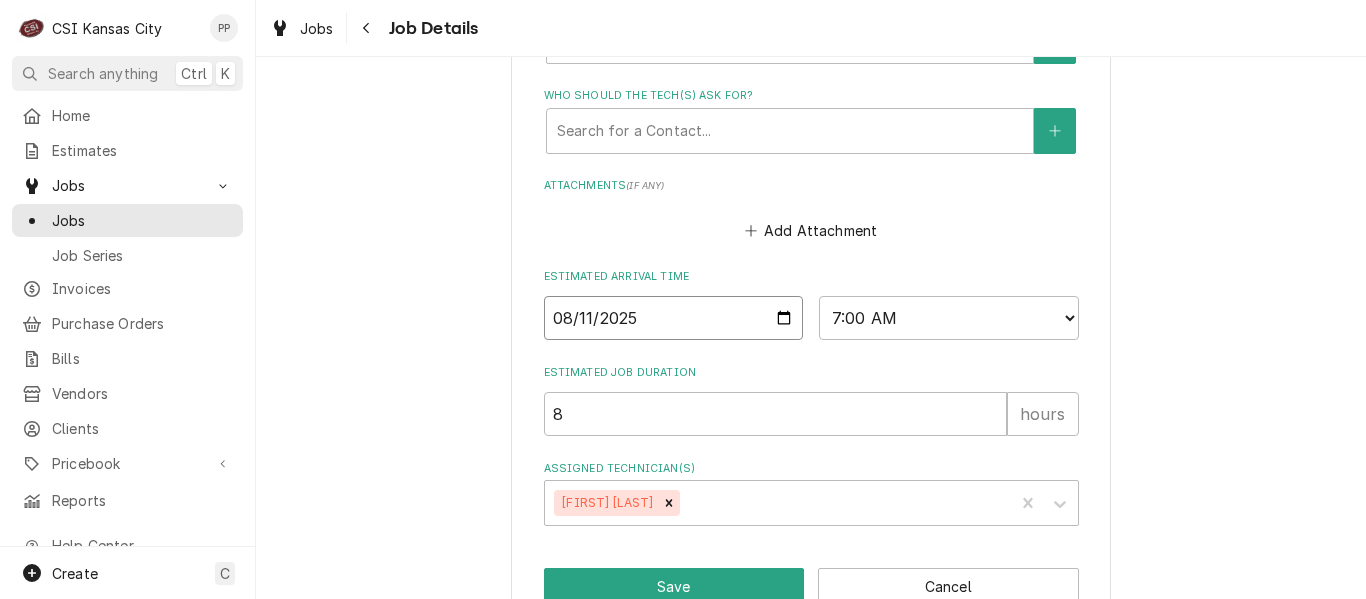 click on "2025-08-11" at bounding box center [674, 318] 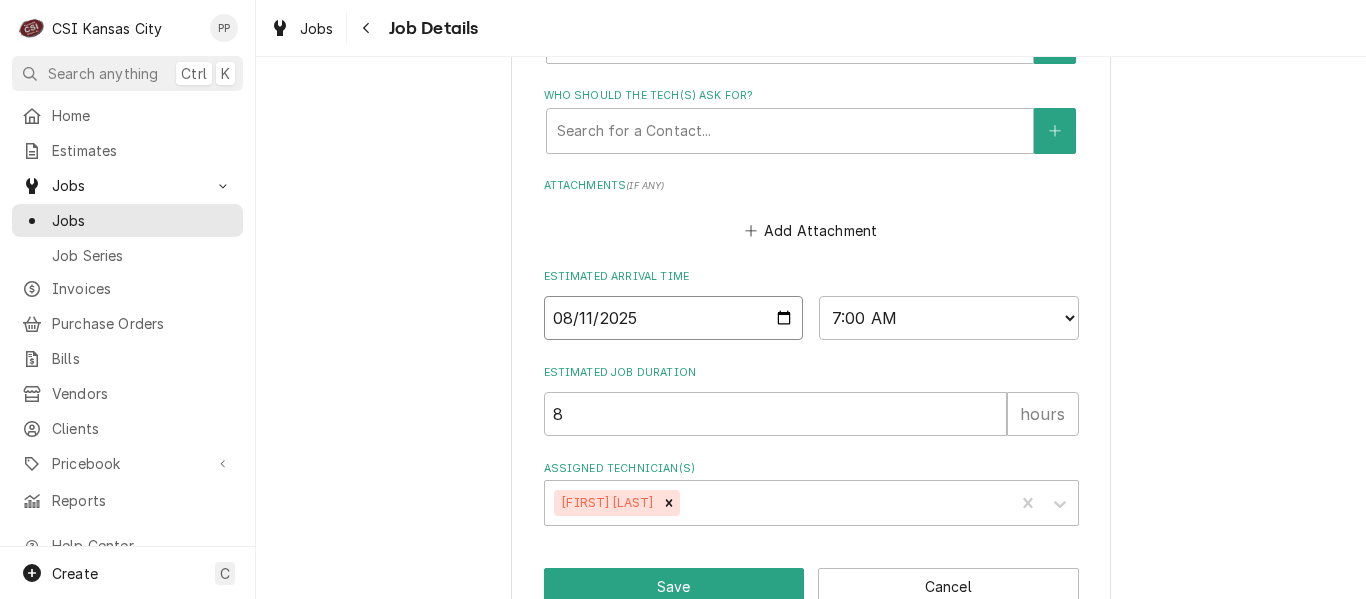 type on "2025-08-12" 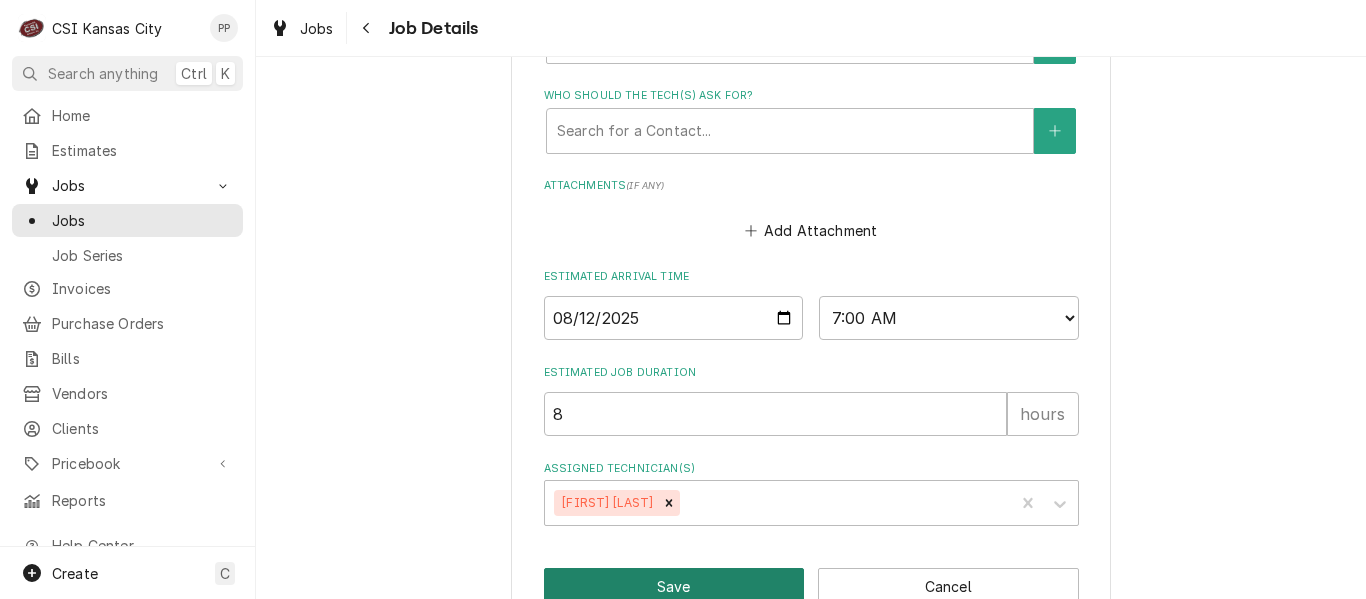 click on "Save" at bounding box center (674, 586) 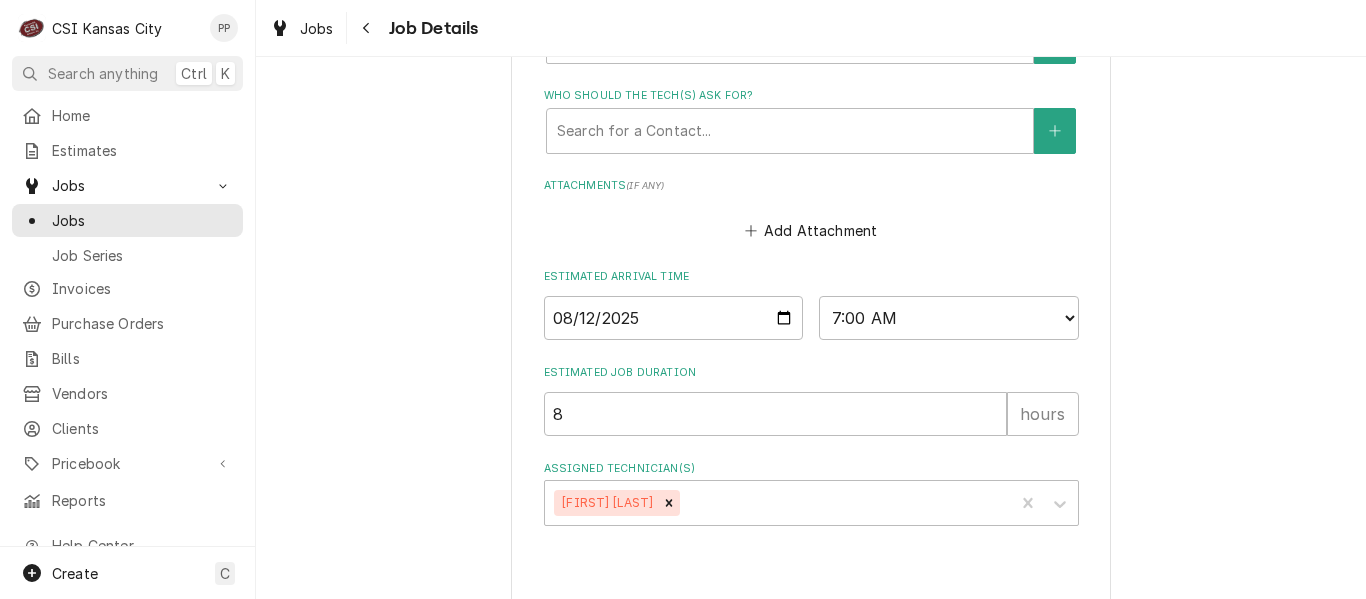 type on "x" 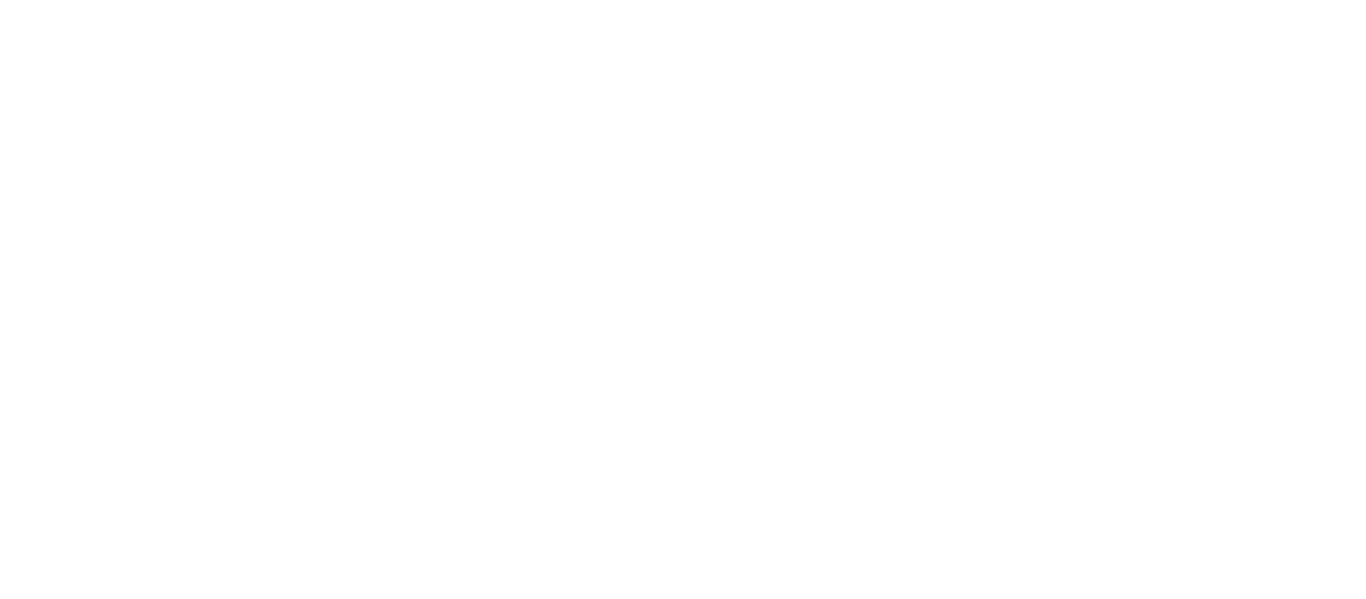 scroll, scrollTop: 0, scrollLeft: 0, axis: both 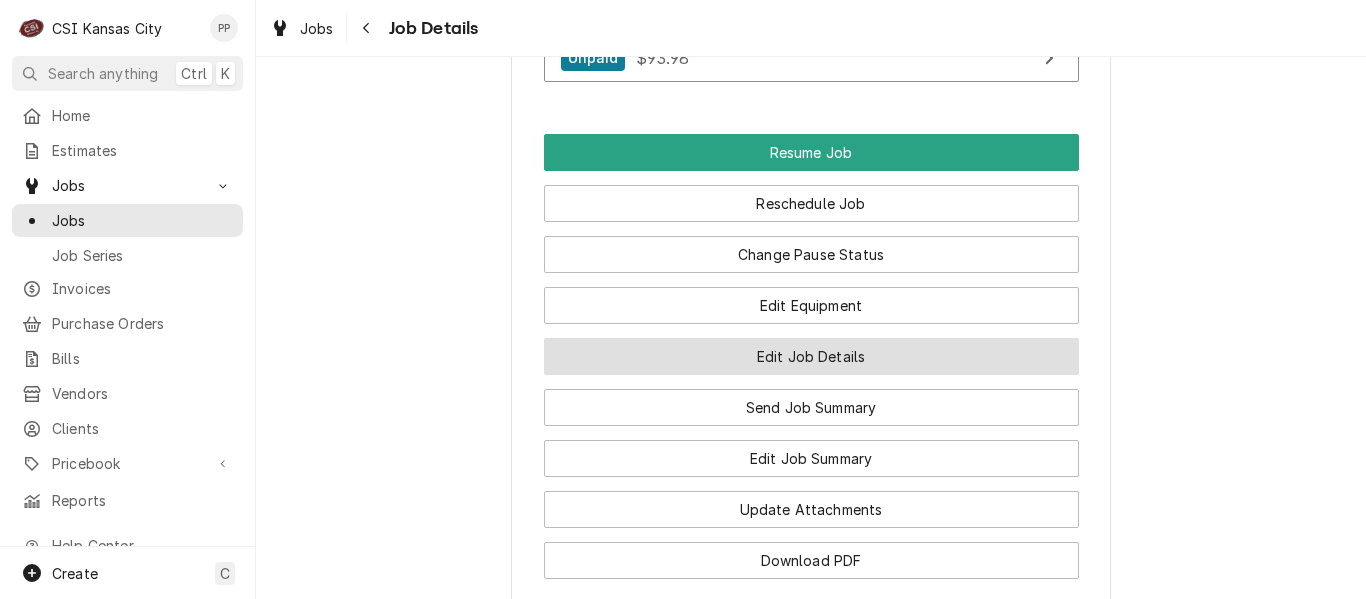 click on "Edit Job Details" at bounding box center (811, 356) 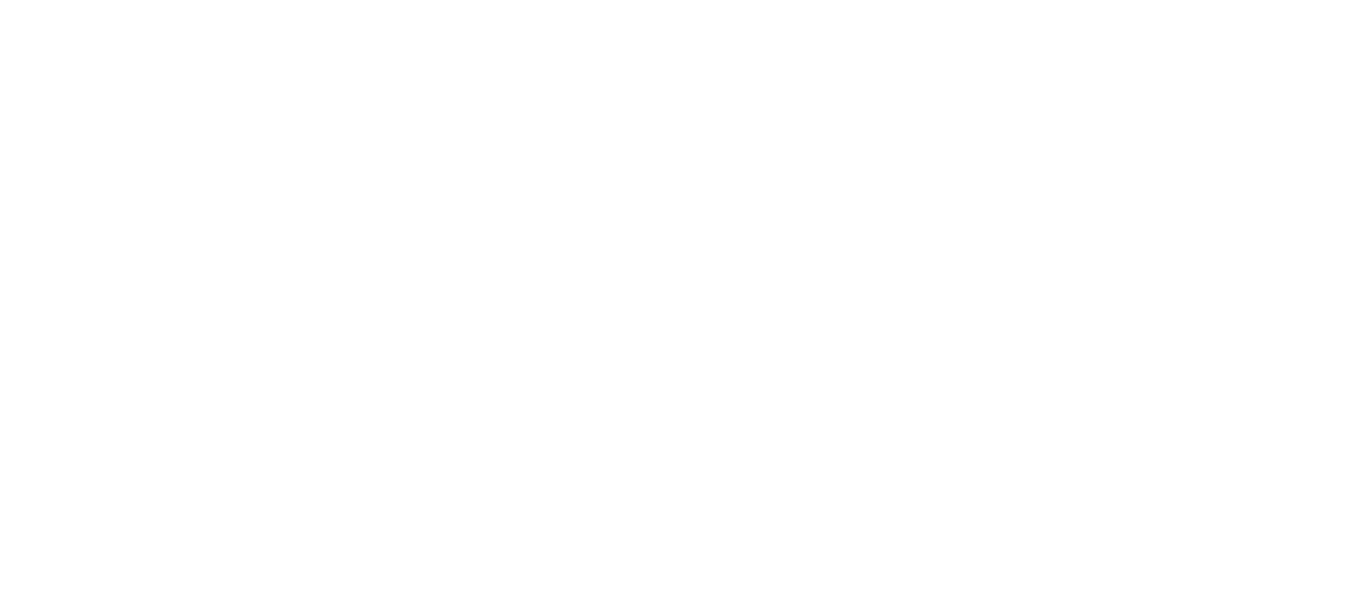 scroll, scrollTop: 0, scrollLeft: 0, axis: both 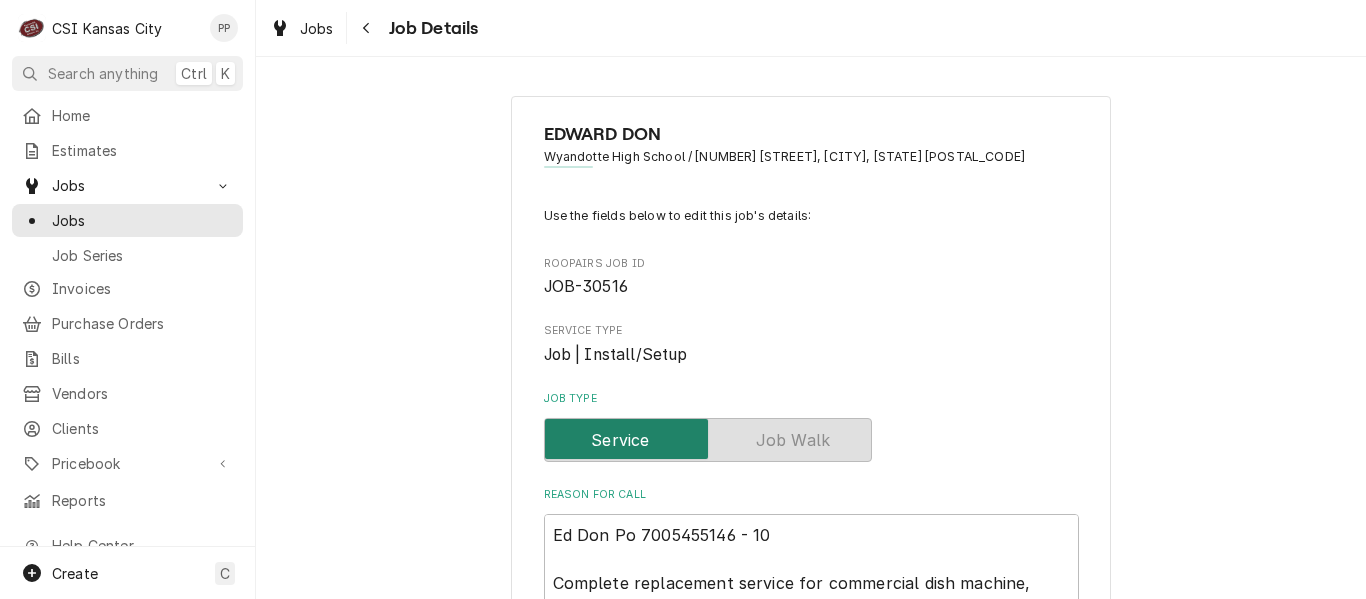 type on "x" 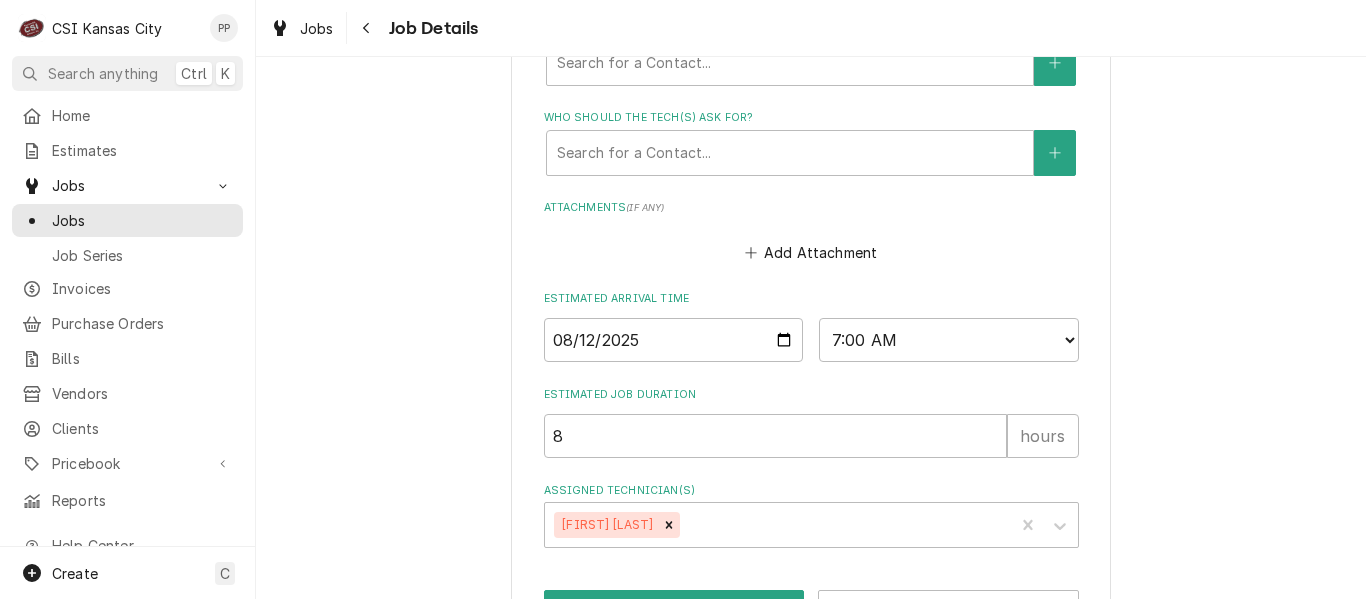 scroll, scrollTop: 1561, scrollLeft: 0, axis: vertical 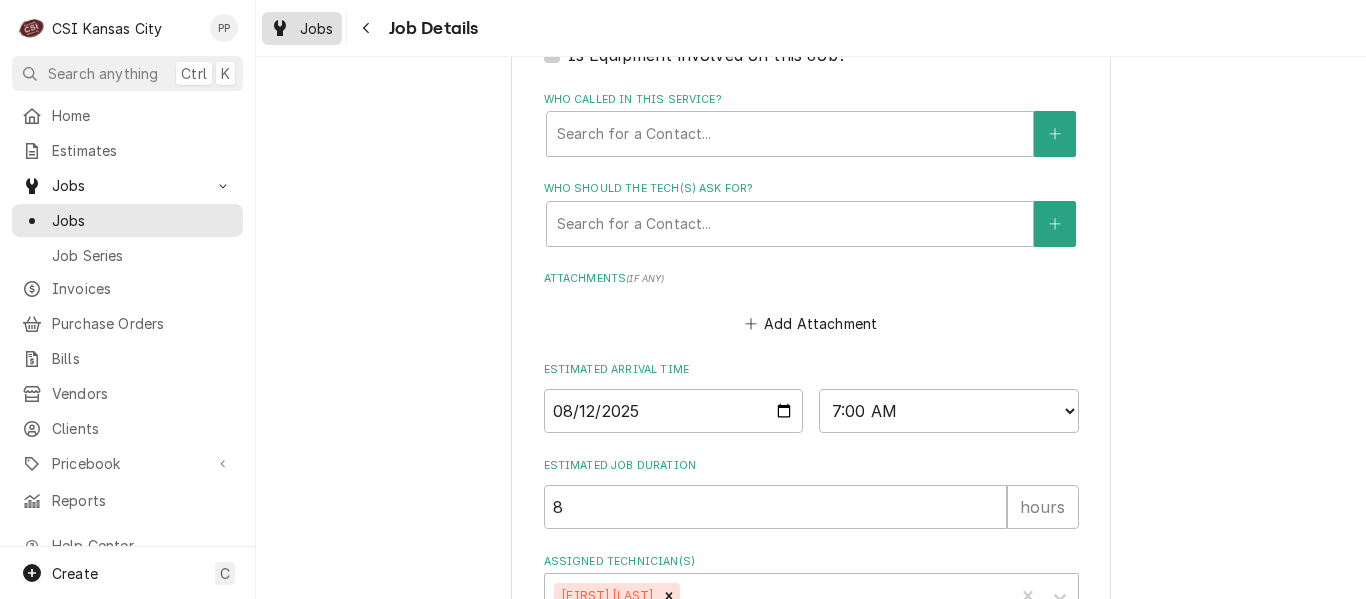 click at bounding box center [280, 28] 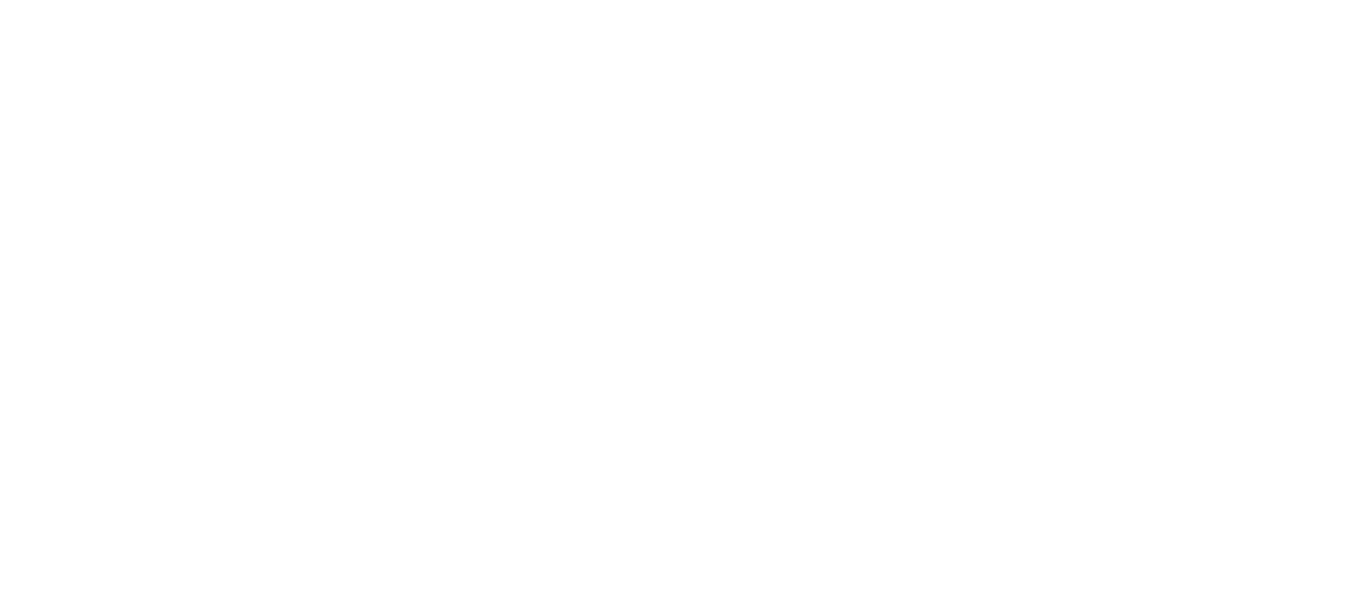 scroll, scrollTop: 0, scrollLeft: 0, axis: both 